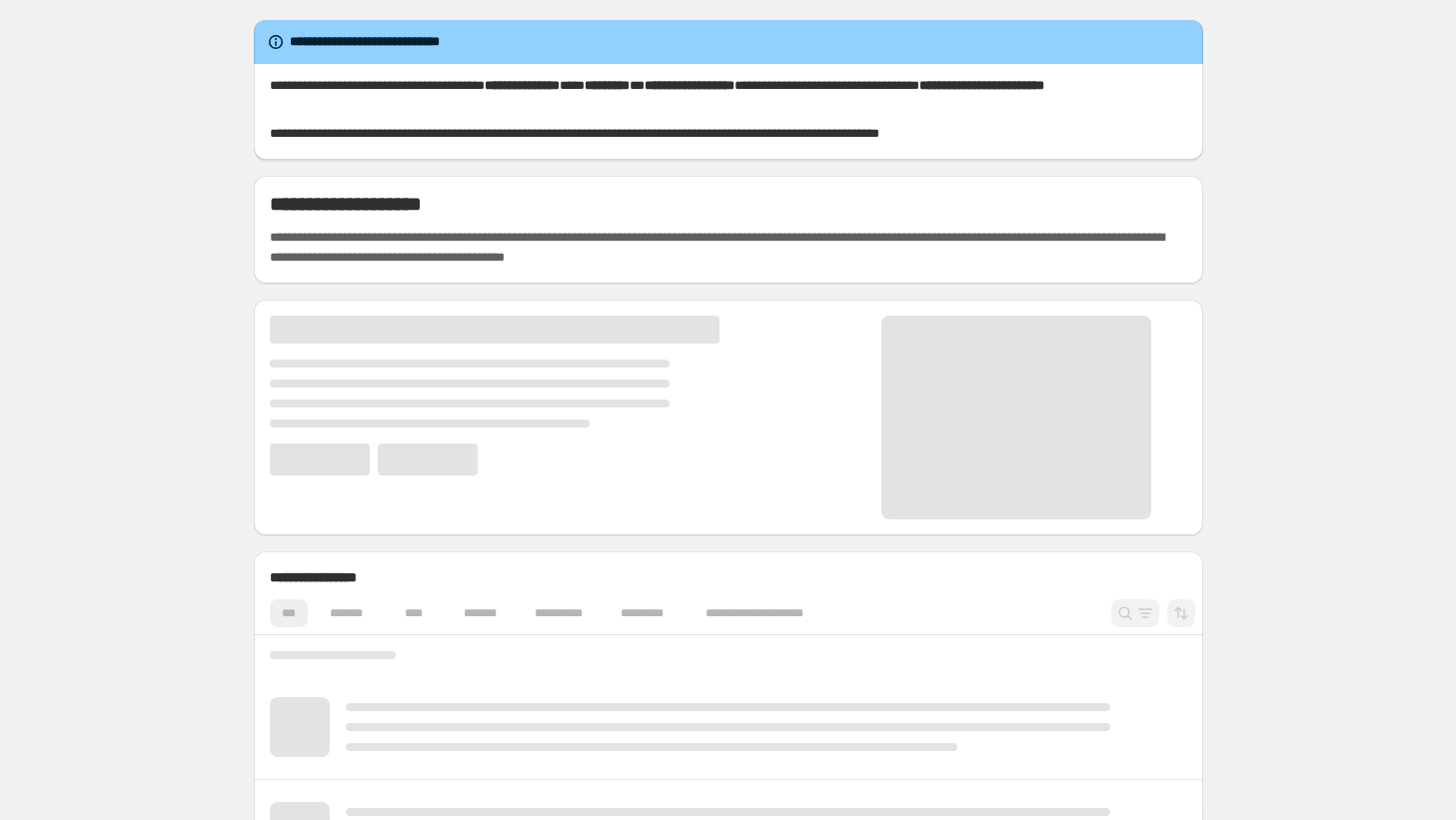 scroll, scrollTop: 0, scrollLeft: 0, axis: both 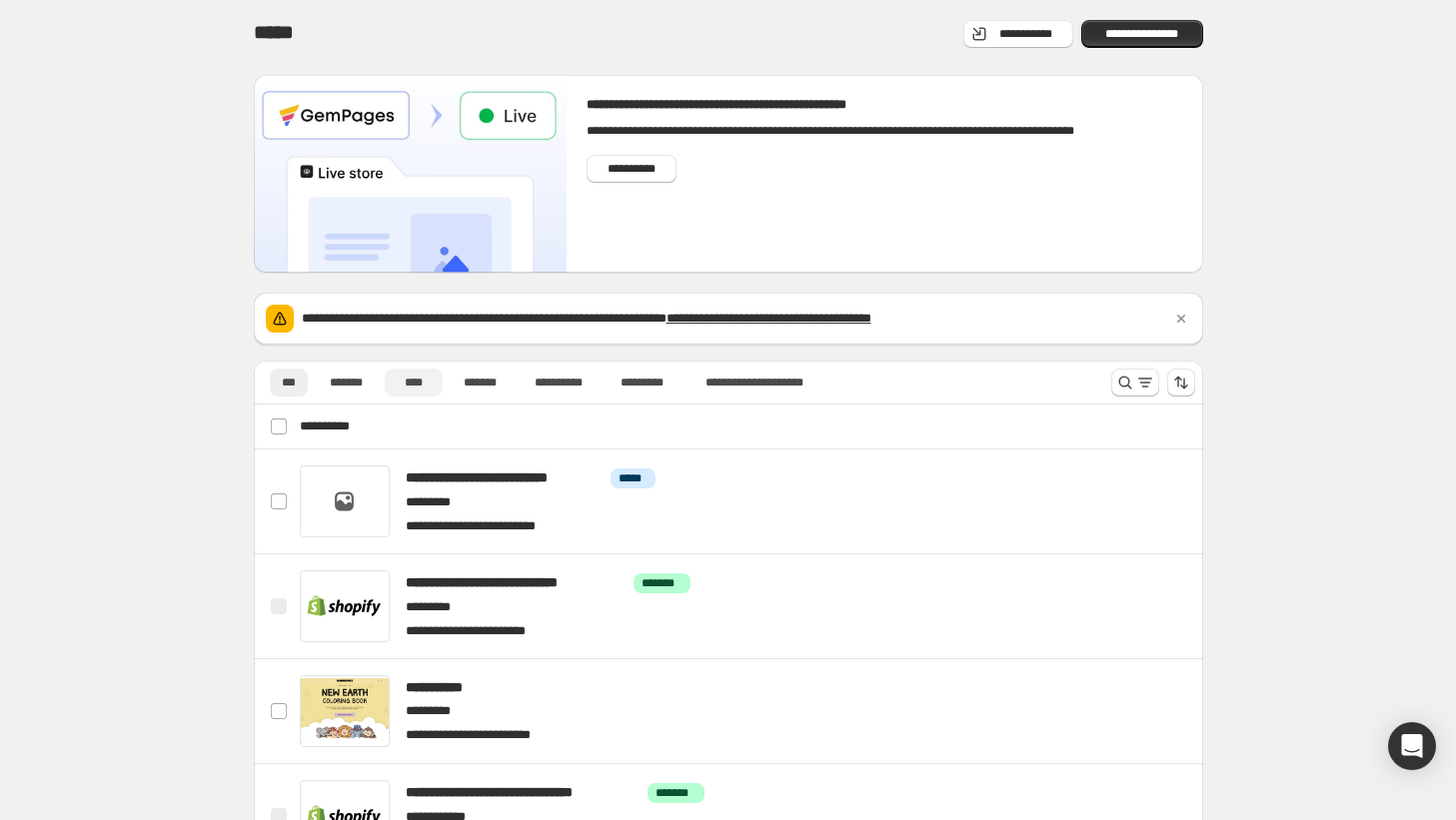 click on "****" at bounding box center (414, 383) 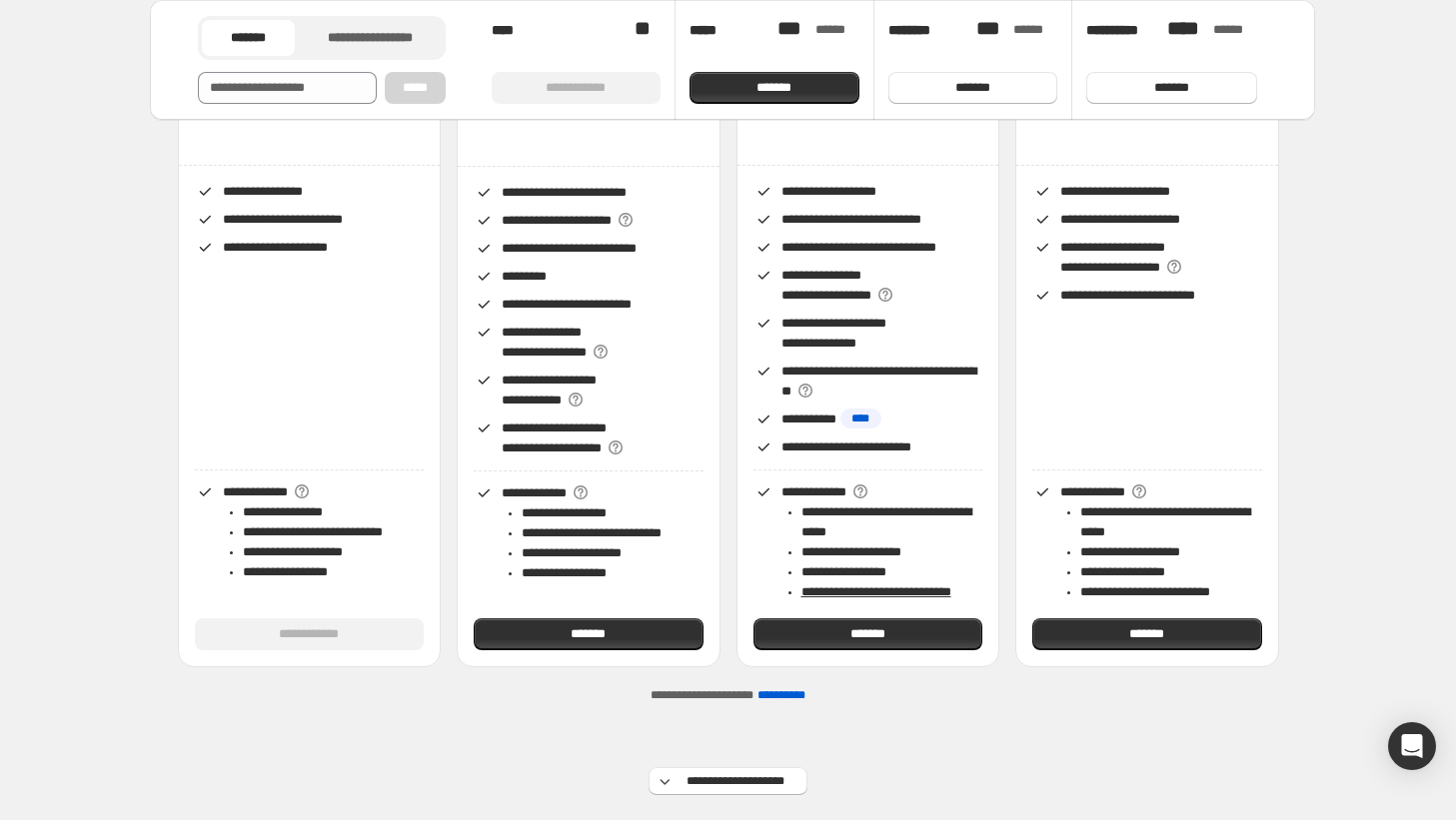 scroll, scrollTop: 199, scrollLeft: 0, axis: vertical 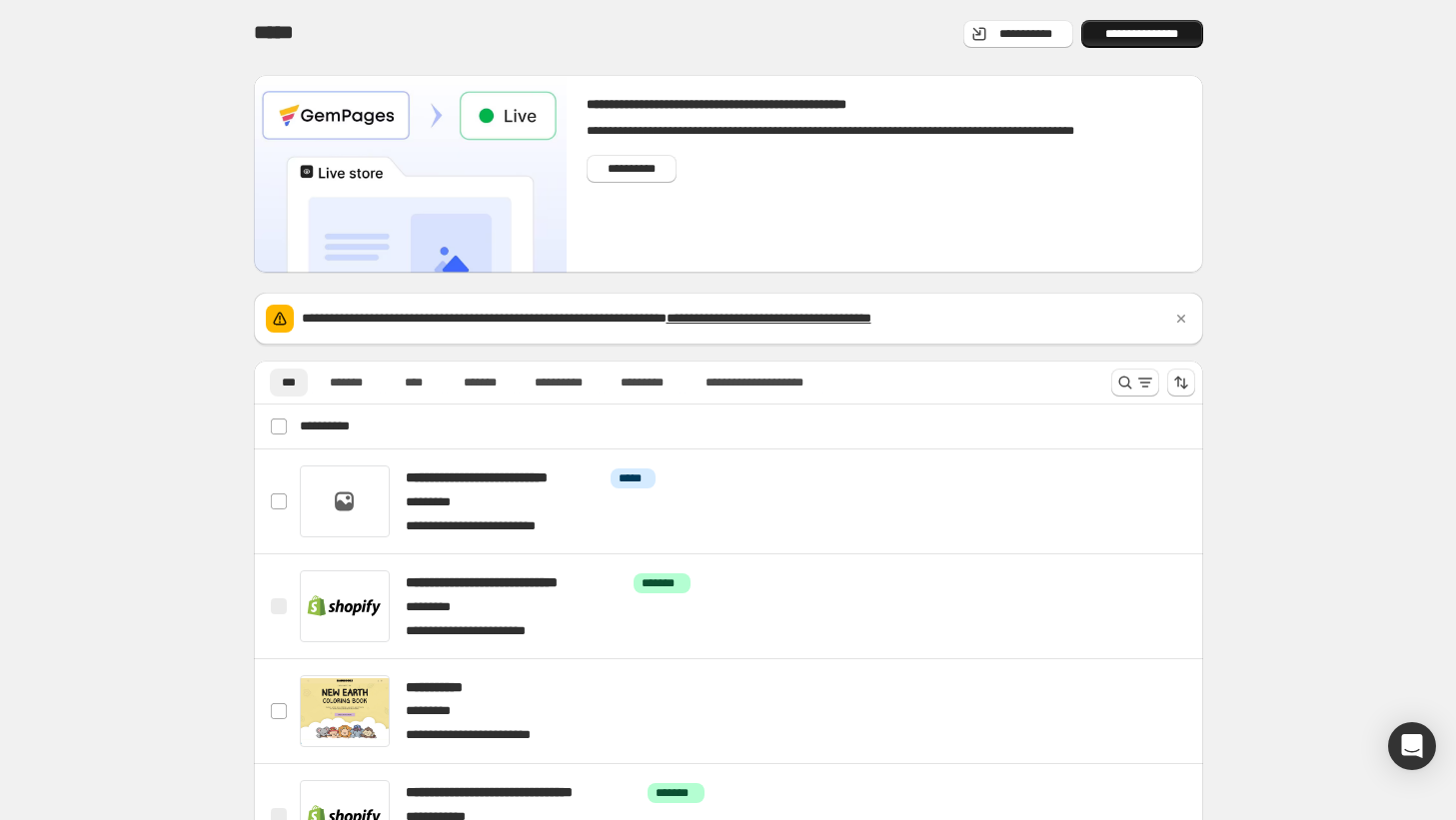 click on "**********" at bounding box center [1142, 34] 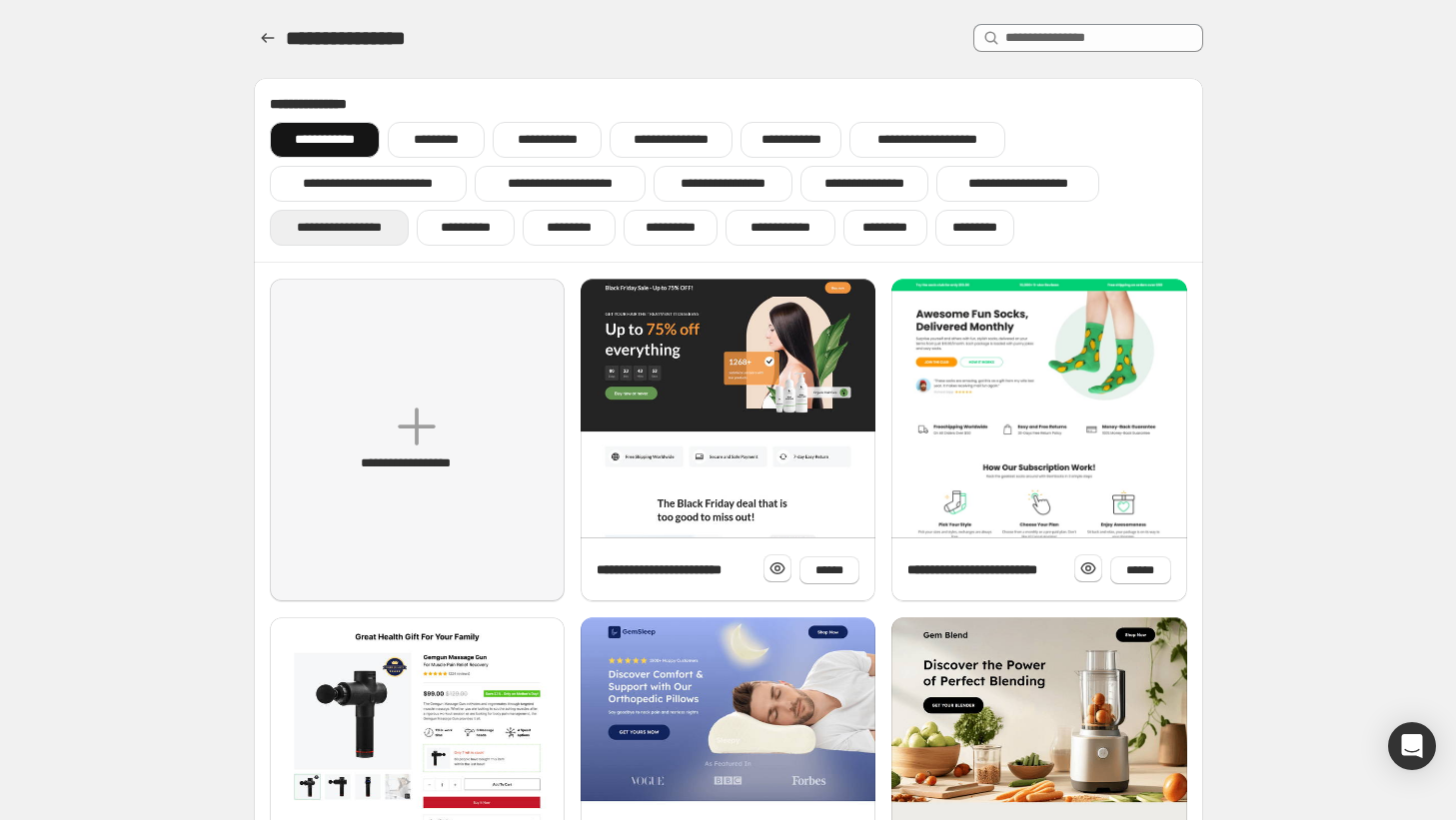 click on "**********" at bounding box center [340, 228] 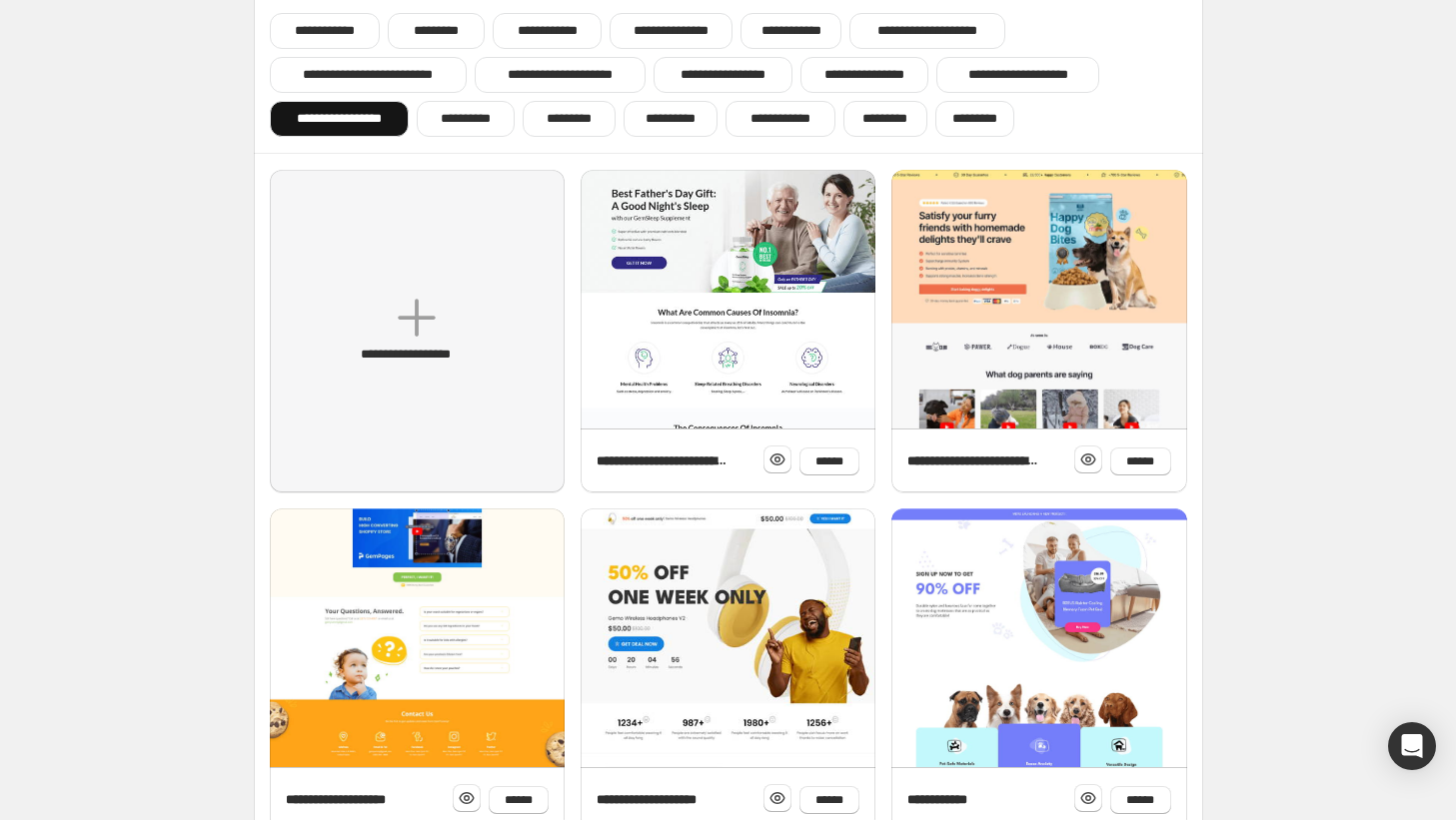 scroll, scrollTop: 105, scrollLeft: 0, axis: vertical 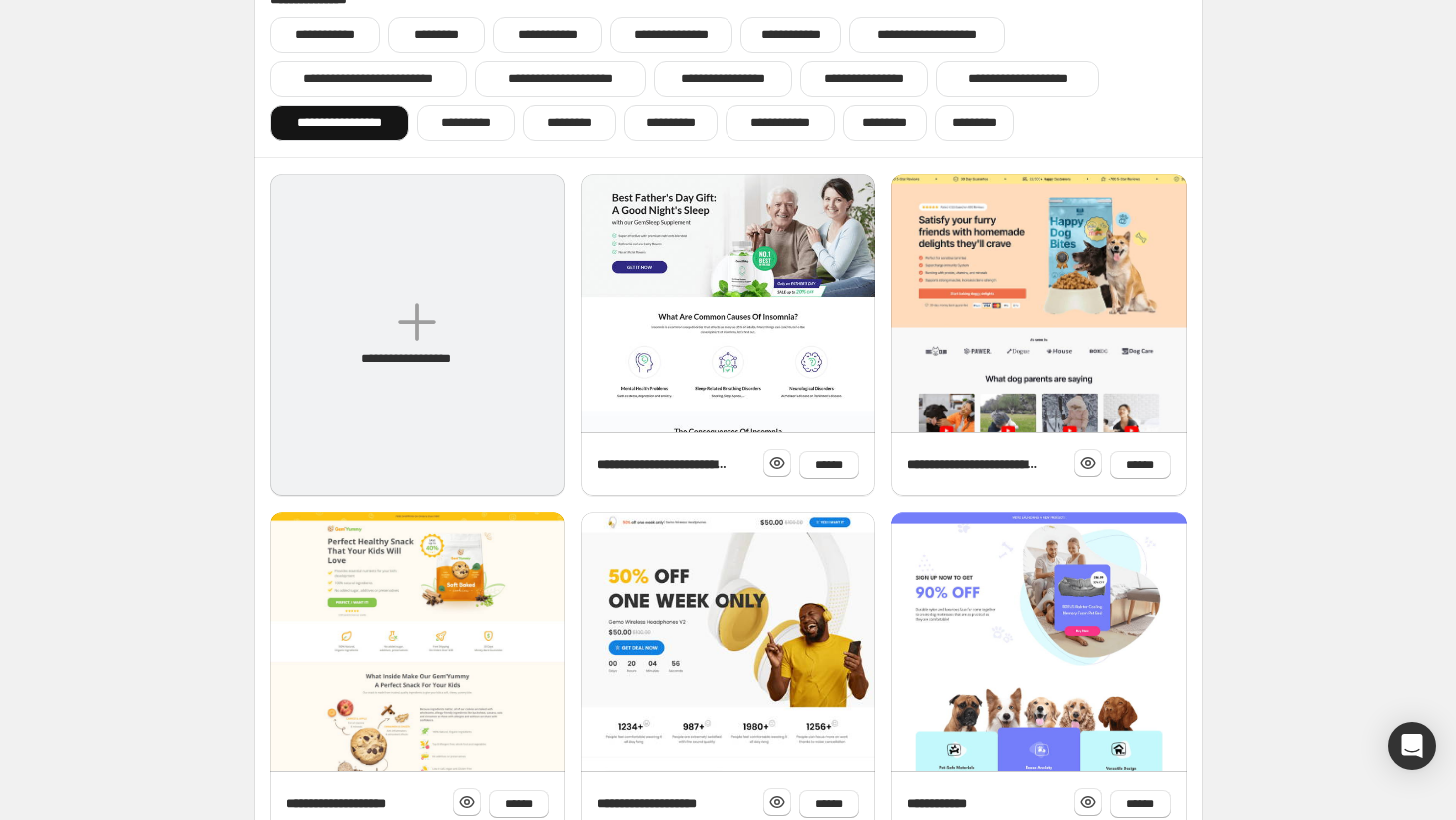 click on "**********" at bounding box center (417, 335) 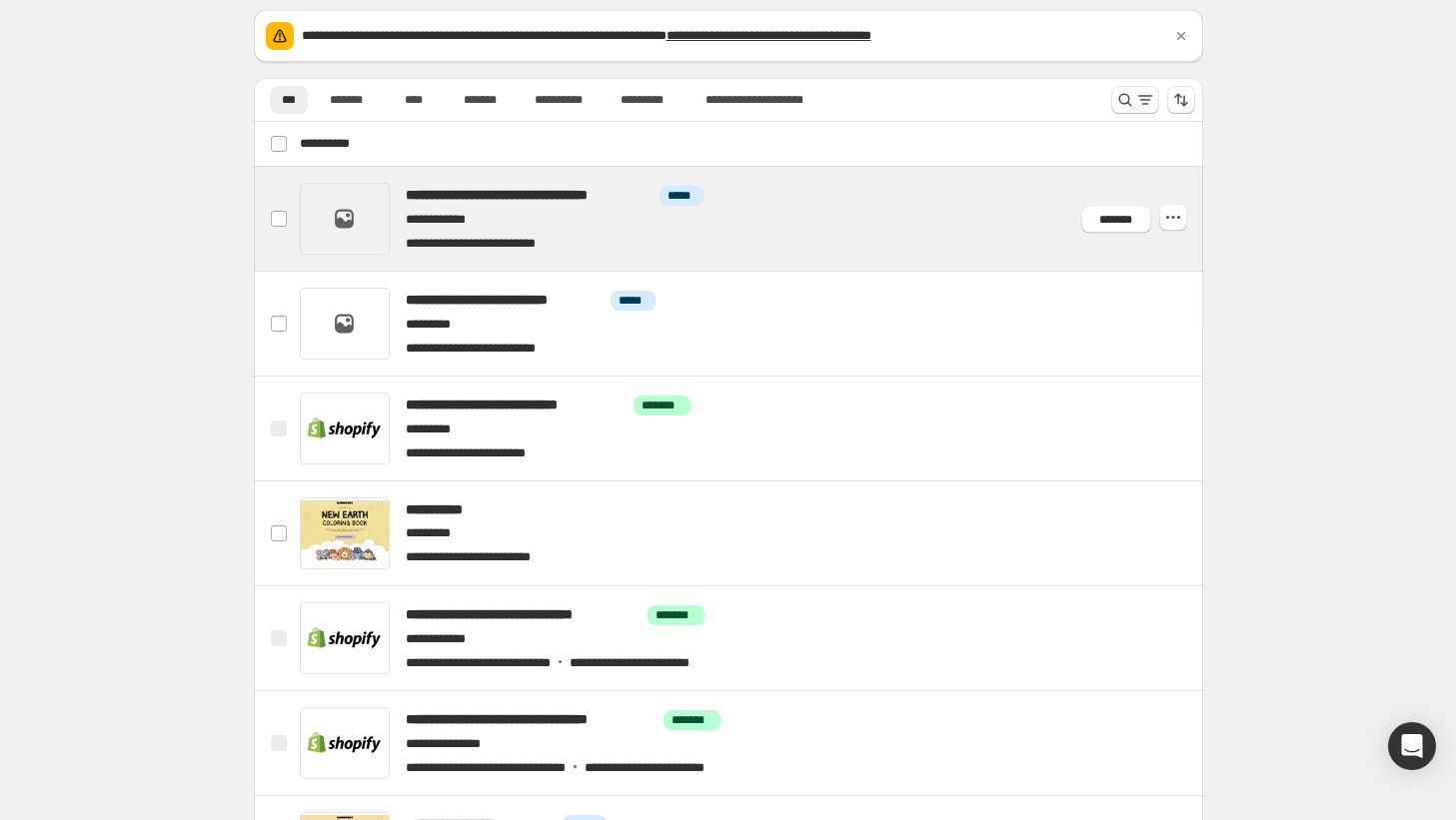 scroll, scrollTop: 284, scrollLeft: 0, axis: vertical 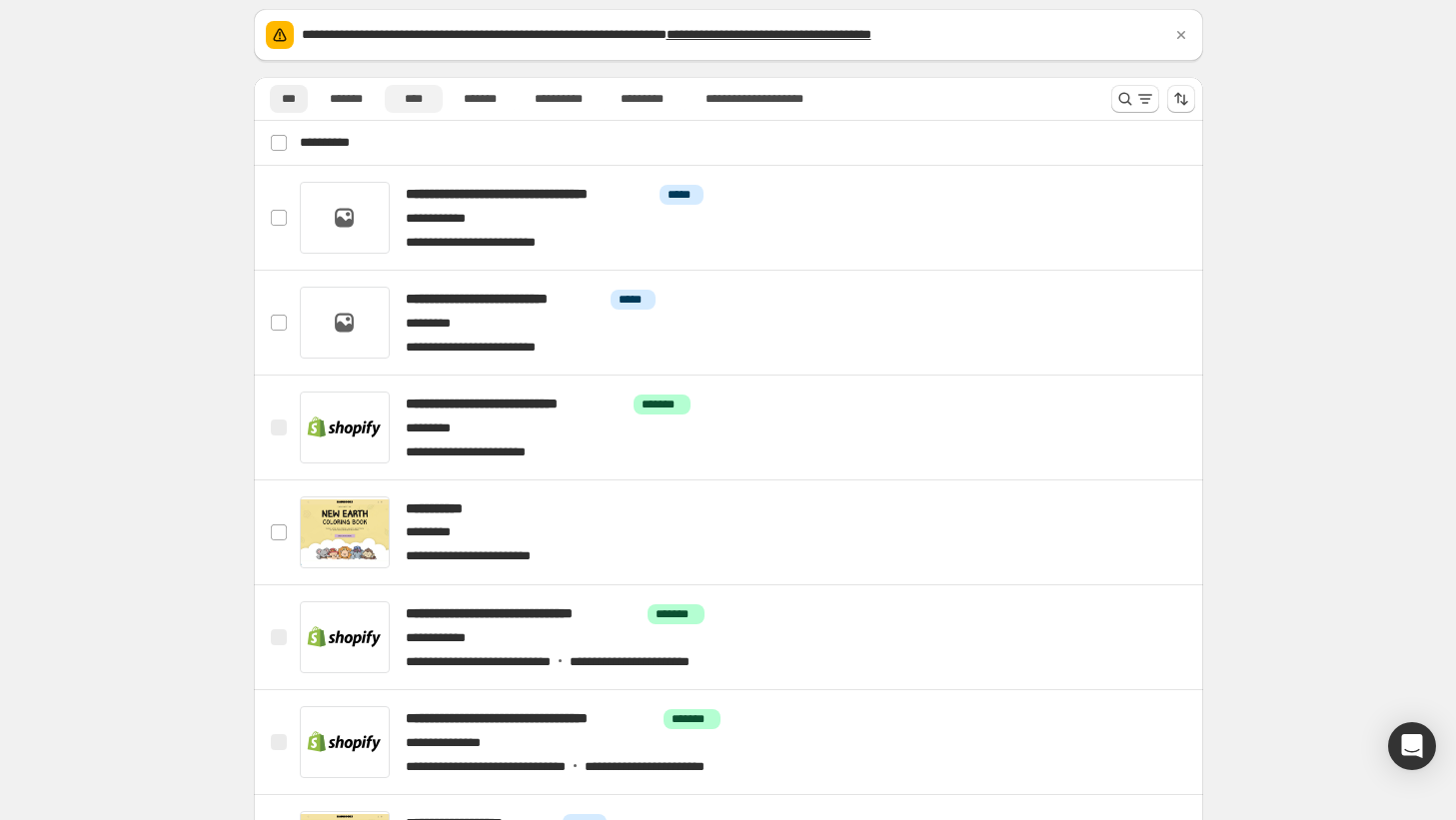 click on "****" at bounding box center (414, 99) 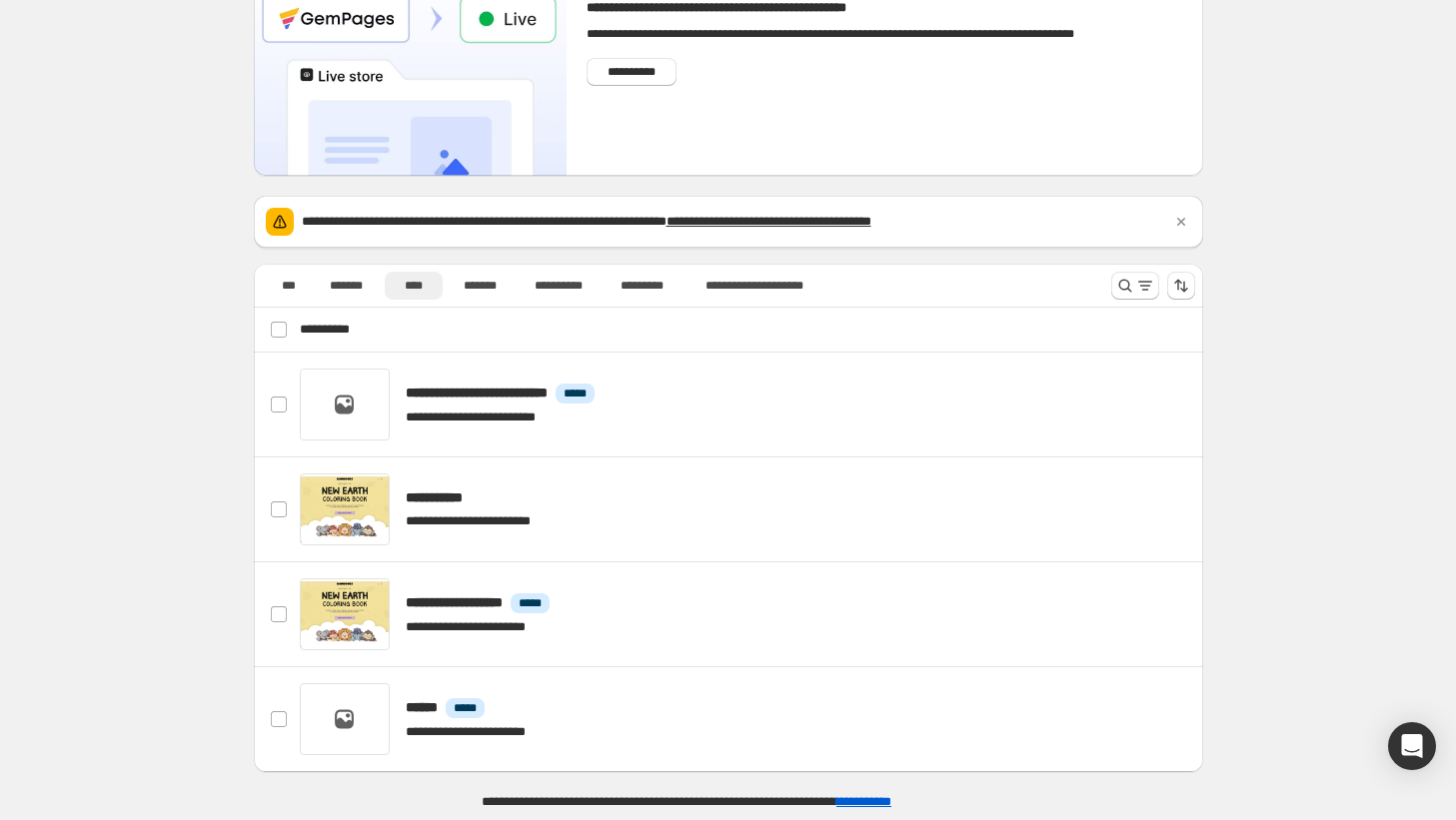 scroll, scrollTop: 201, scrollLeft: 0, axis: vertical 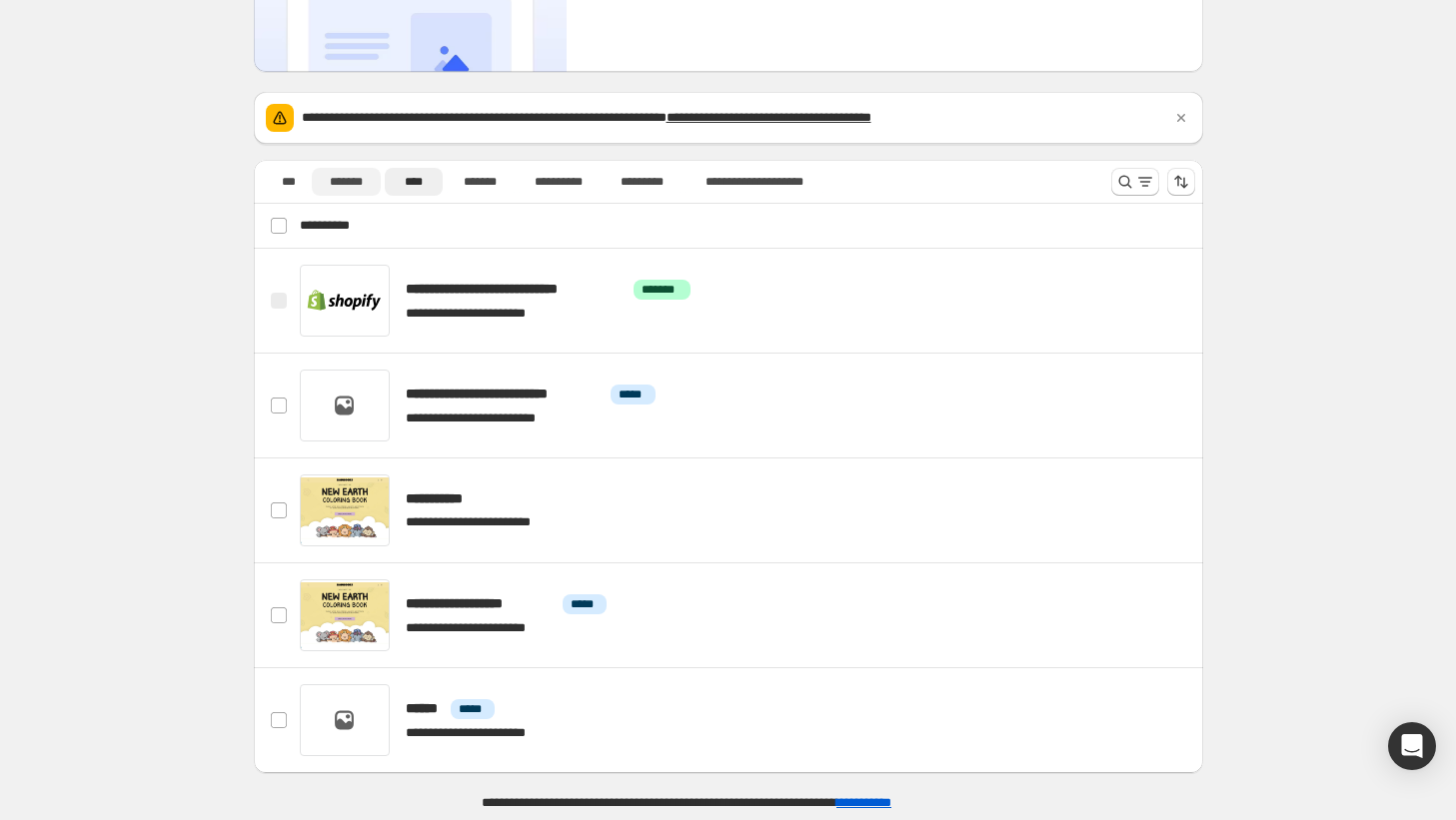 click on "*******" at bounding box center (346, 182) 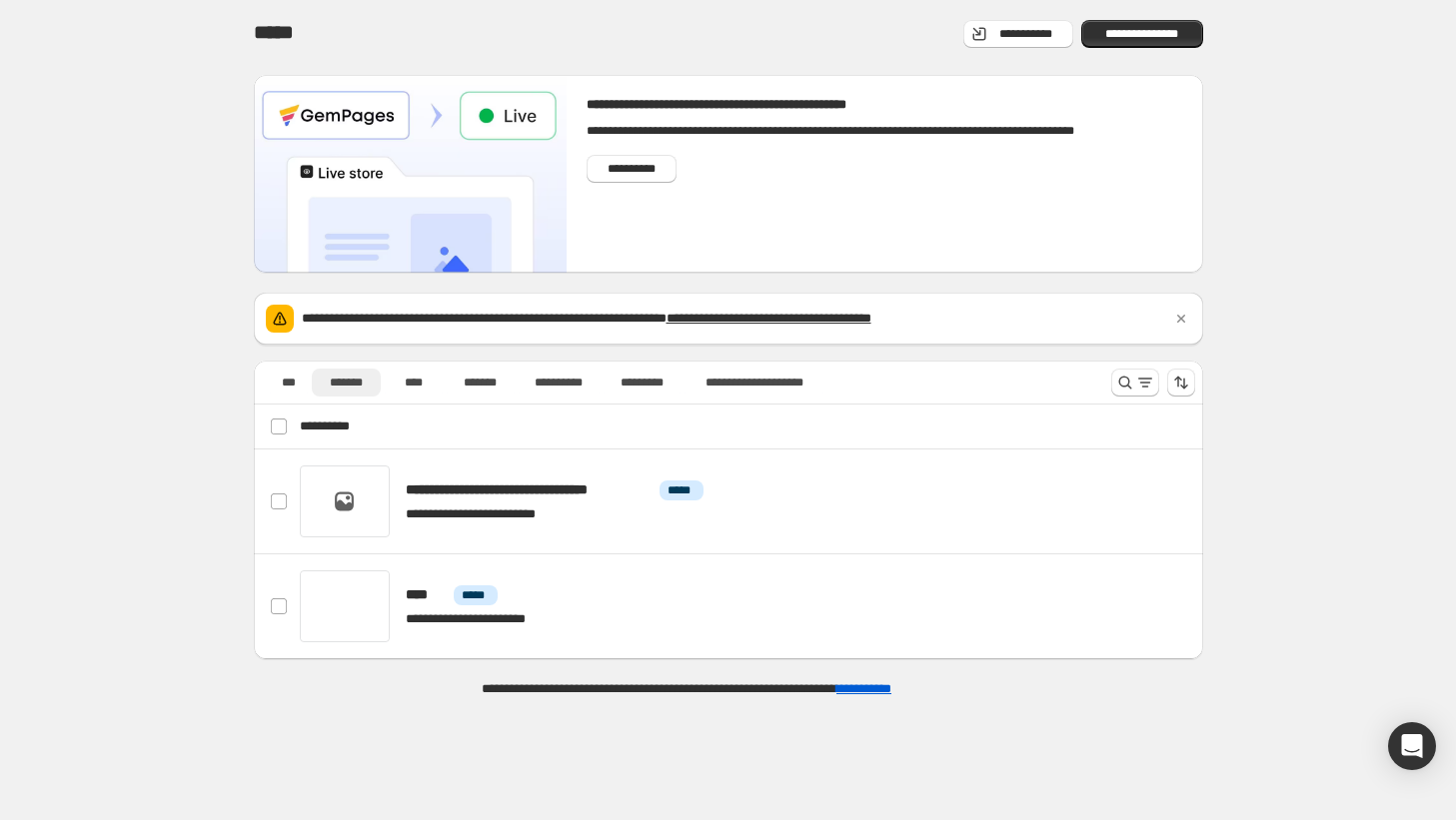 scroll, scrollTop: 0, scrollLeft: 0, axis: both 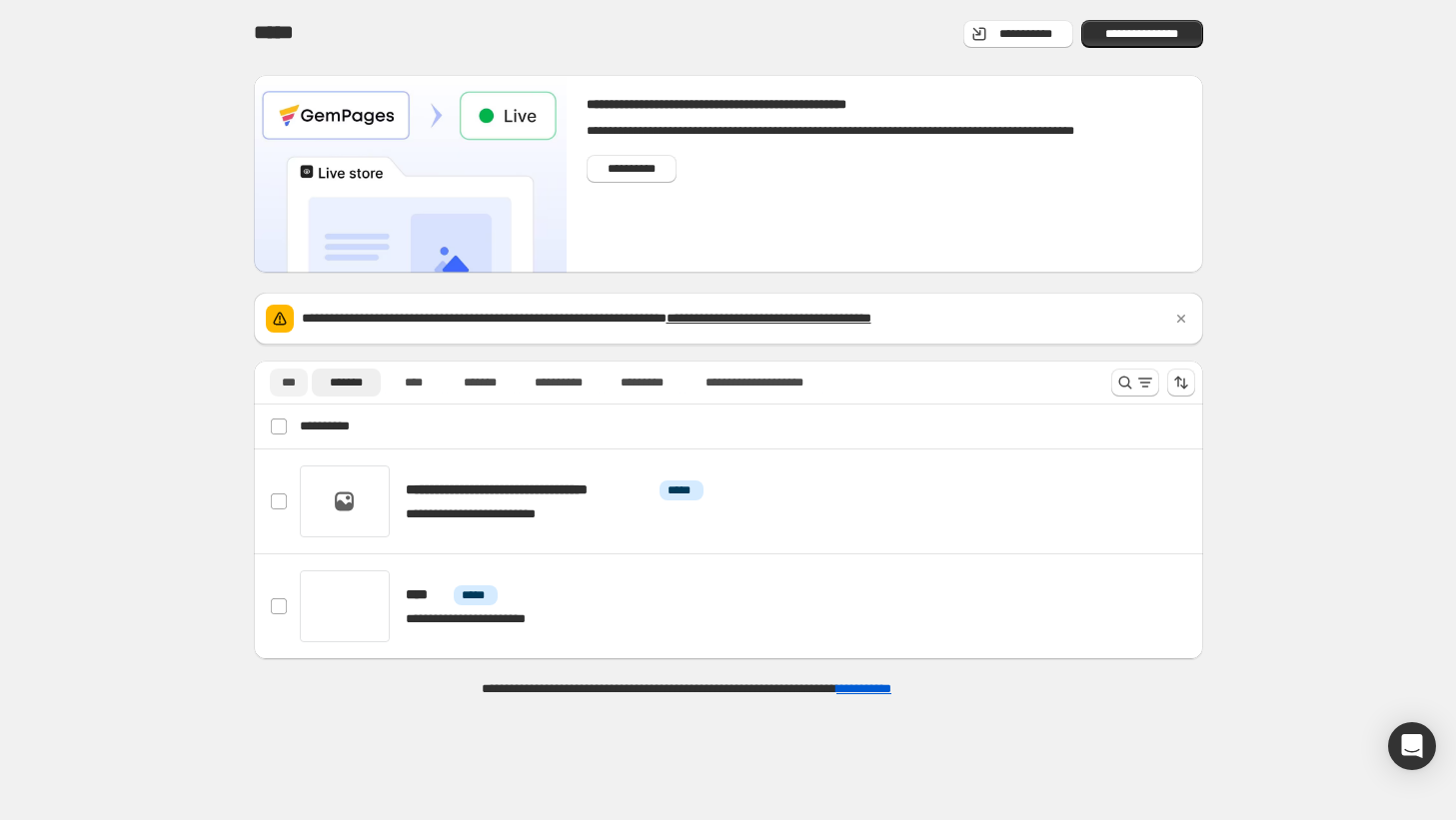 click on "***" at bounding box center [289, 383] 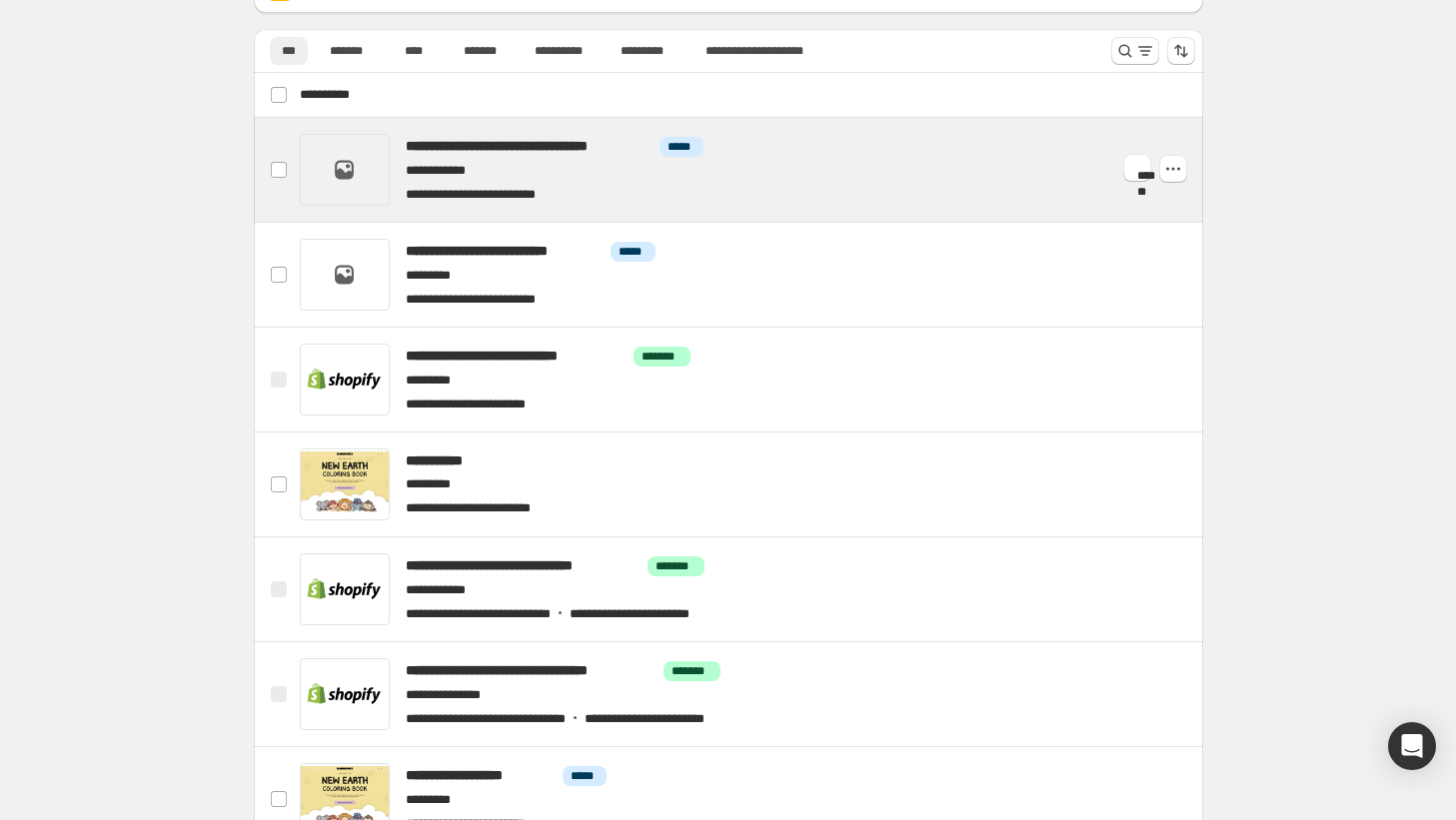 scroll, scrollTop: 320, scrollLeft: 0, axis: vertical 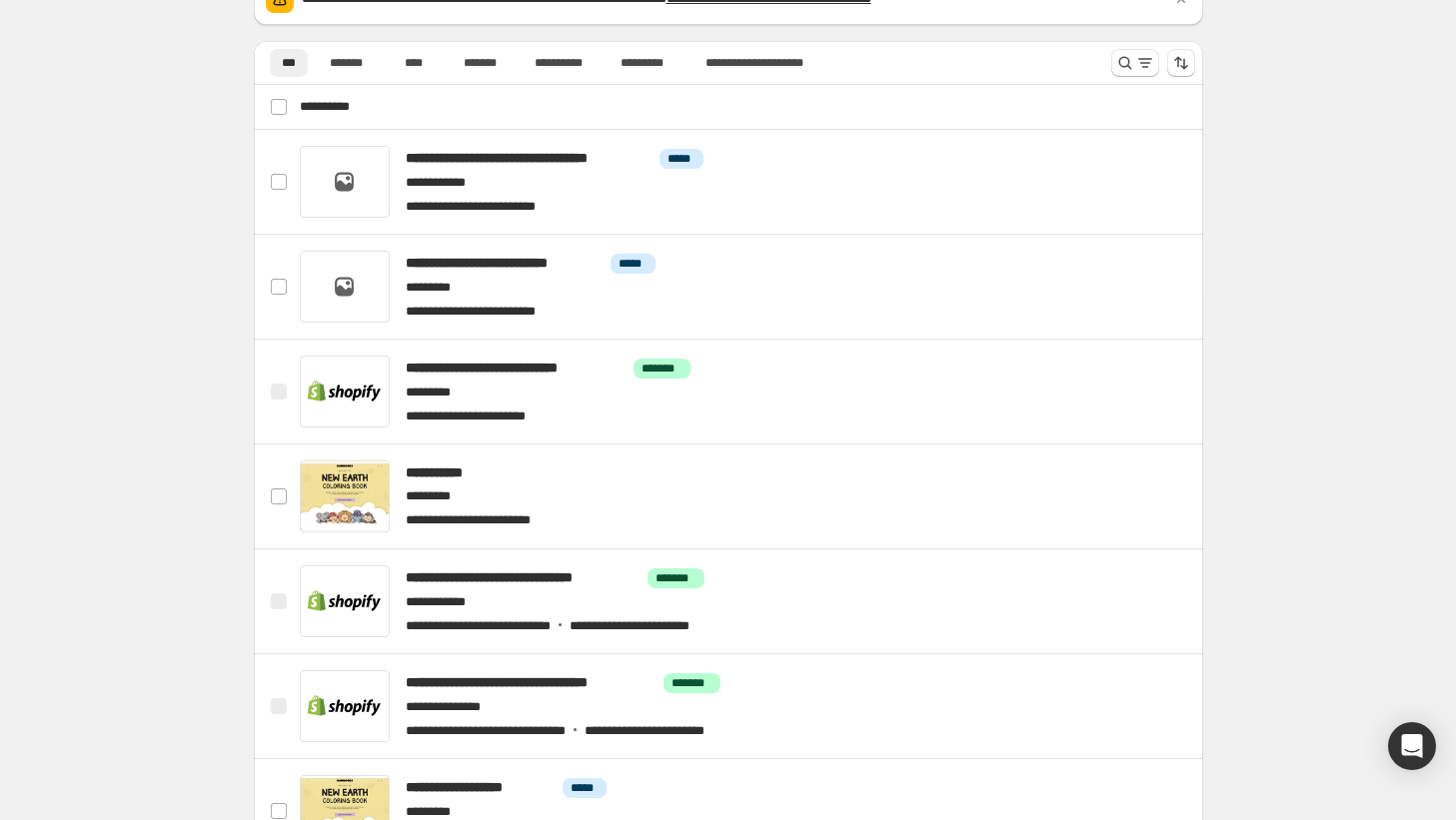 click on "**********" at bounding box center [730, 107] 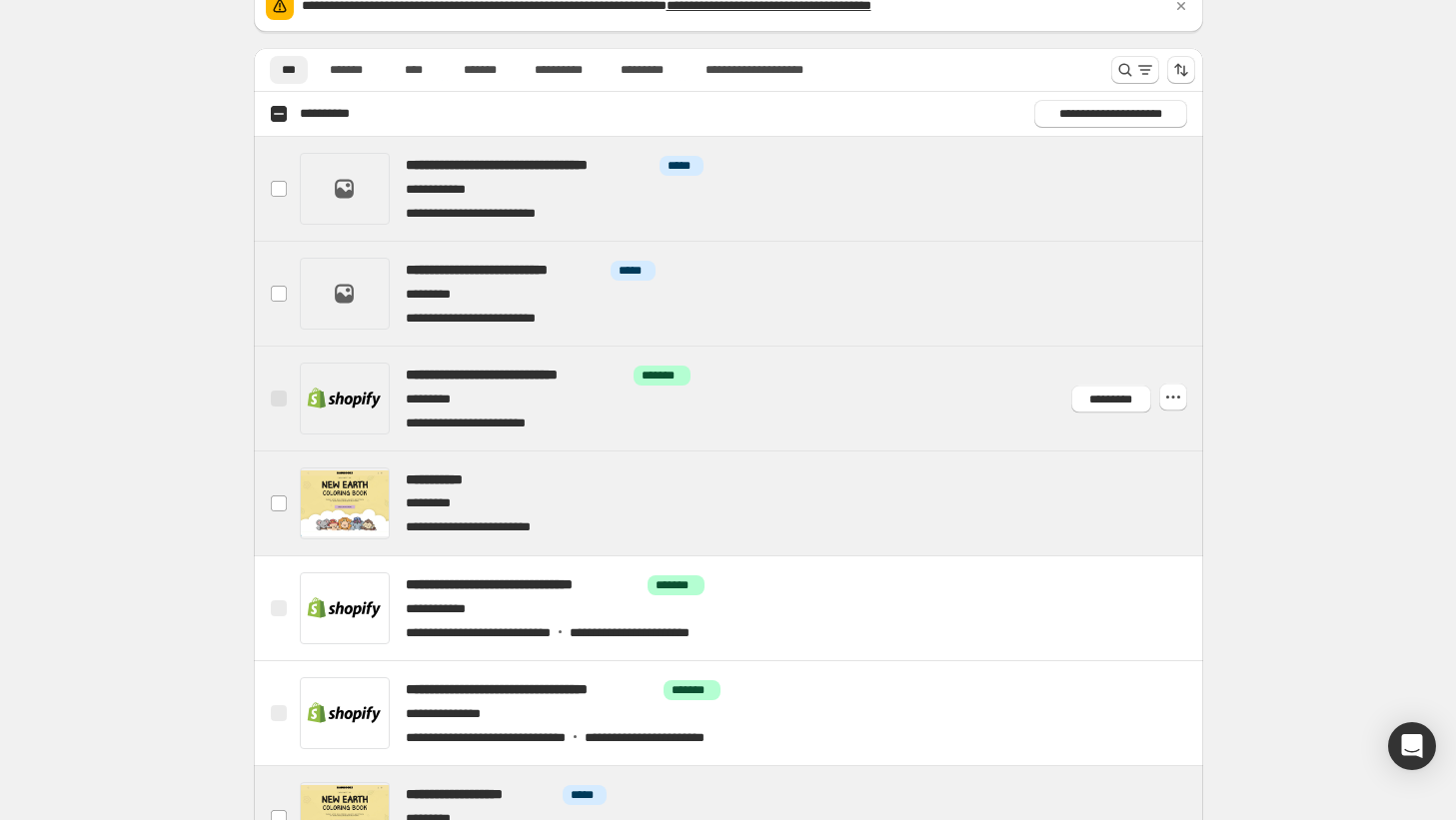 scroll, scrollTop: 264, scrollLeft: 0, axis: vertical 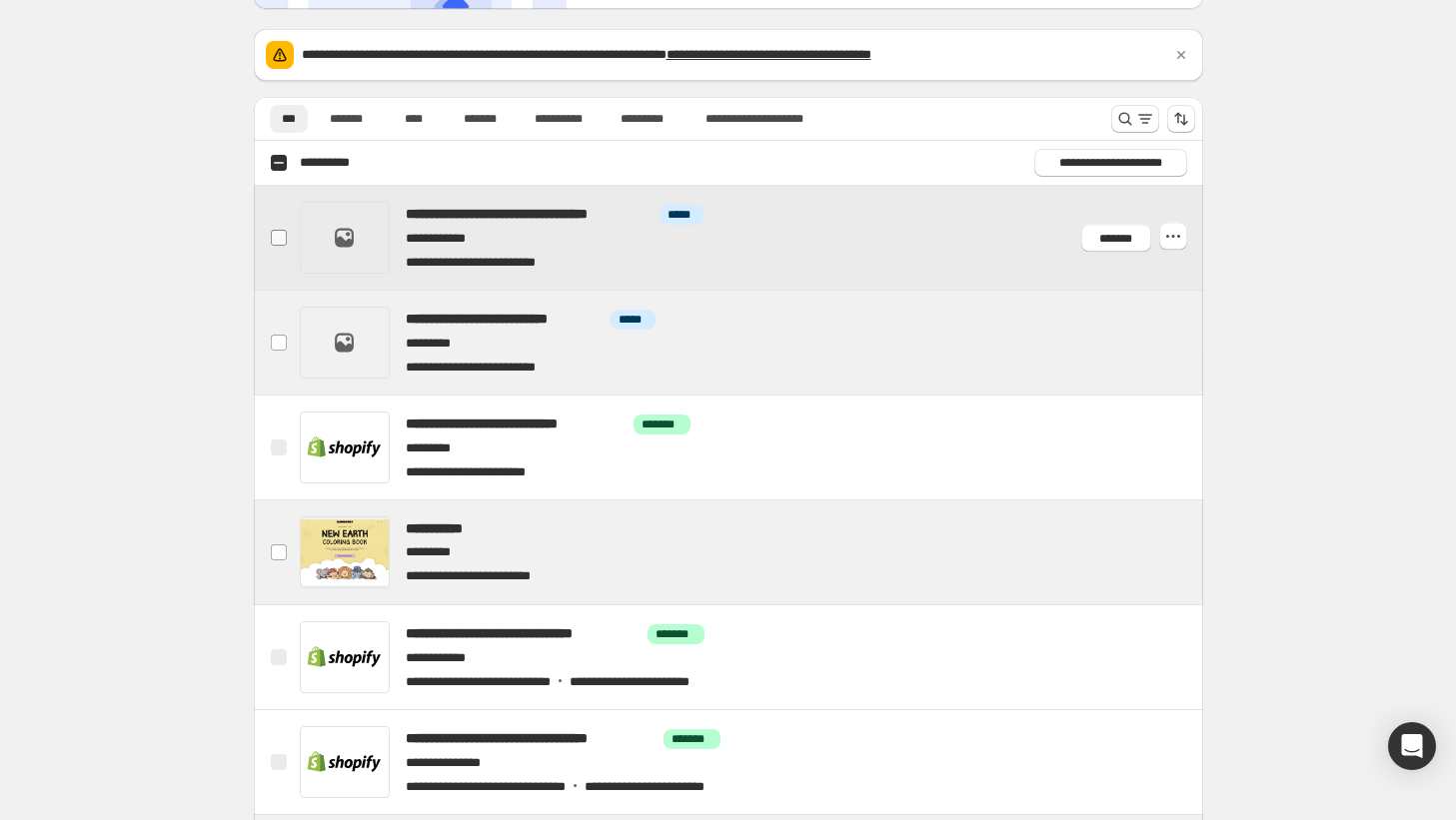 click at bounding box center [279, 238] 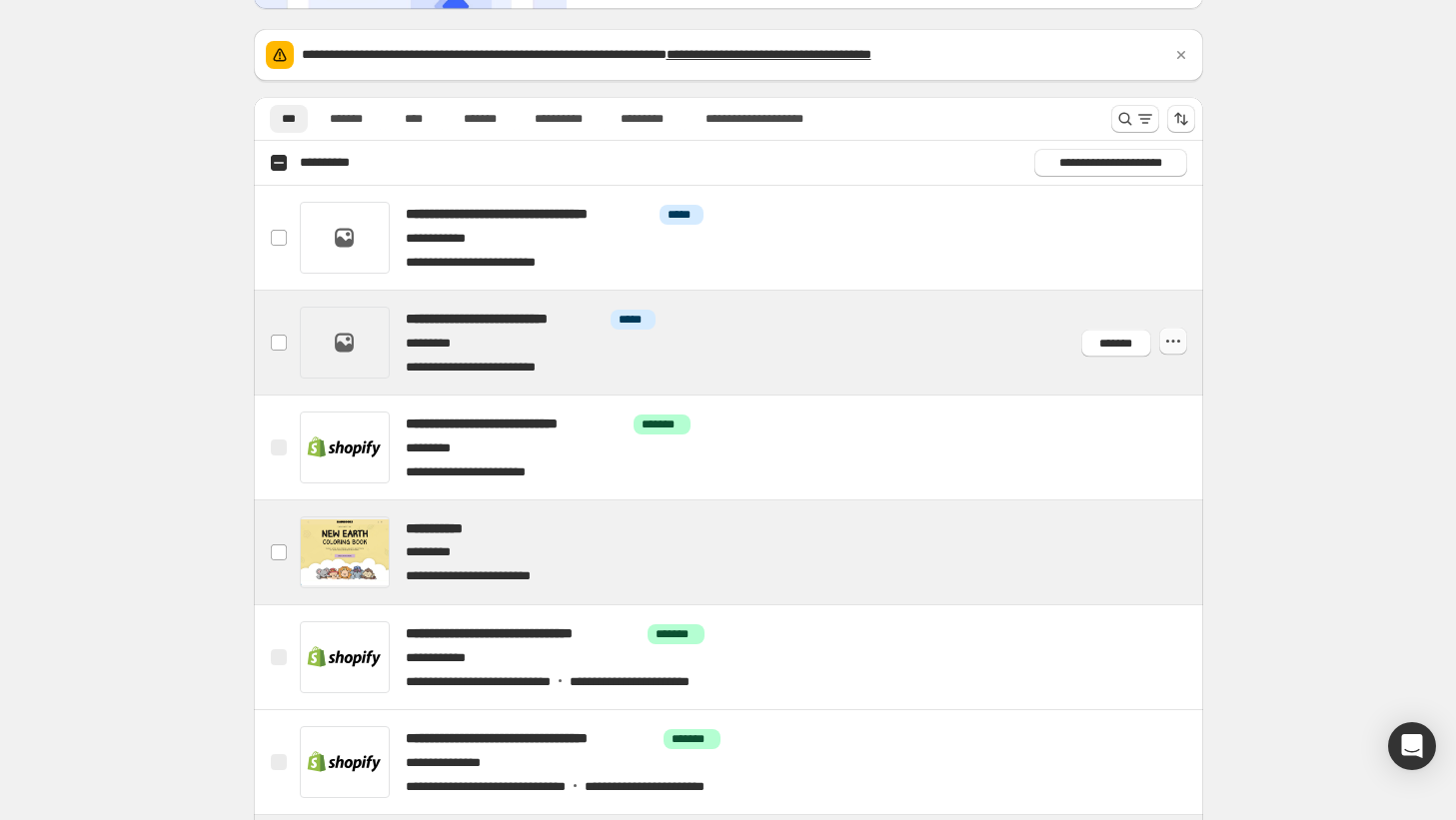 click 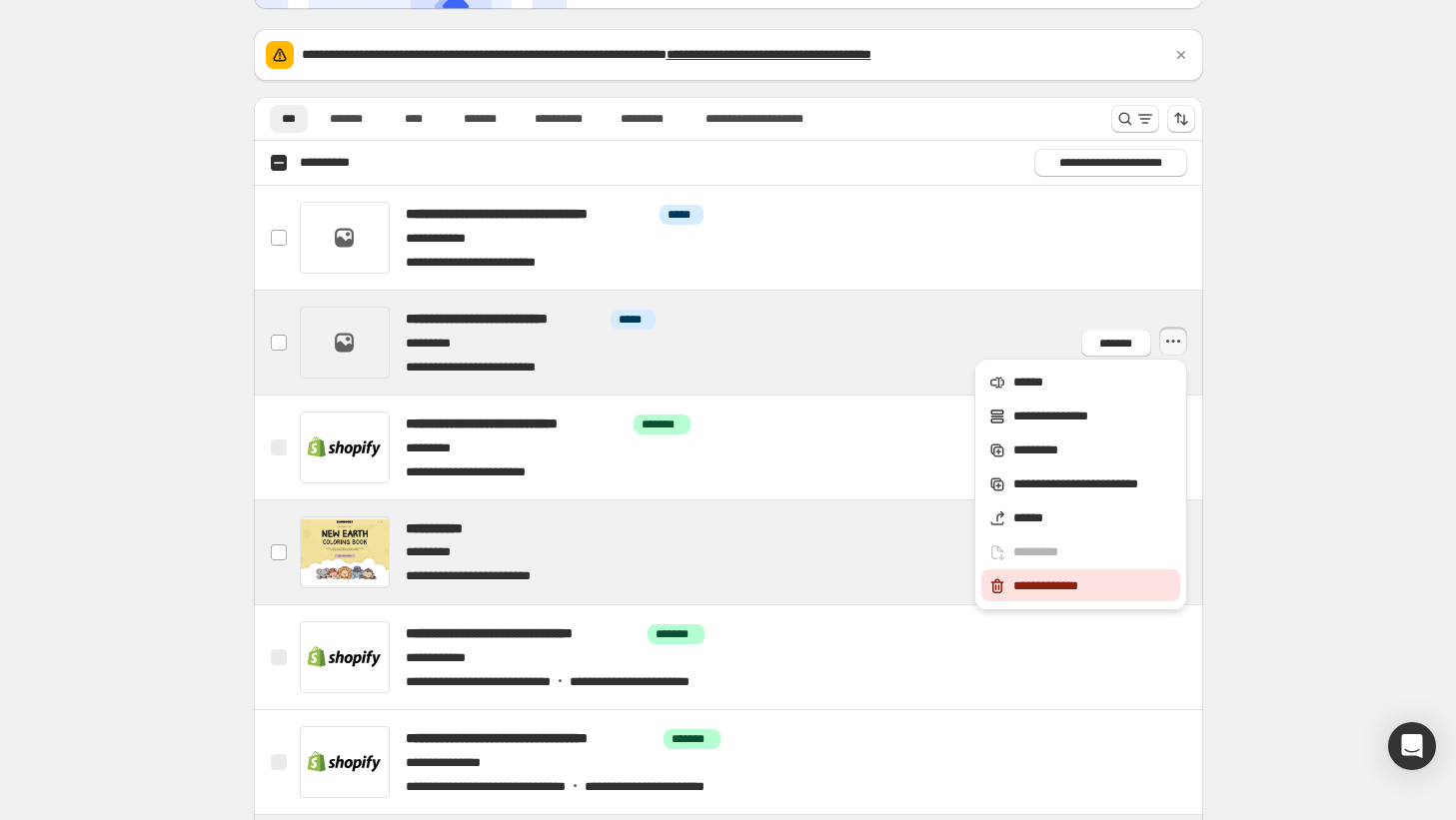 click on "**********" at bounding box center (1093, 586) 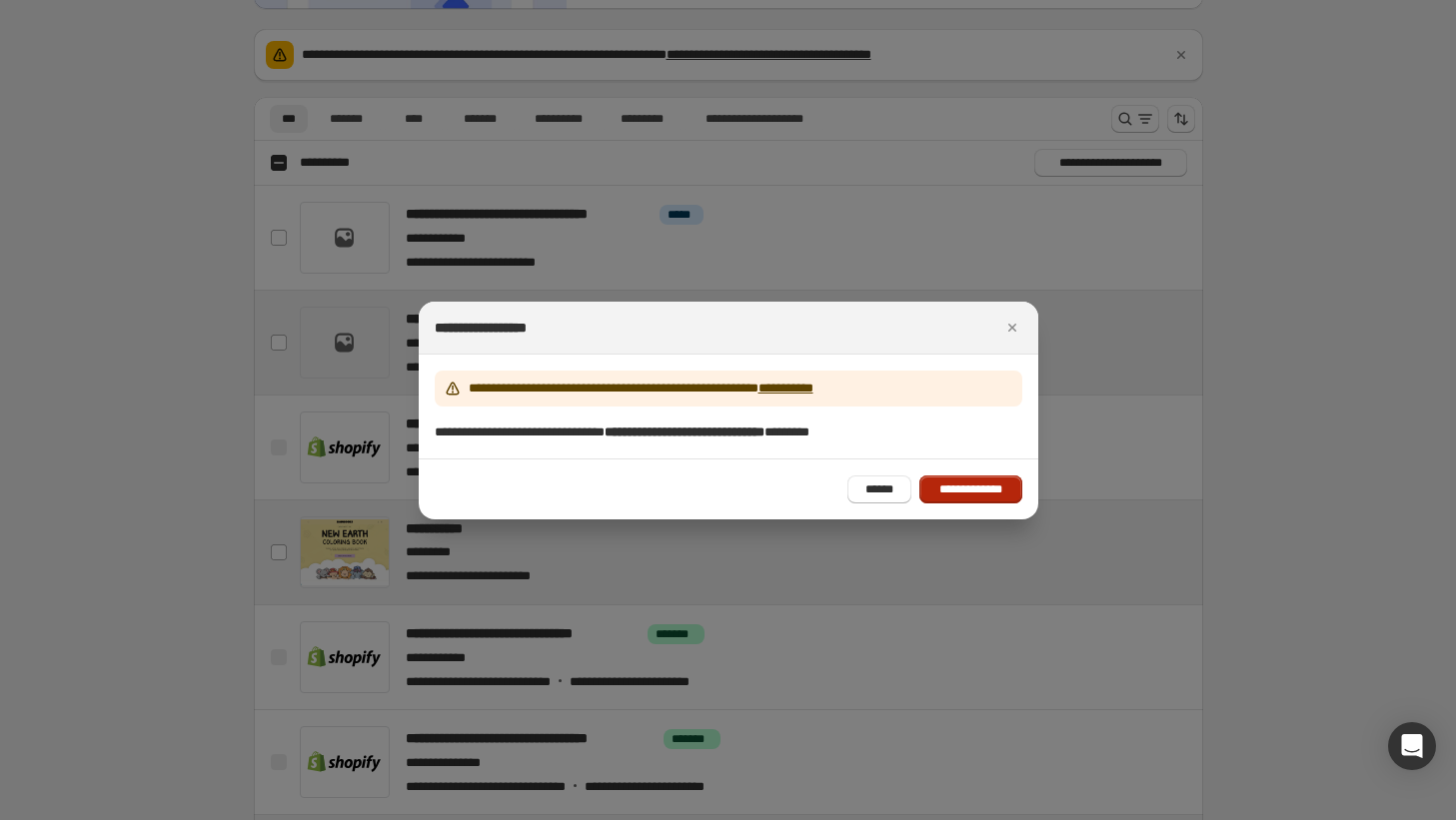 click on "**********" at bounding box center [970, 489] 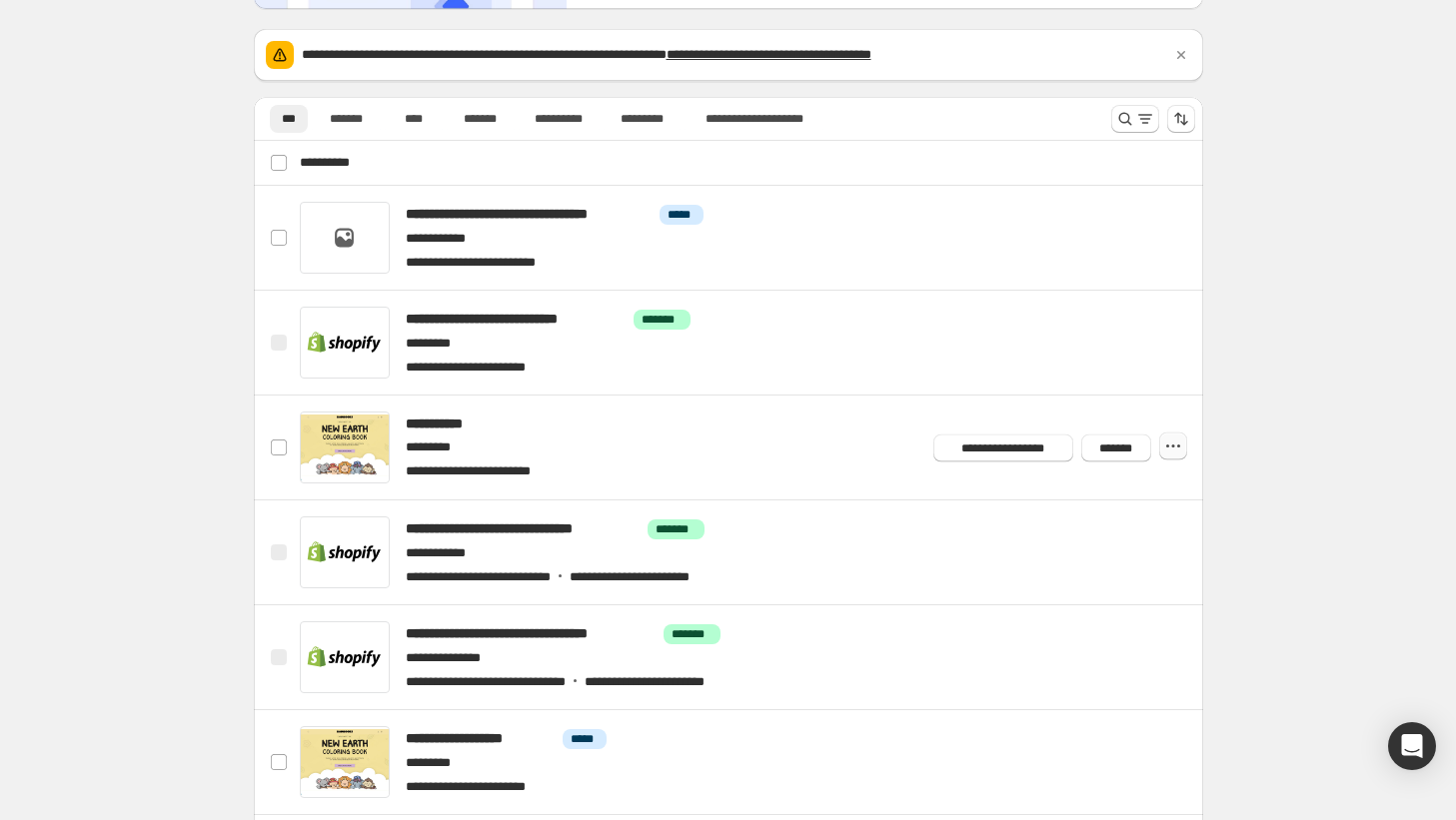click 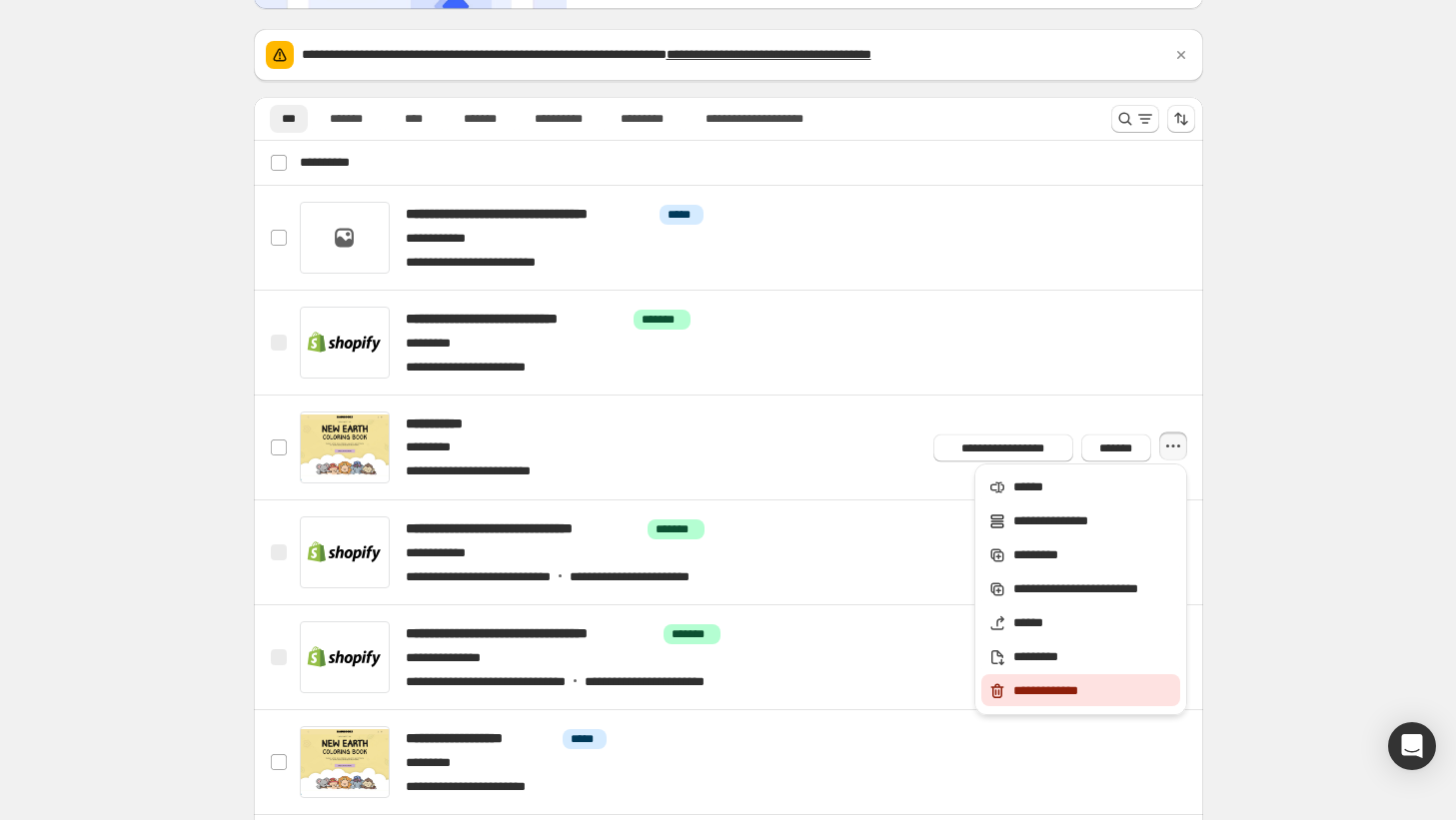 click on "**********" at bounding box center [1093, 691] 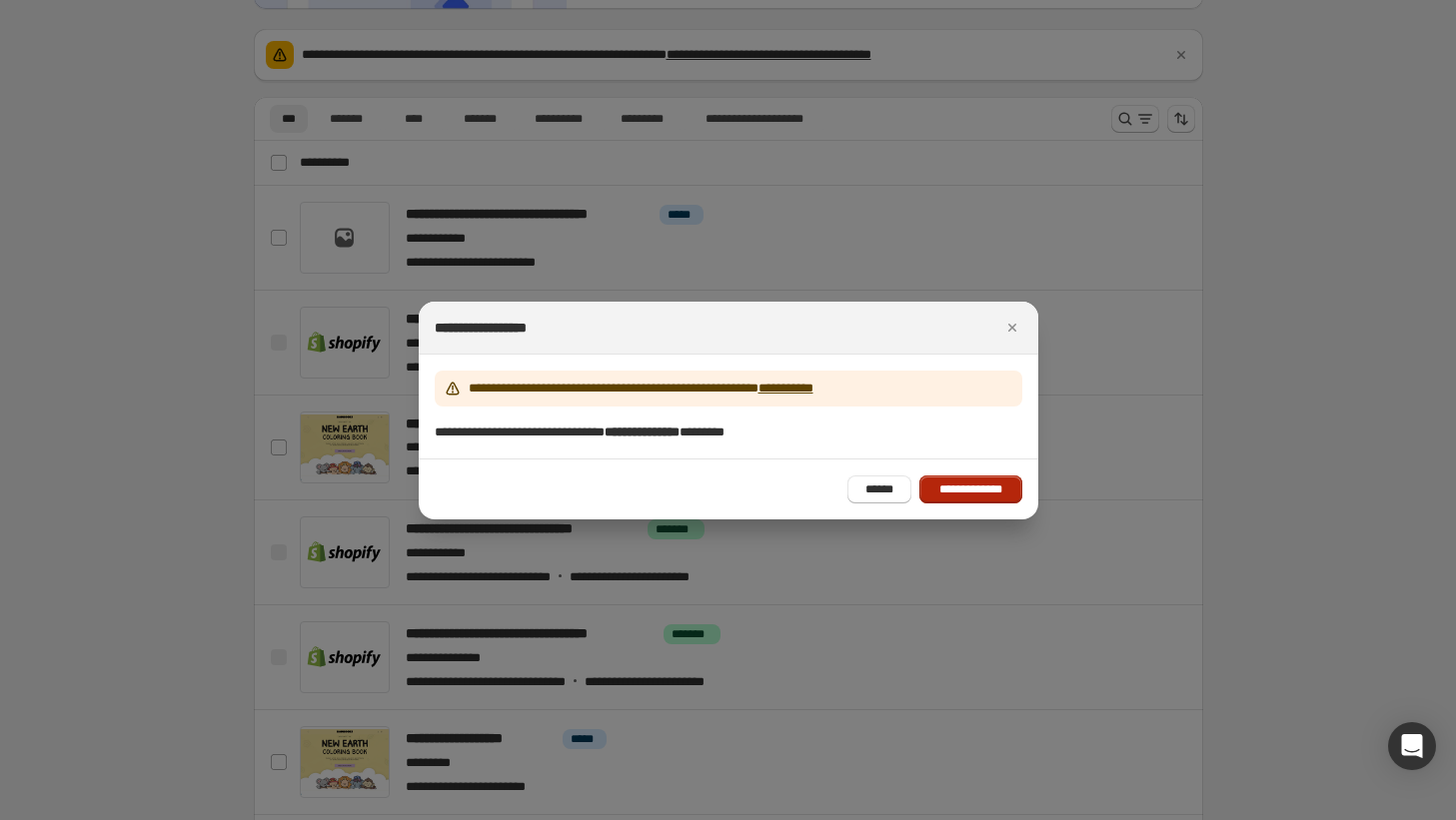 click on "**********" at bounding box center (970, 489) 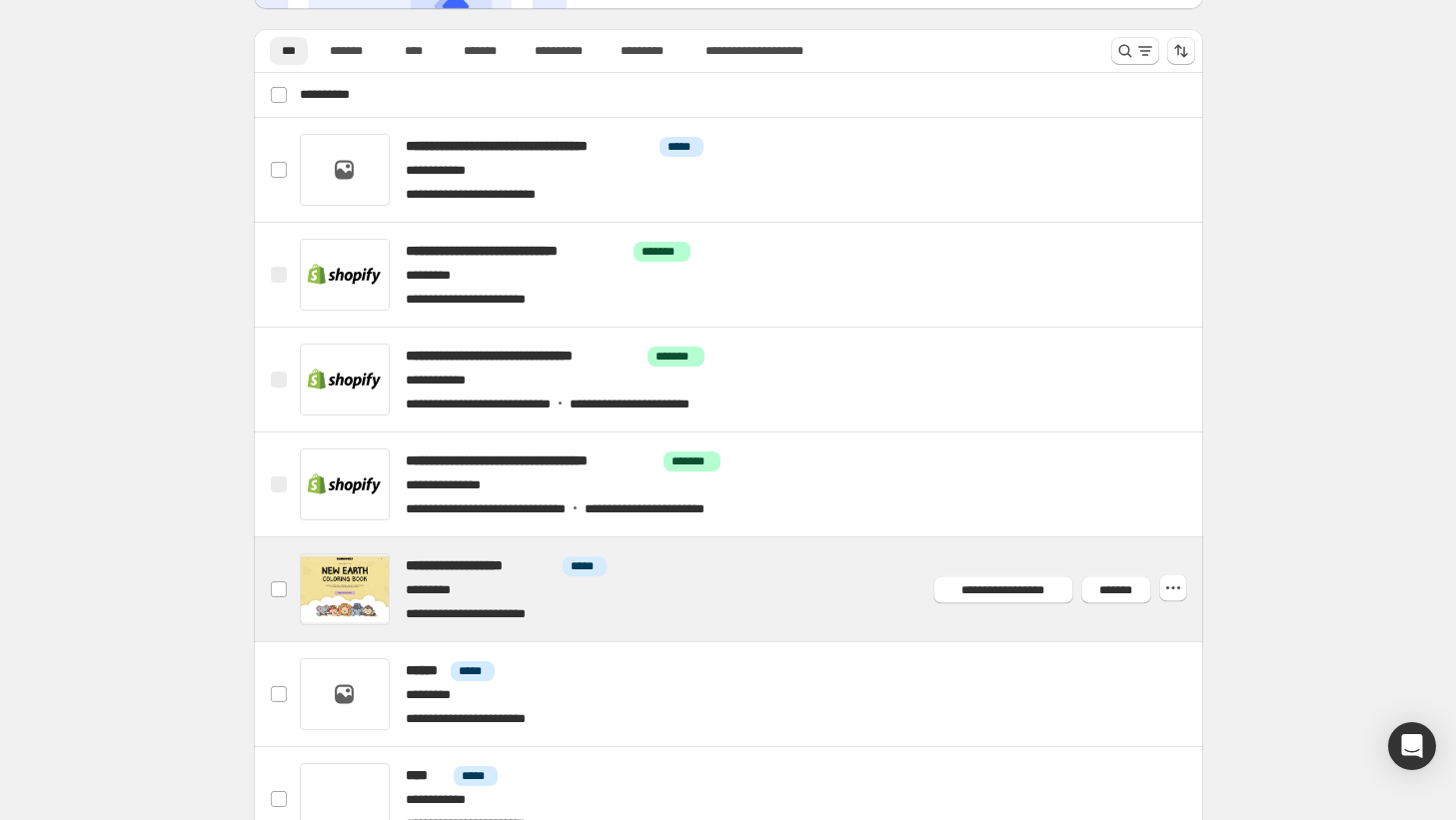 scroll, scrollTop: 343, scrollLeft: 0, axis: vertical 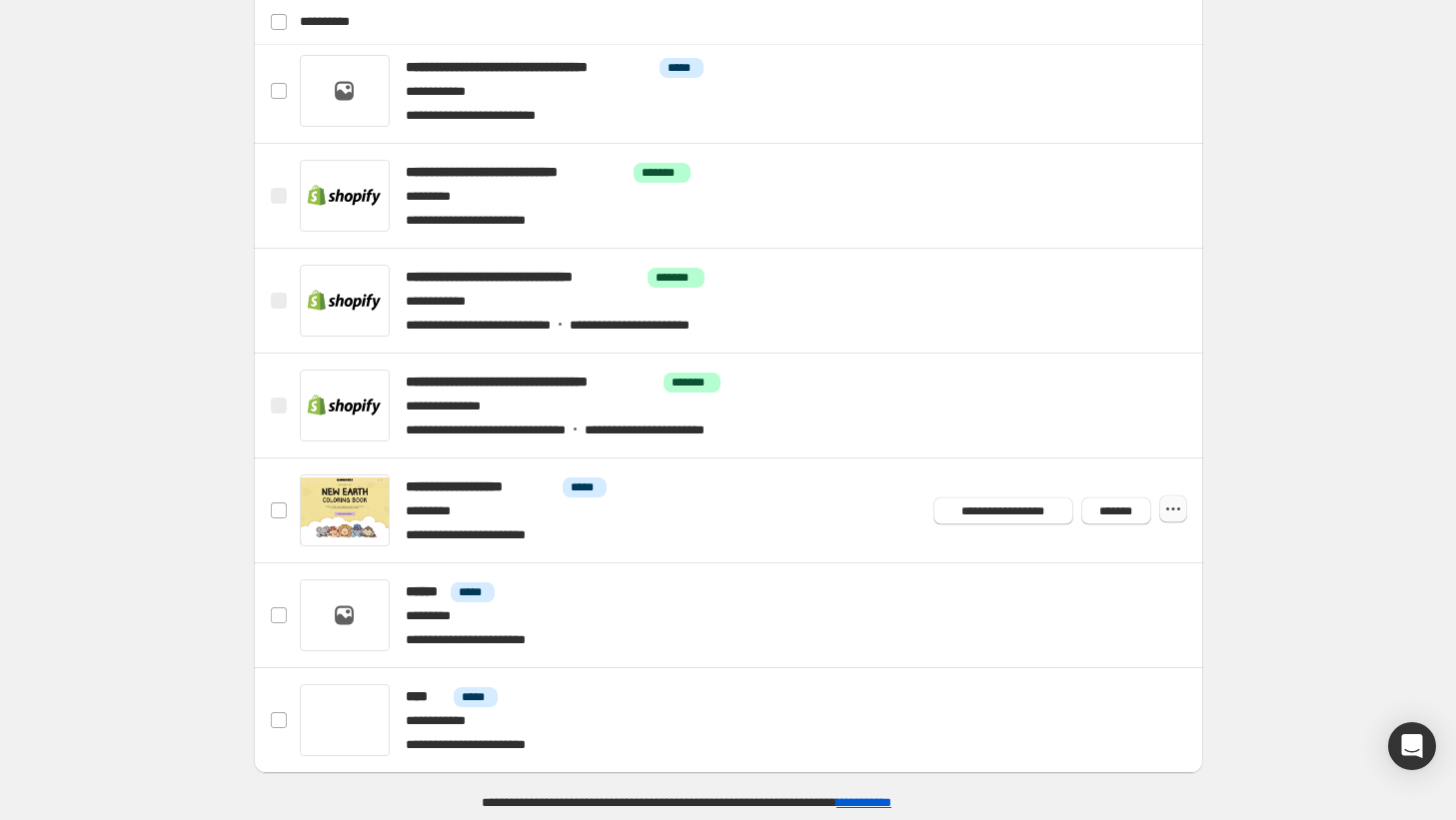 click 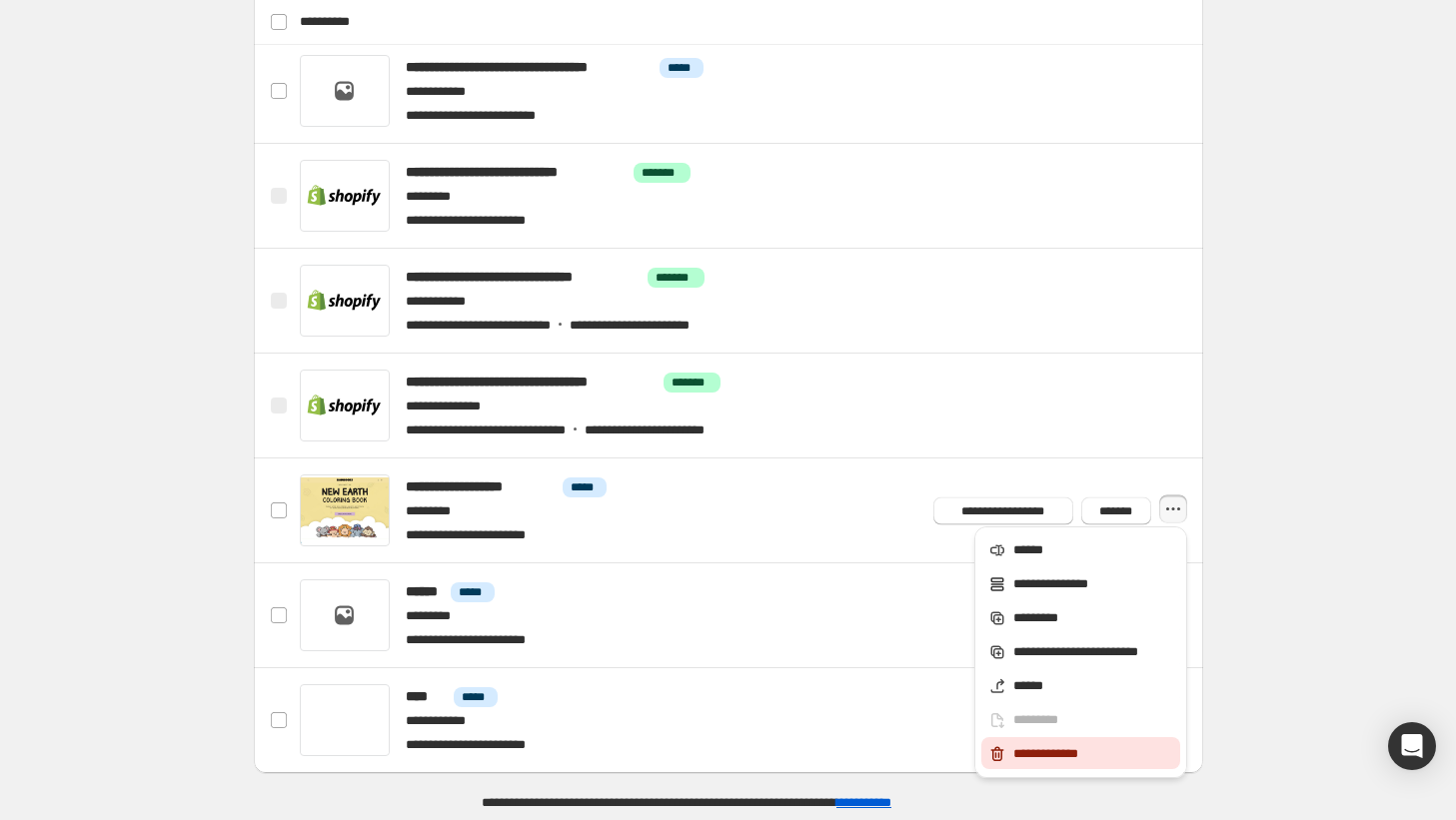 click on "**********" at bounding box center (1080, 753) 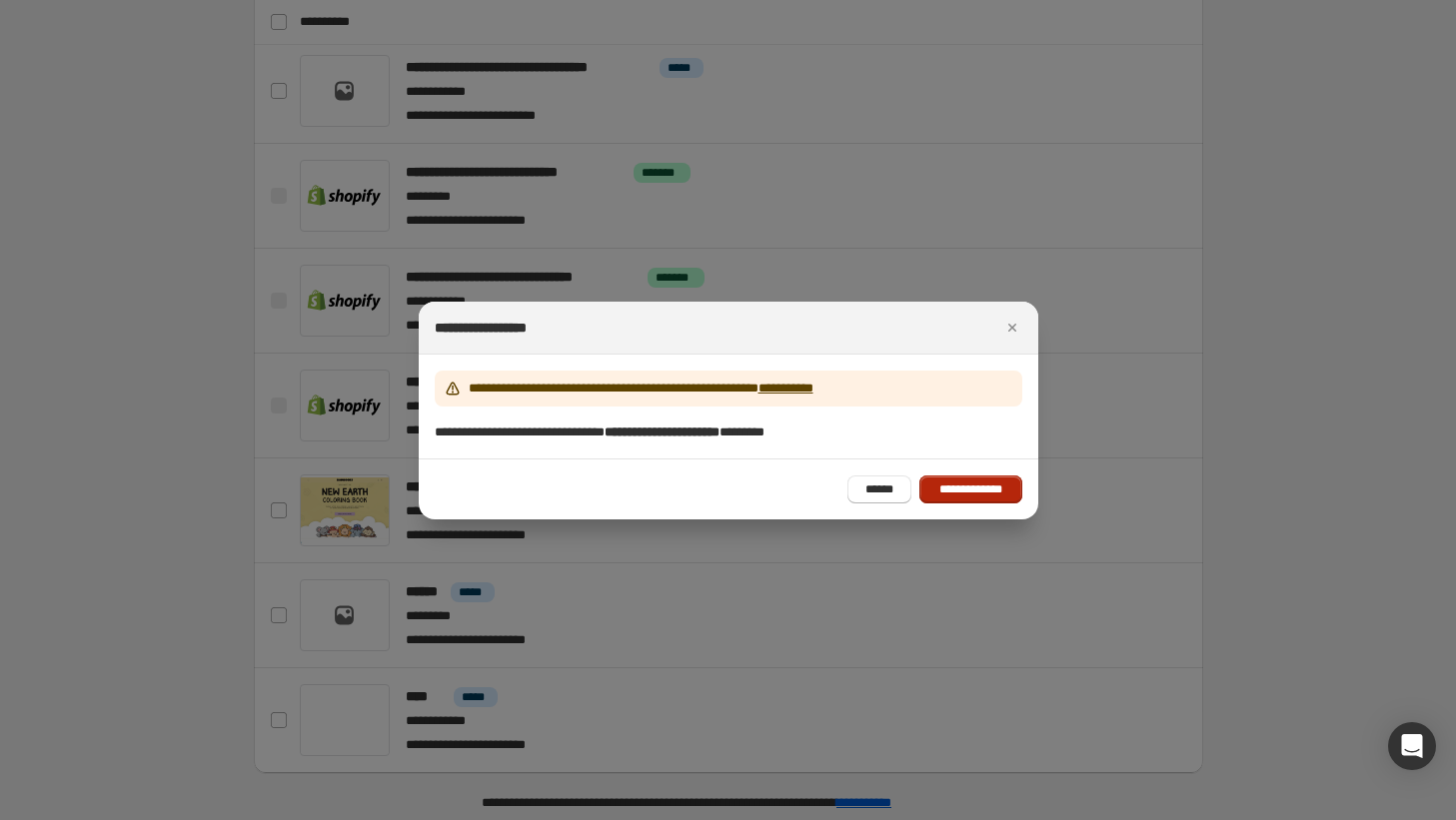click on "**********" at bounding box center [970, 489] 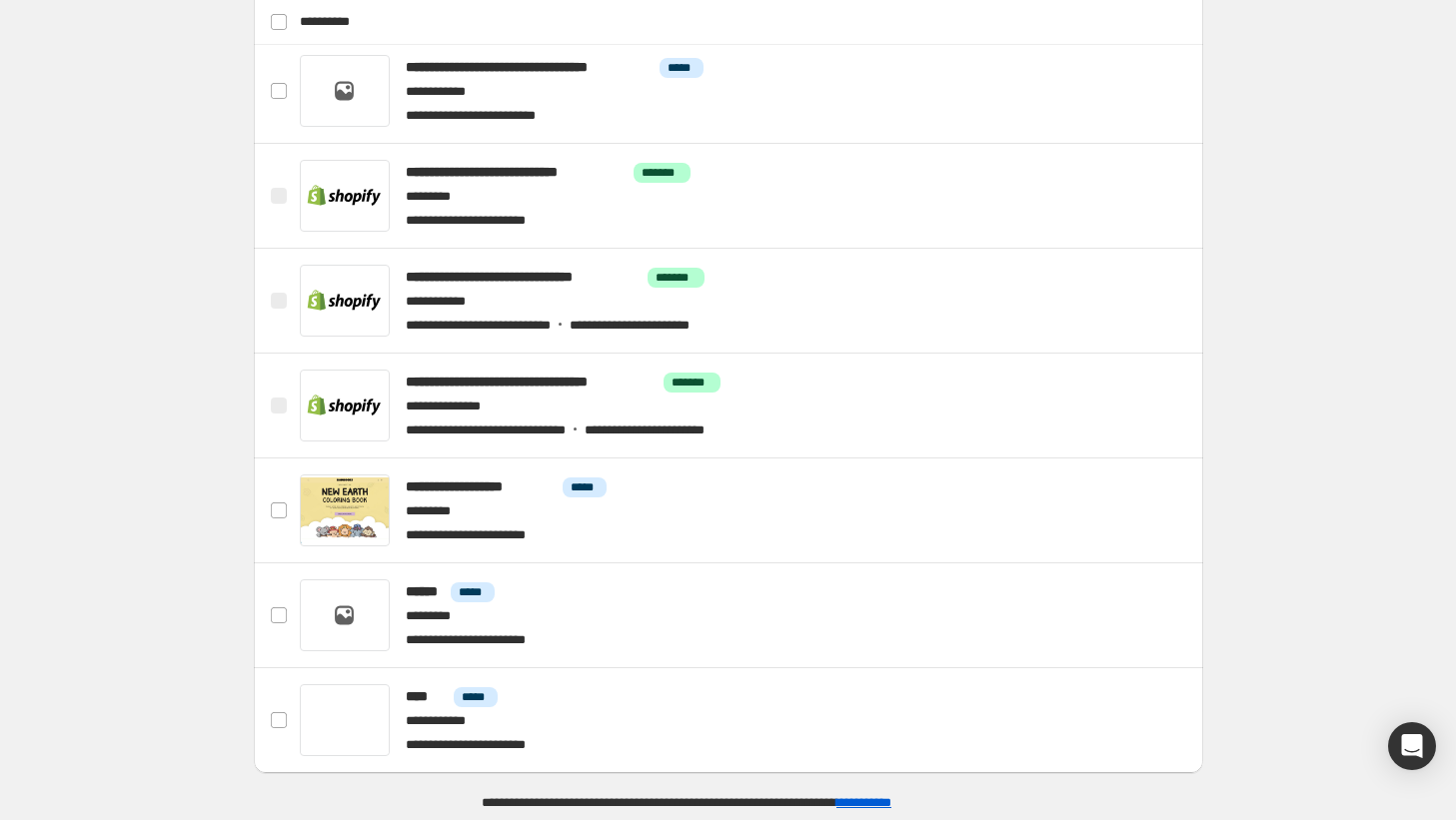 scroll, scrollTop: 194, scrollLeft: 0, axis: vertical 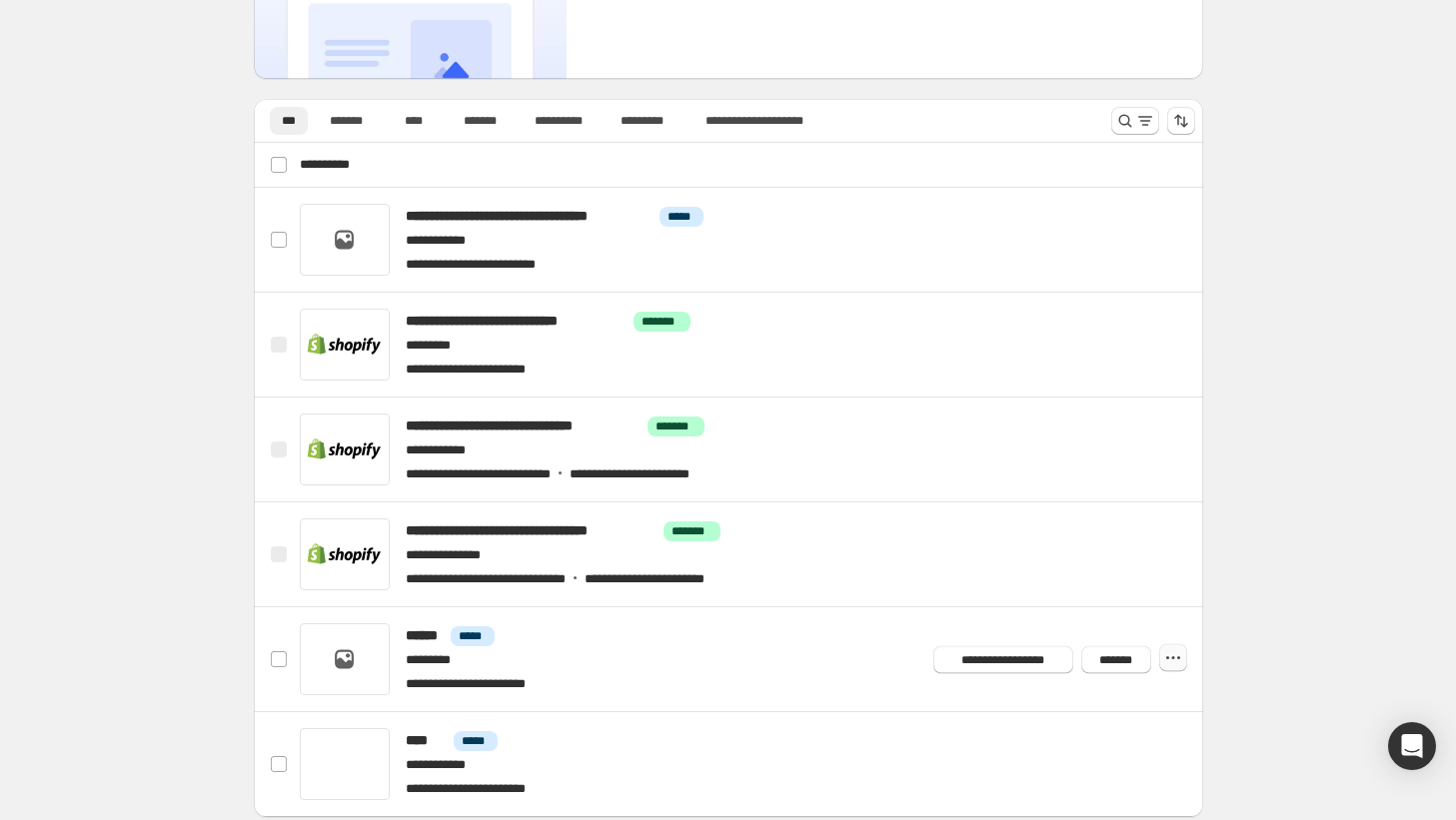 click 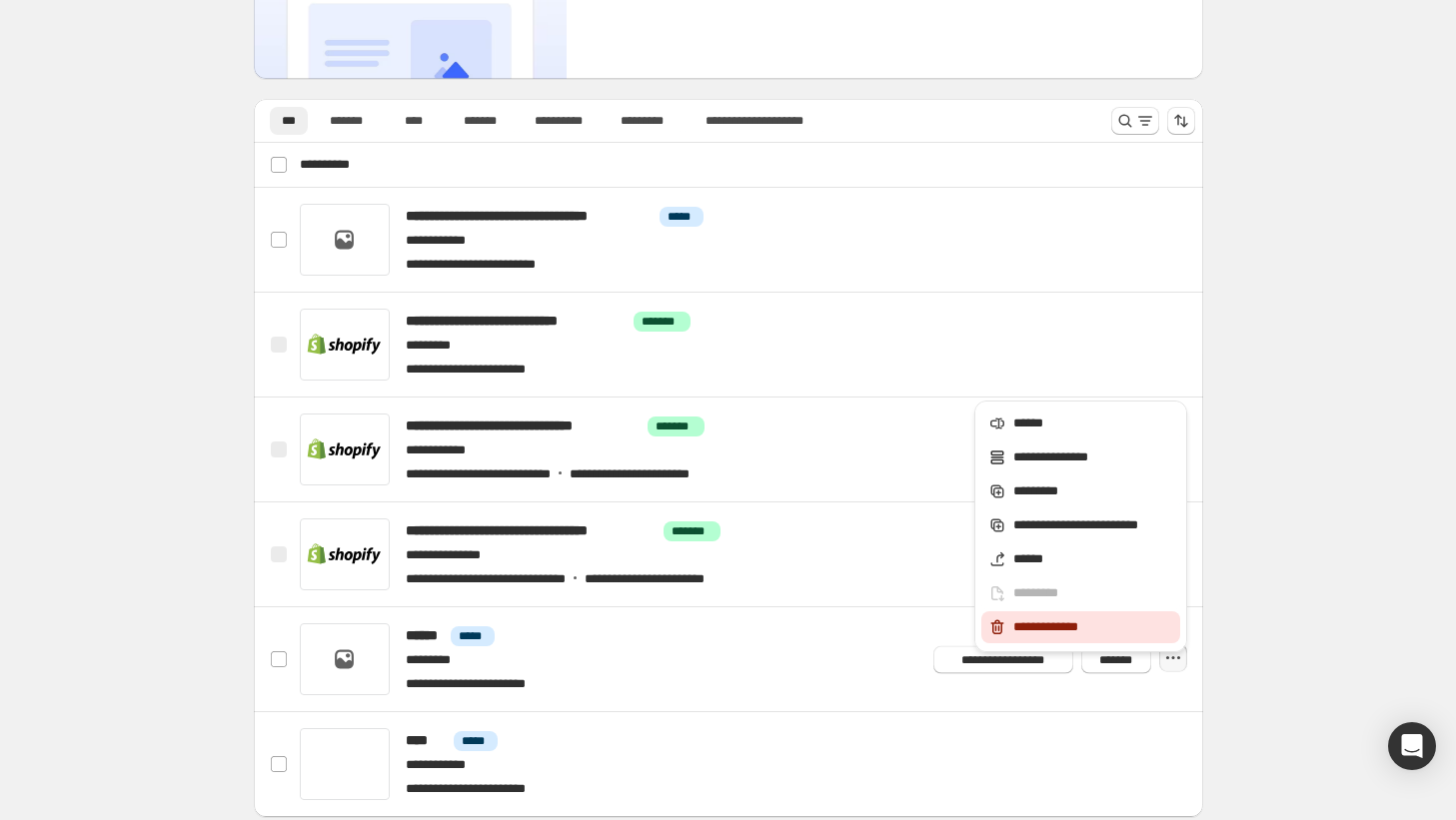 click on "**********" at bounding box center (1093, 627) 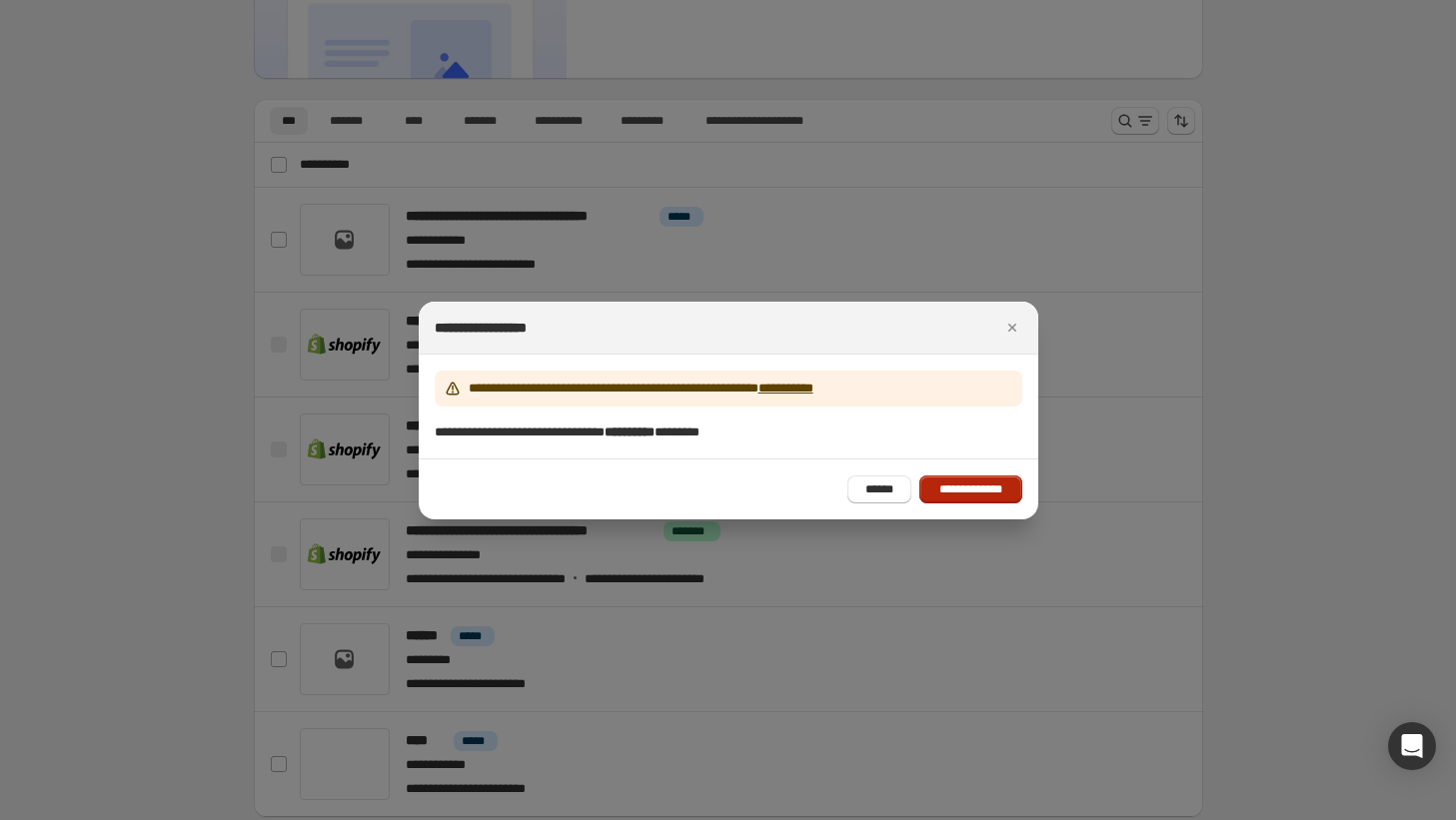 click on "**********" at bounding box center [970, 489] 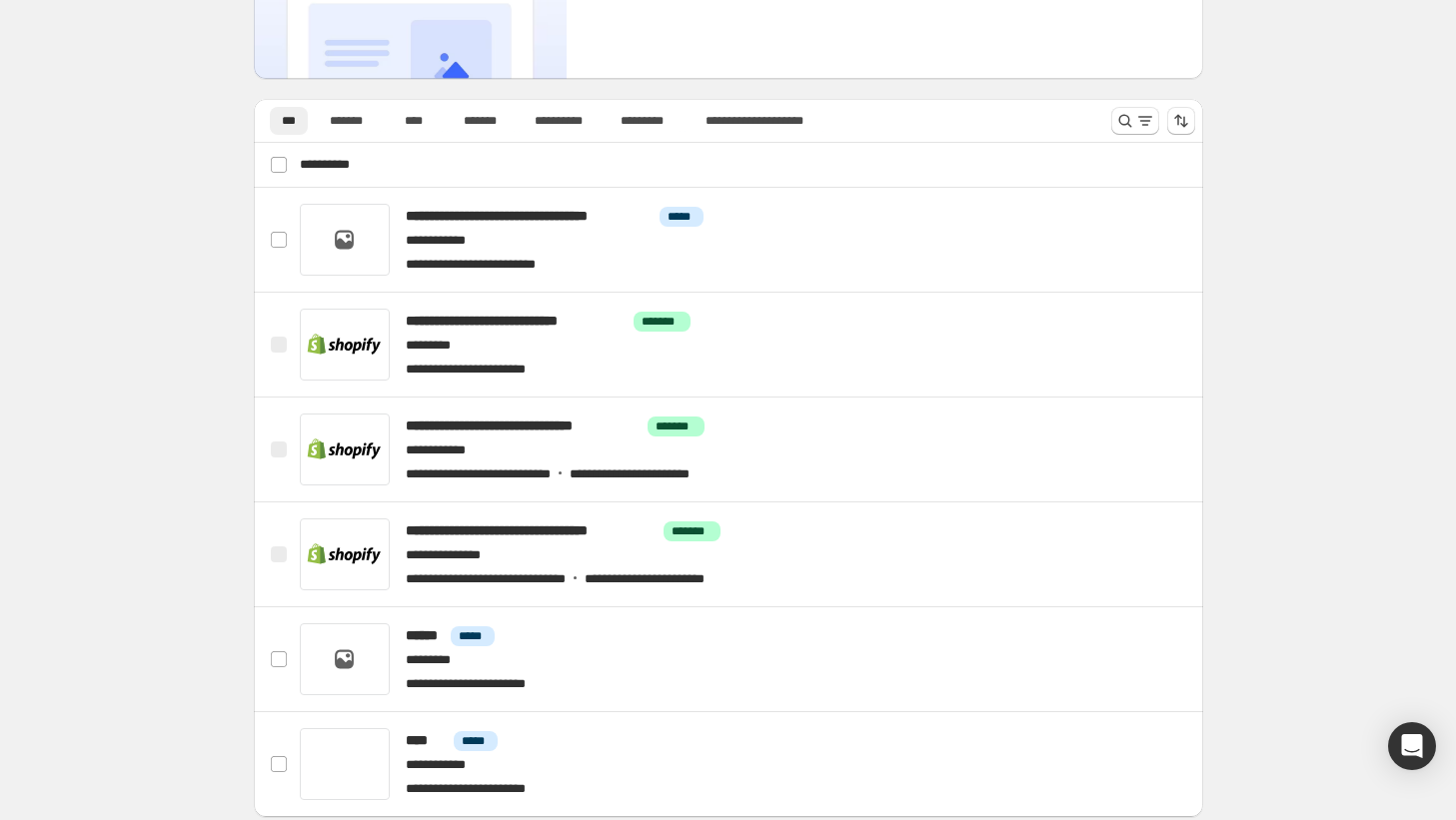 scroll, scrollTop: 133, scrollLeft: 0, axis: vertical 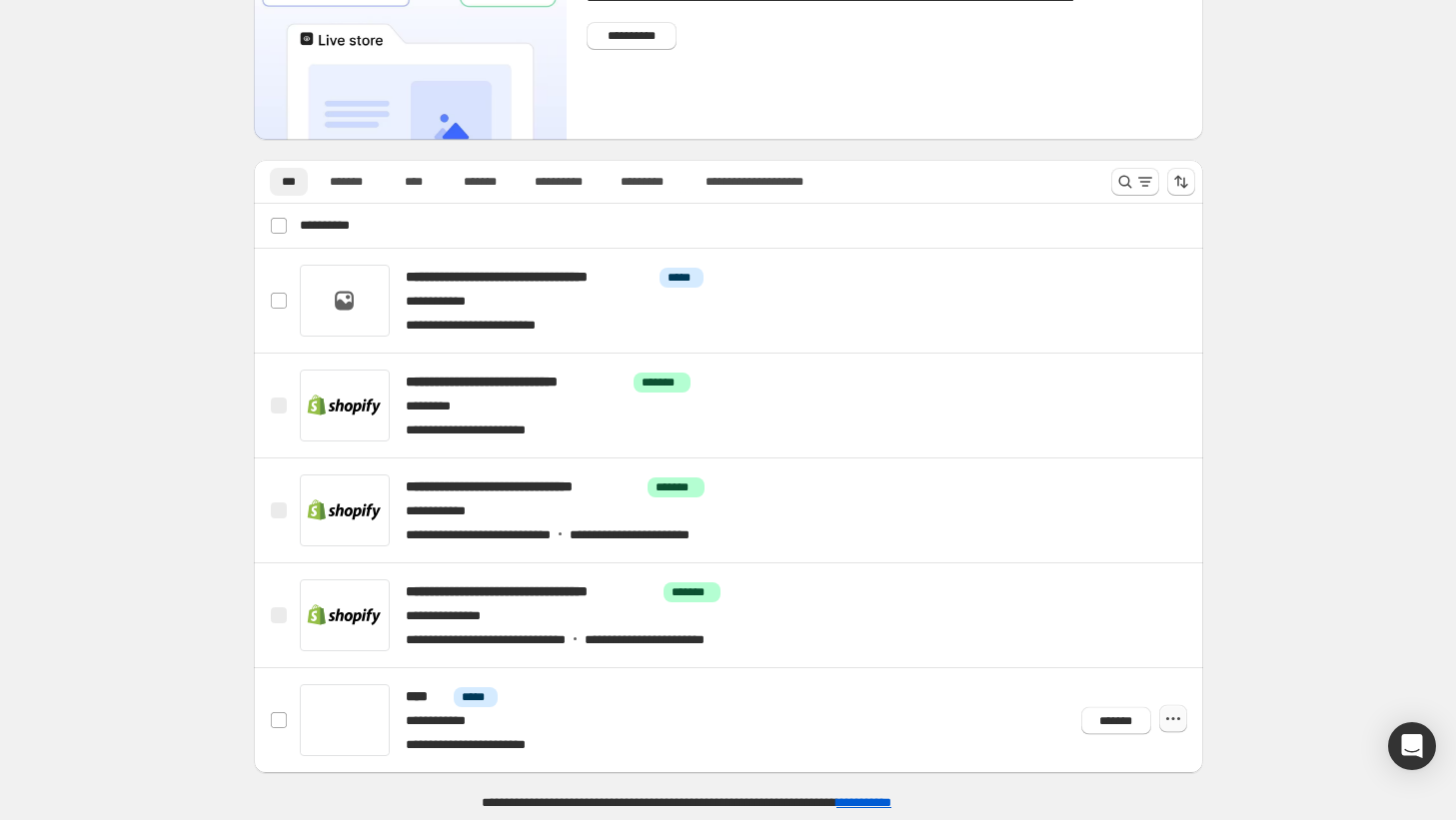 click 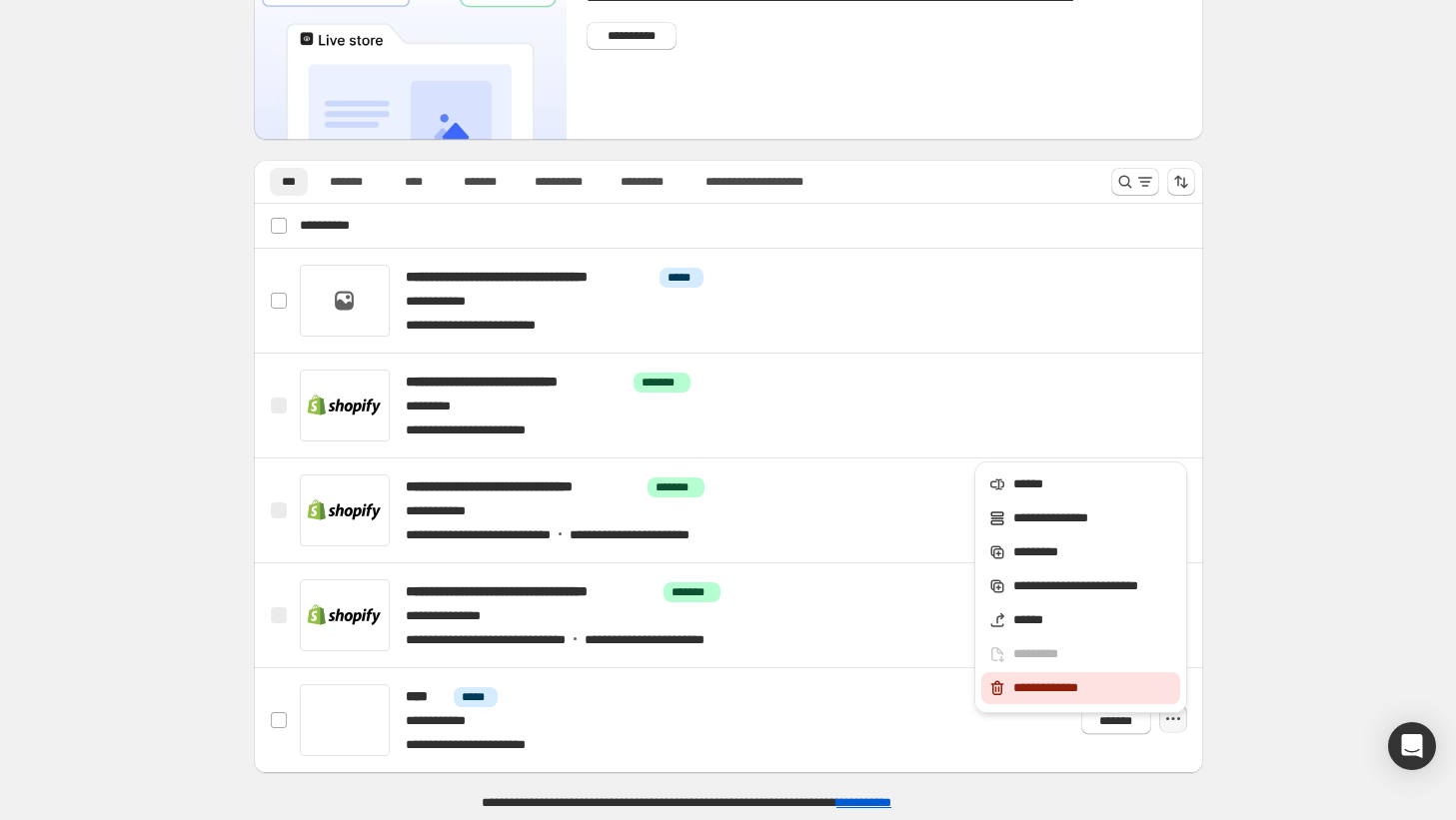 click on "**********" at bounding box center (1093, 688) 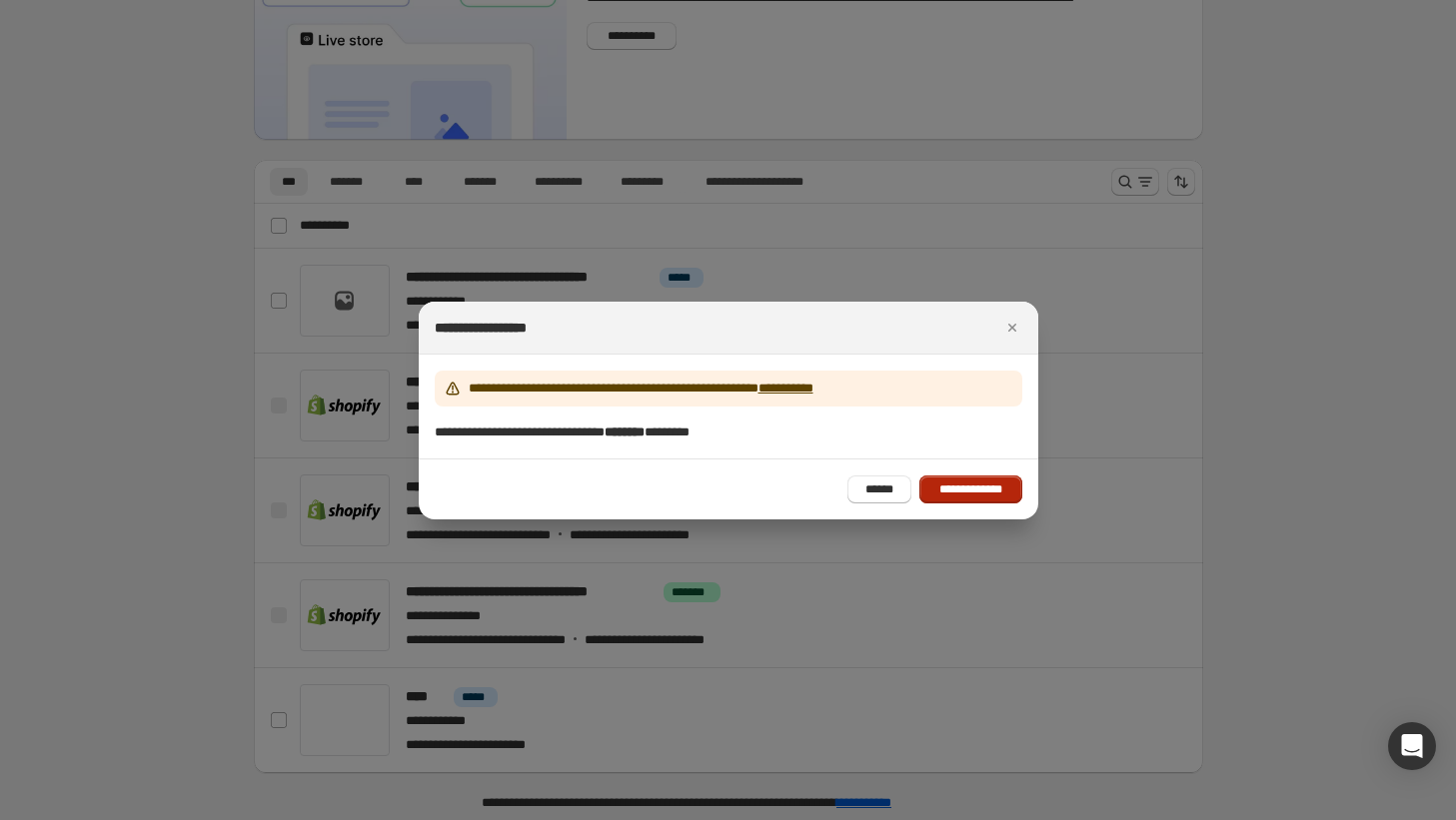 click on "**********" at bounding box center (970, 489) 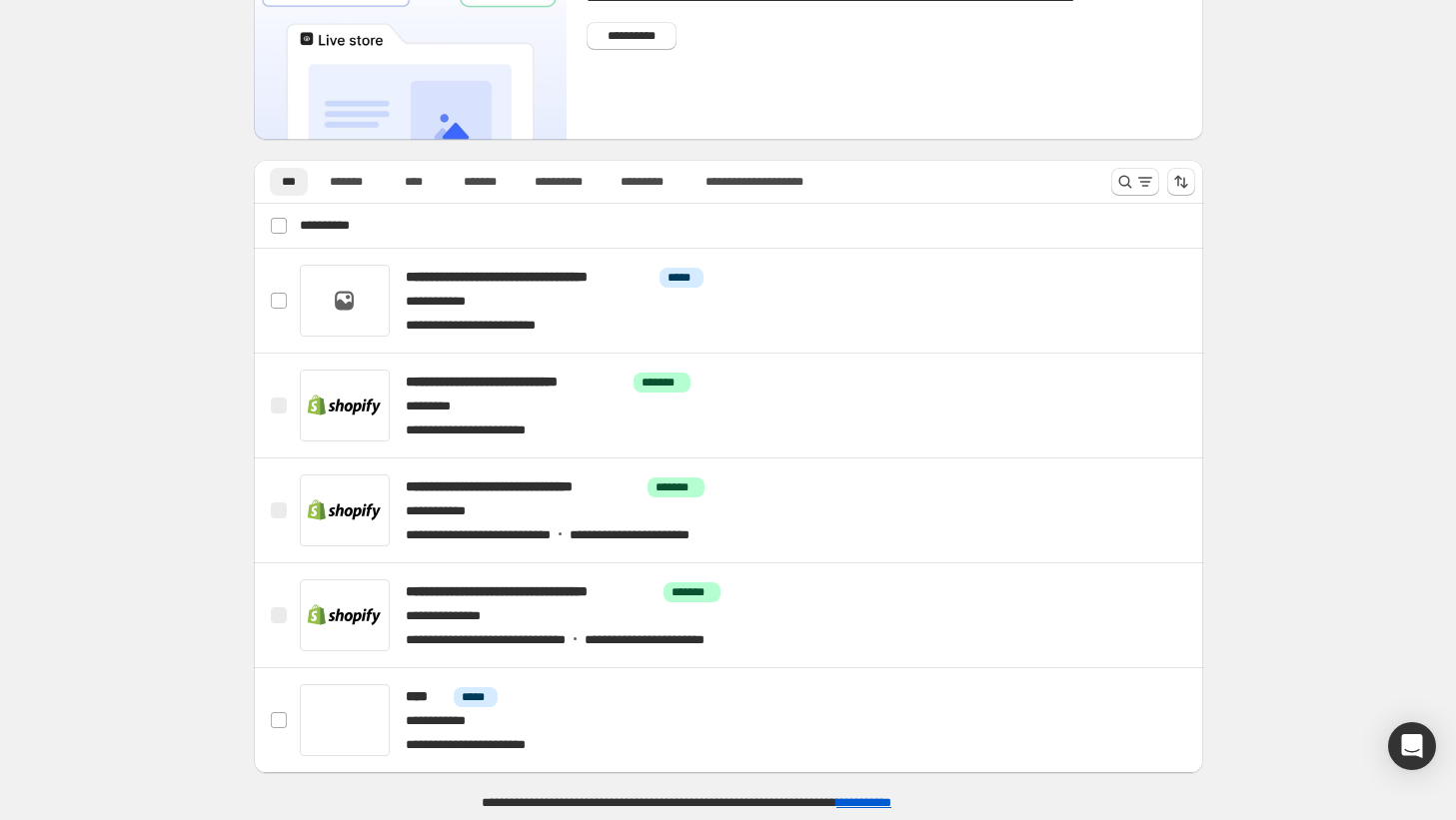 scroll, scrollTop: 28, scrollLeft: 0, axis: vertical 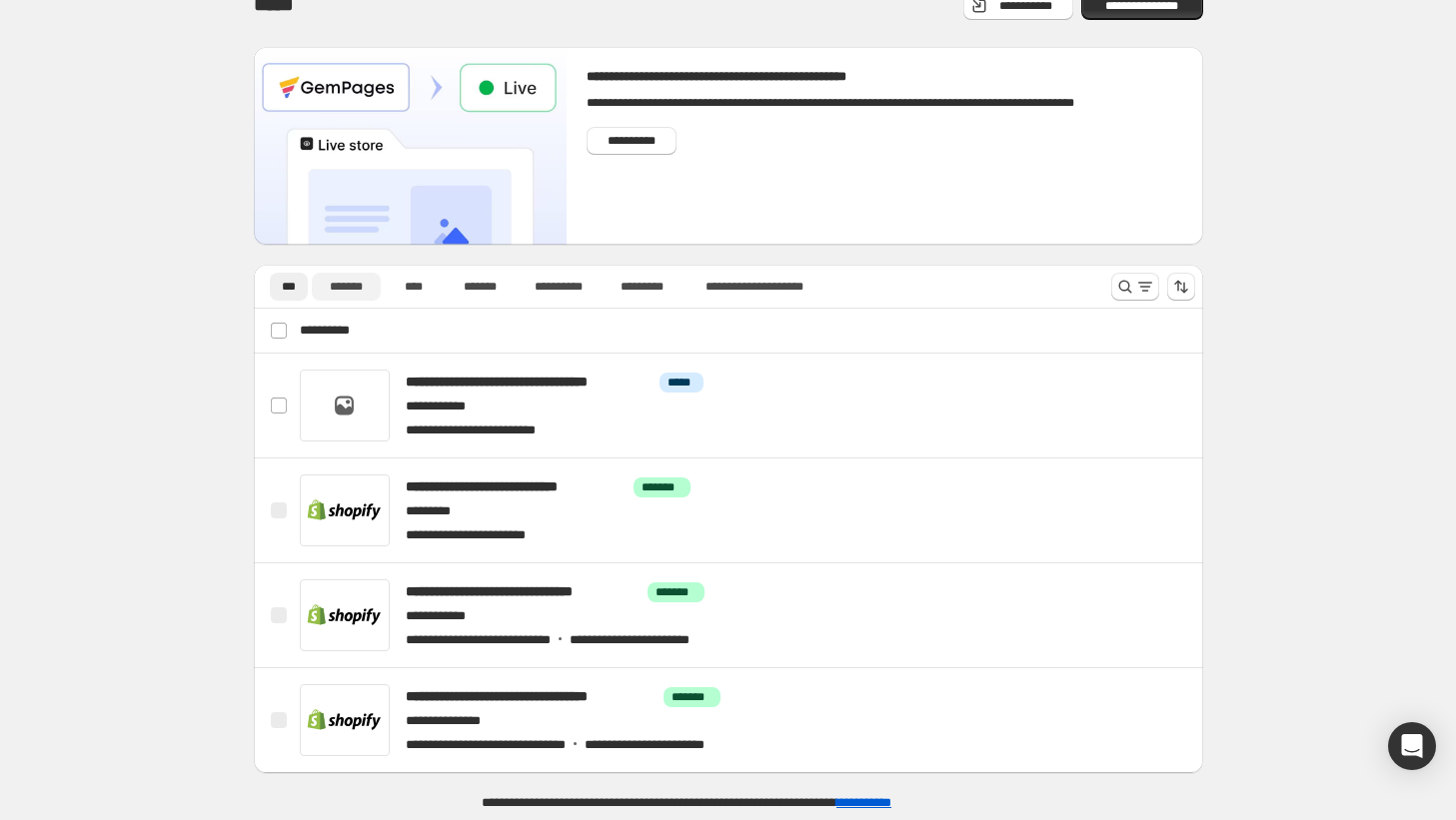 click on "*******" at bounding box center (346, 287) 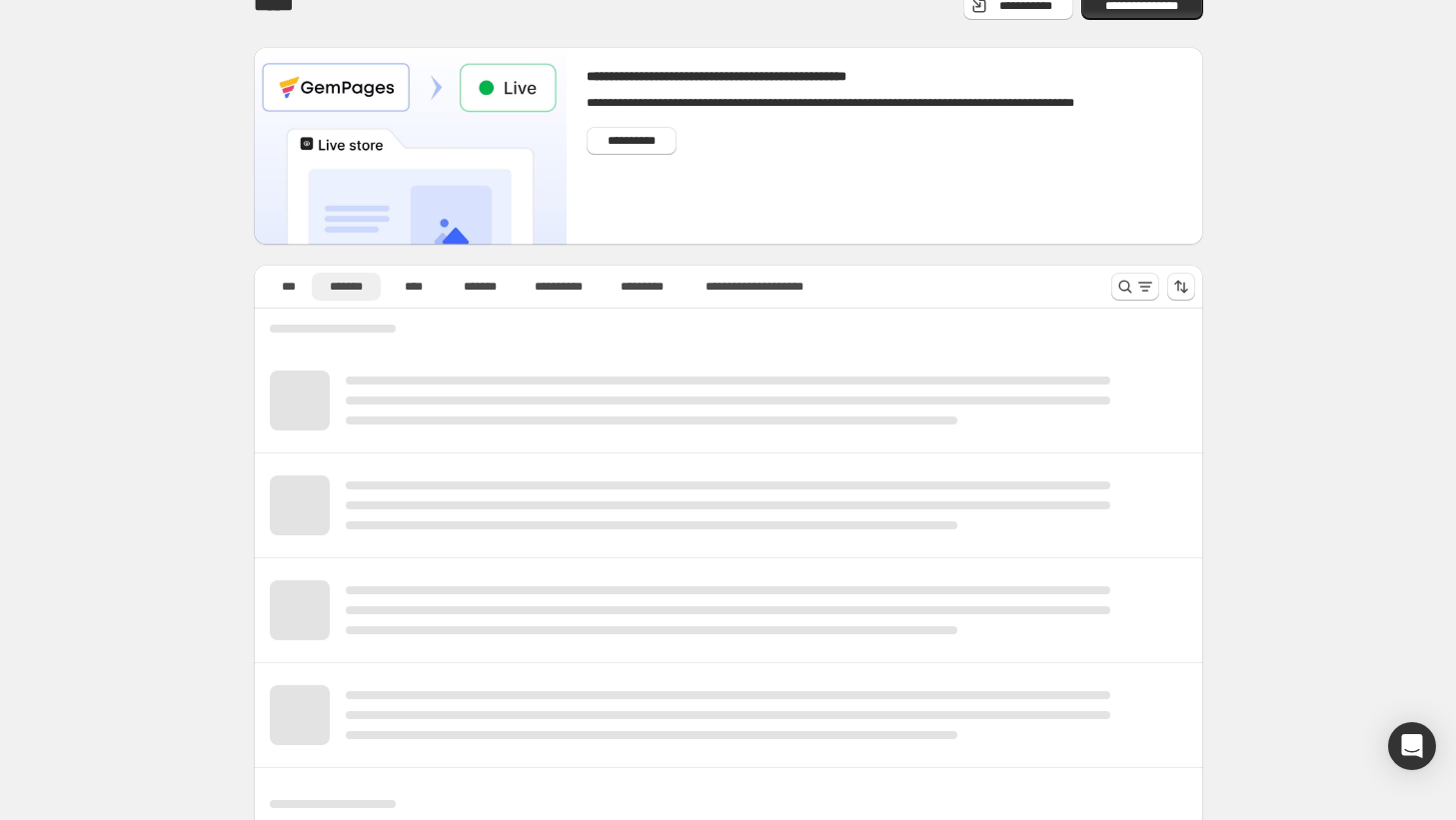 scroll, scrollTop: 0, scrollLeft: 0, axis: both 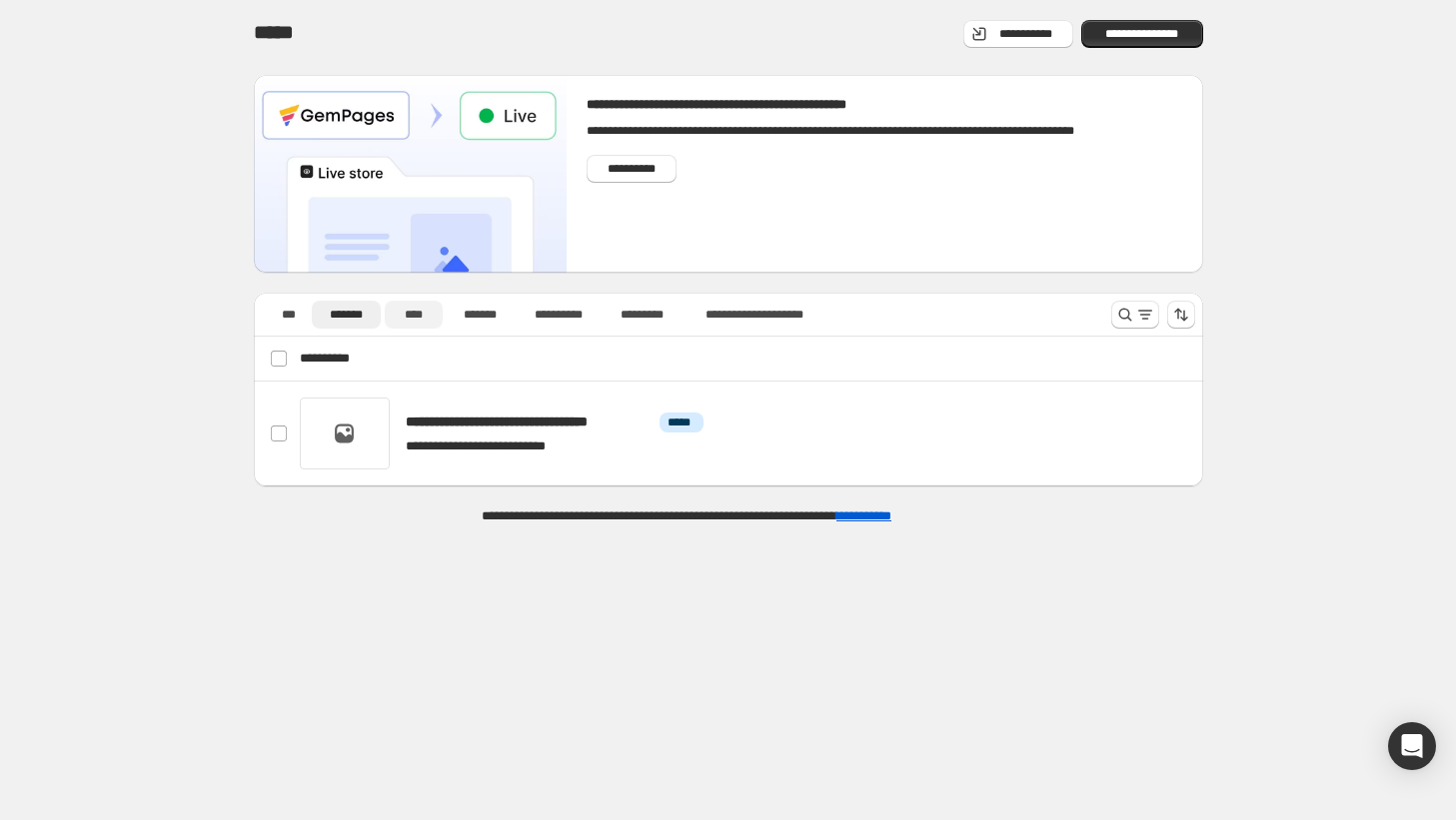 click on "****" at bounding box center (414, 315) 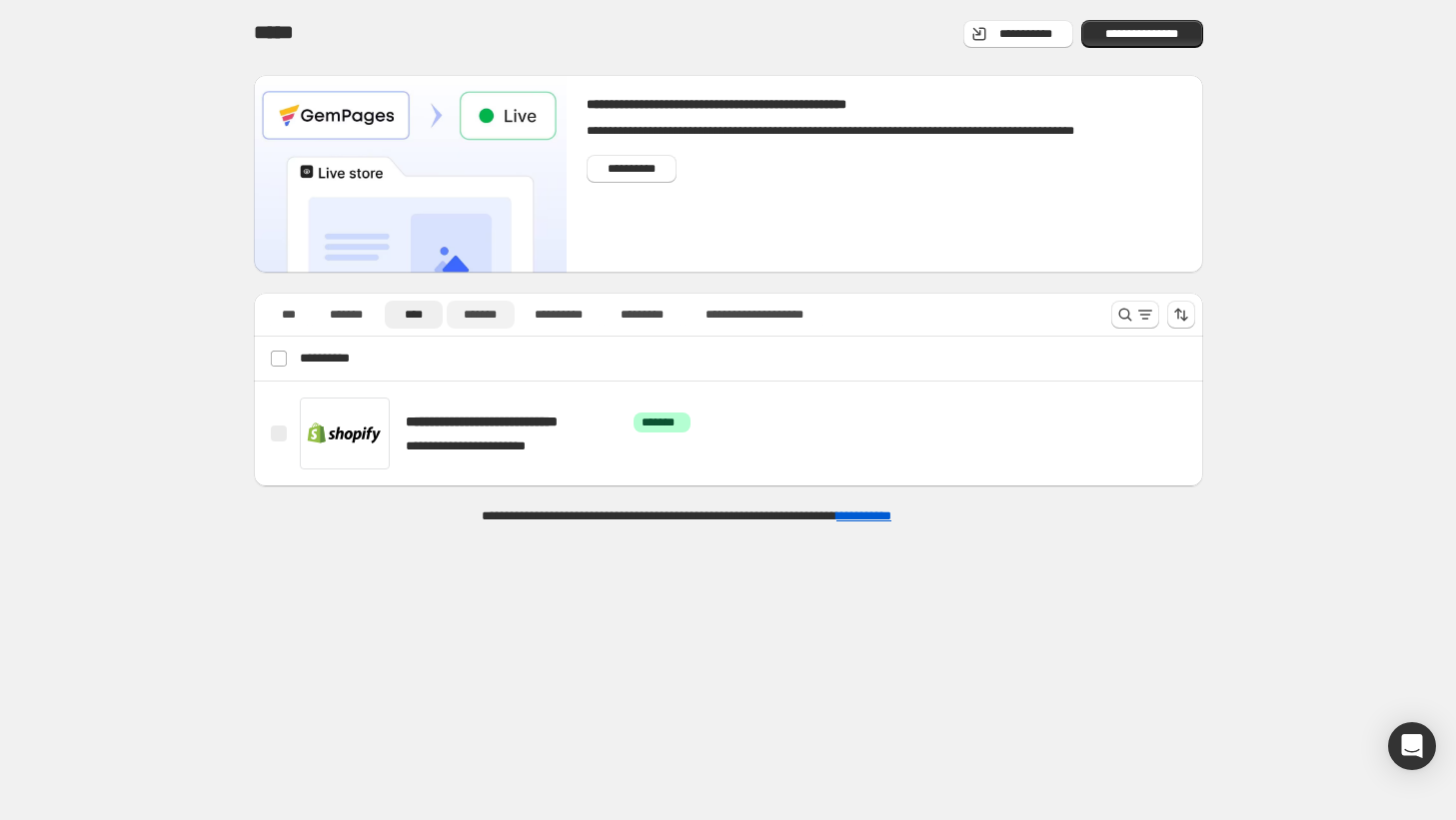 click on "*******" at bounding box center [481, 315] 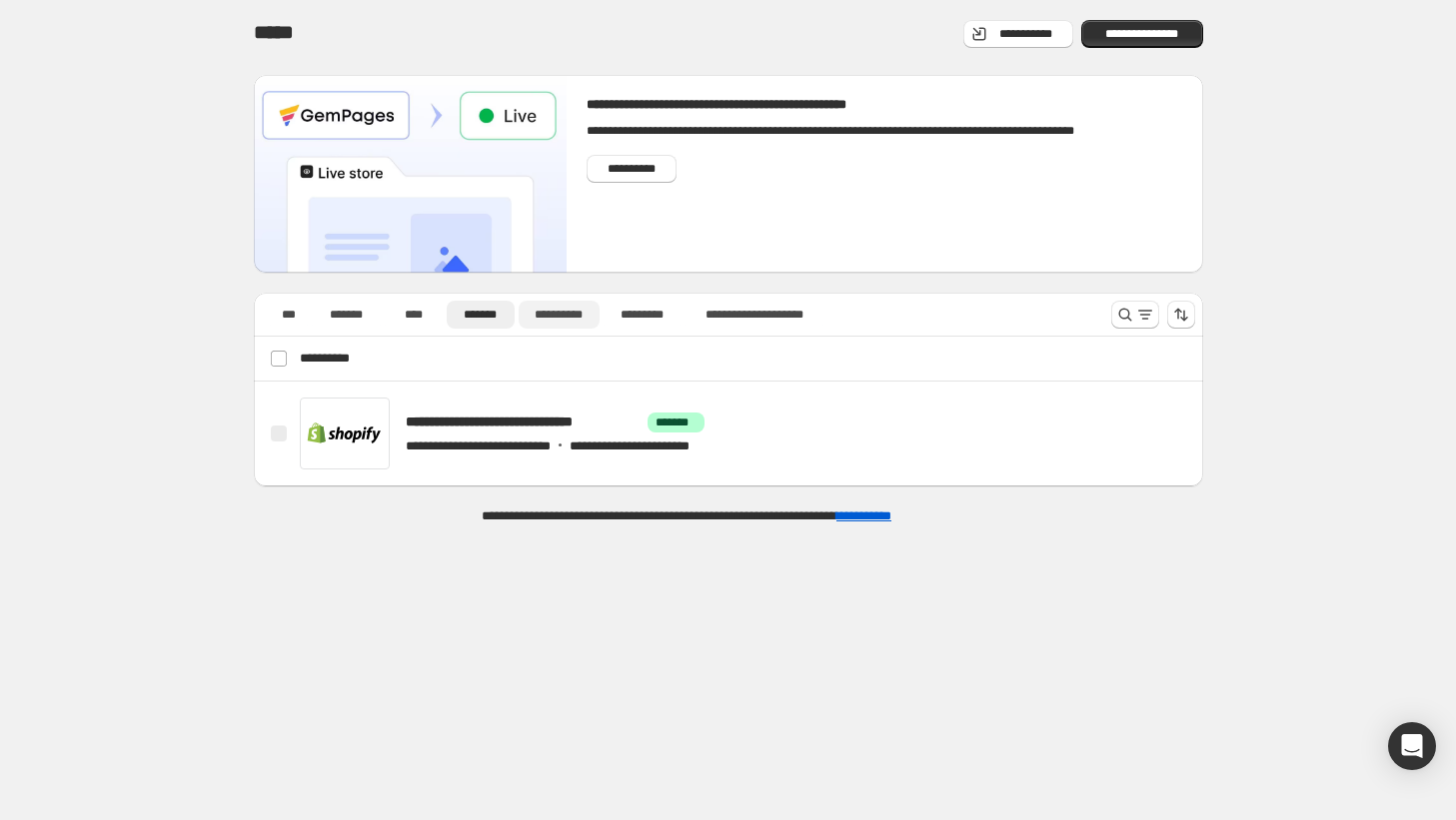click on "**********" at bounding box center (559, 315) 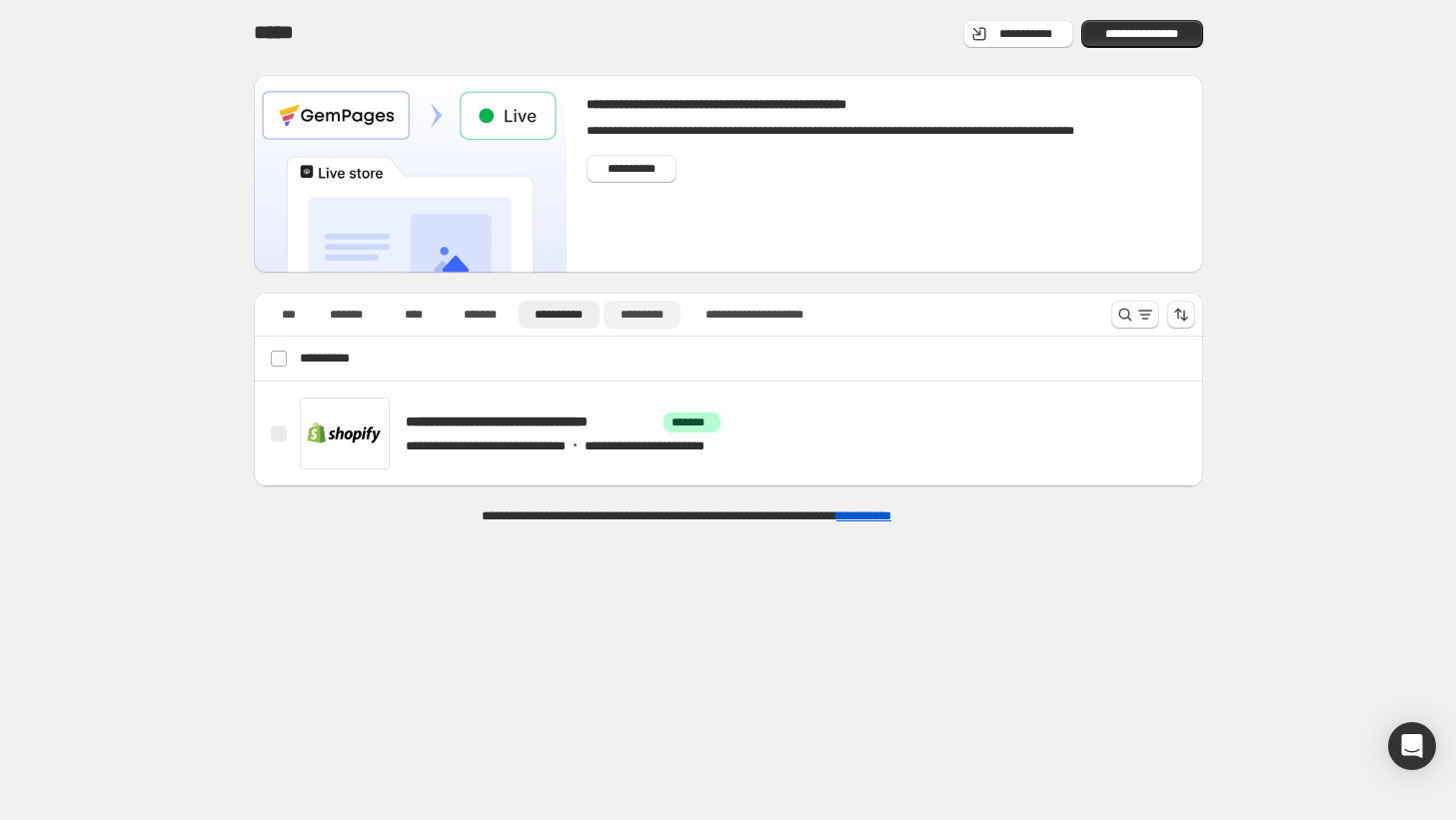 click on "*********" at bounding box center [642, 315] 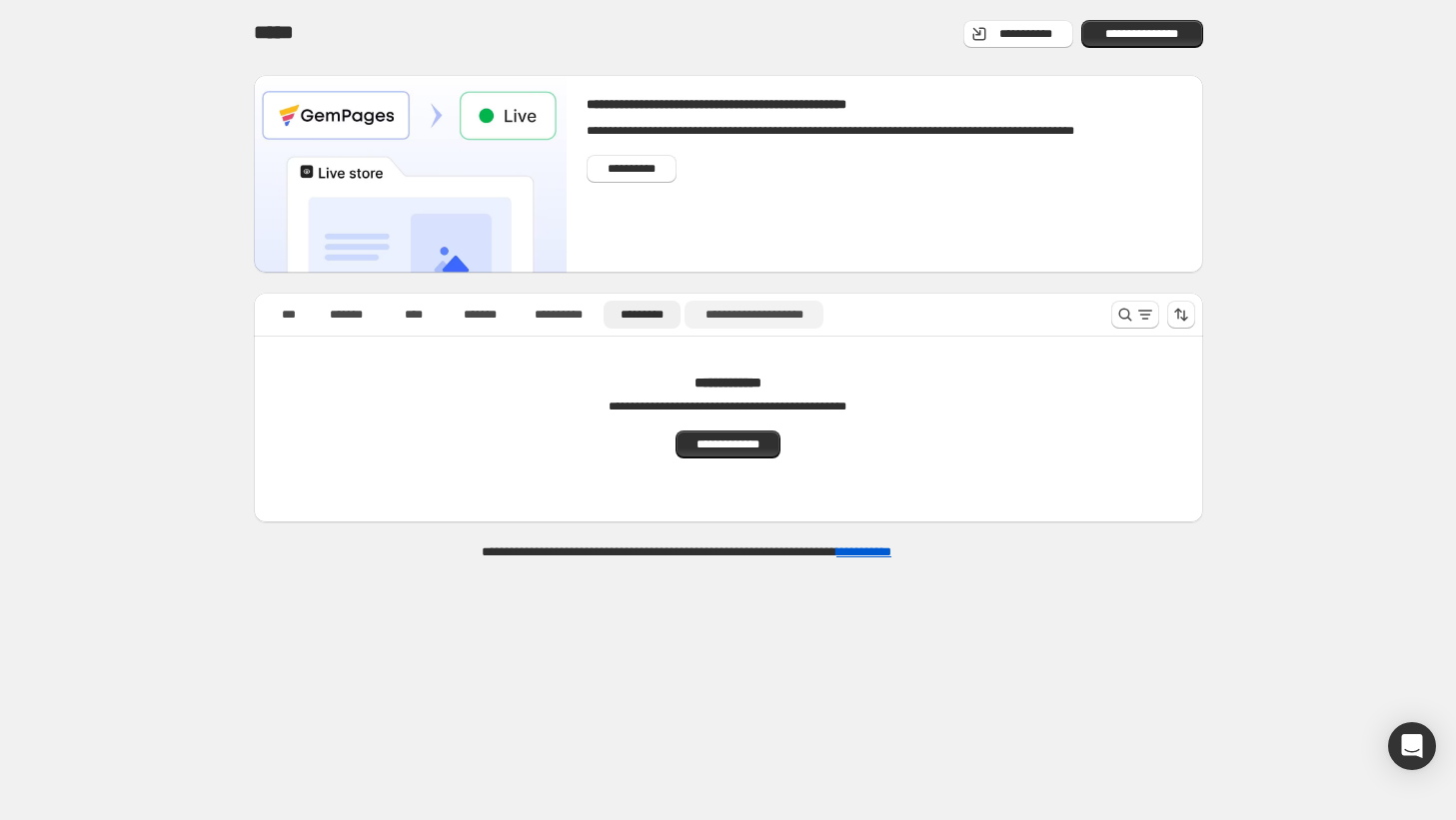 click on "**********" at bounding box center [753, 315] 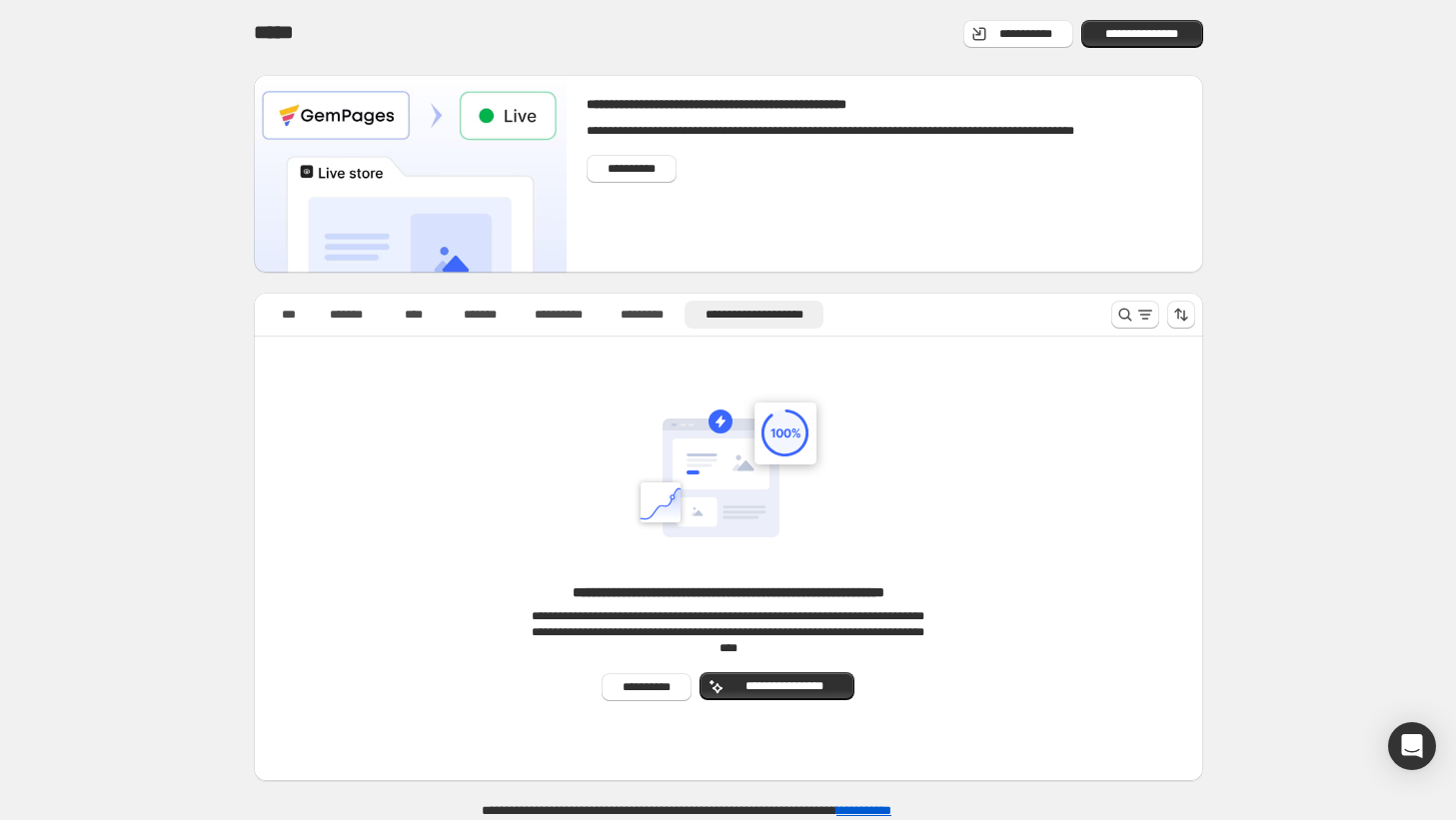 click on "**********" at bounding box center [728, 315] 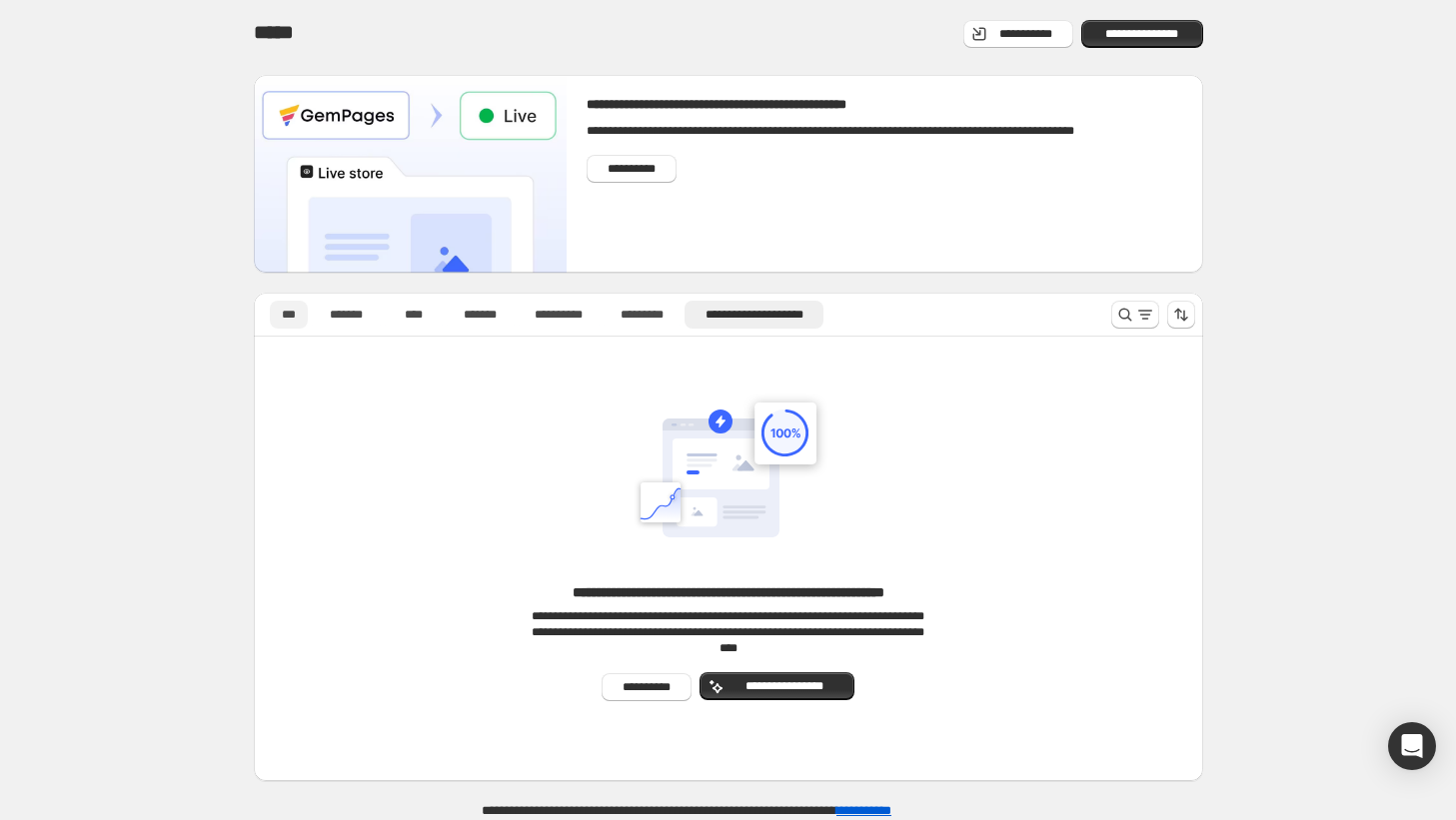 click on "***" at bounding box center [289, 315] 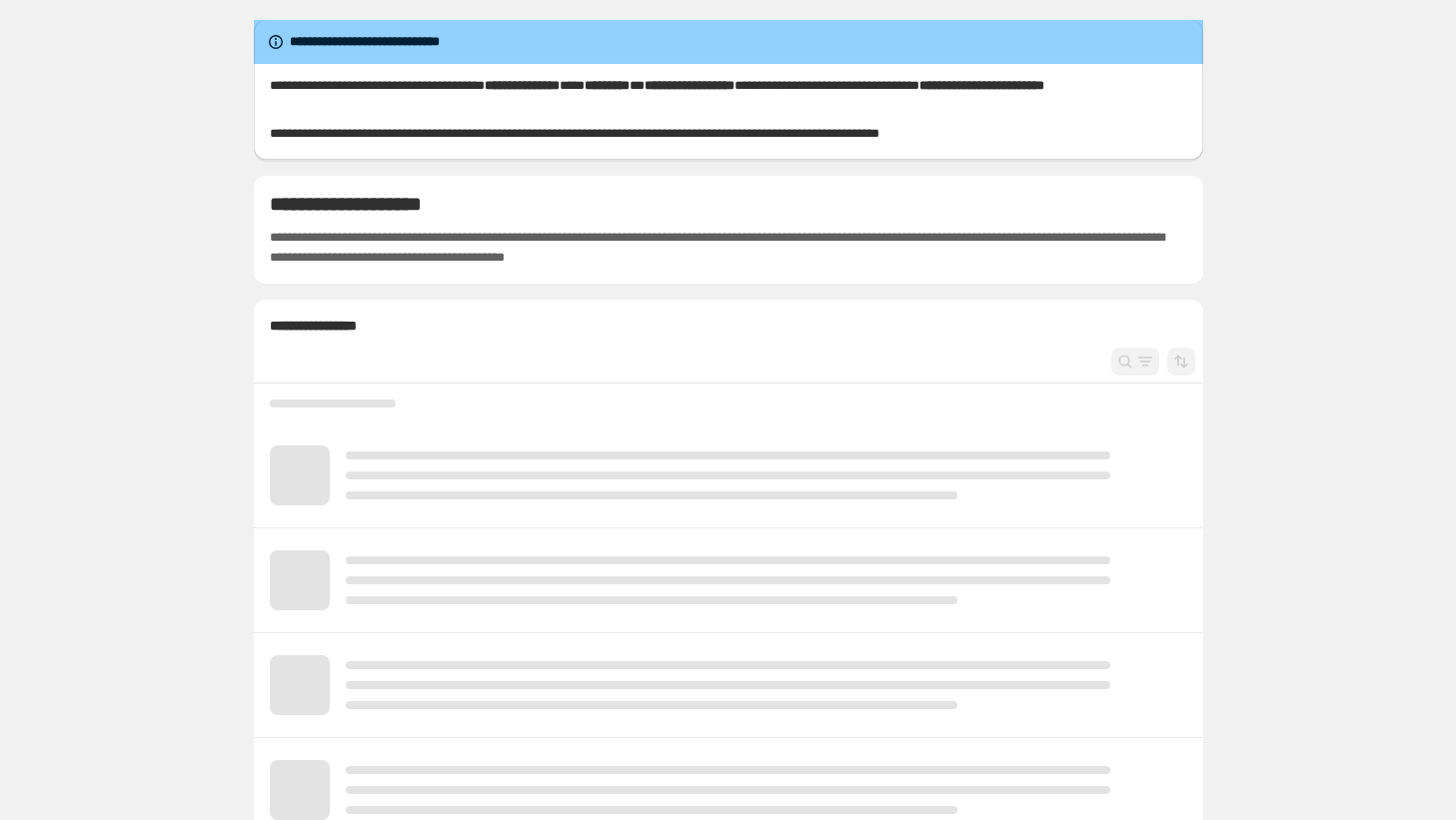 scroll, scrollTop: 0, scrollLeft: 0, axis: both 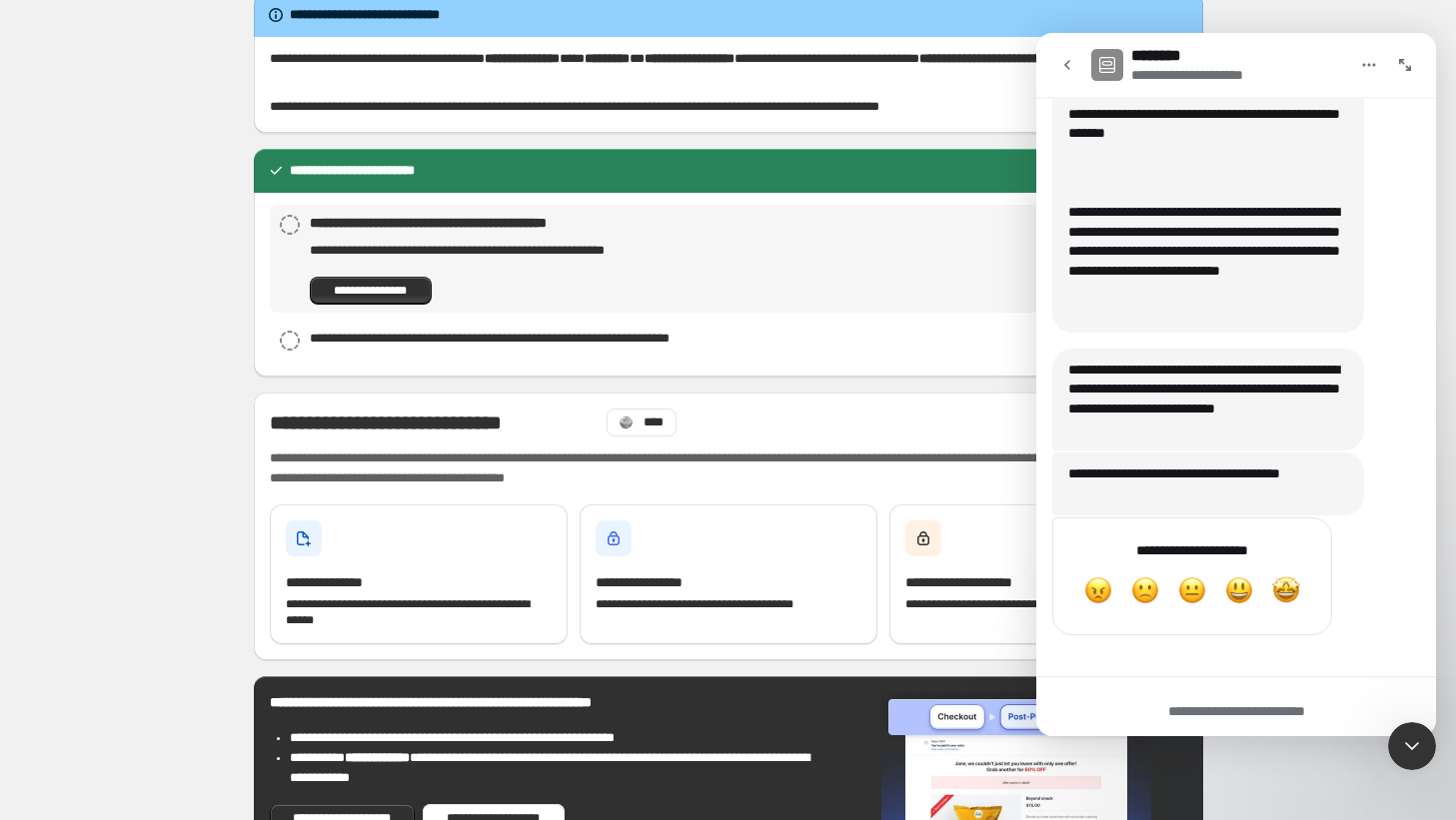 click 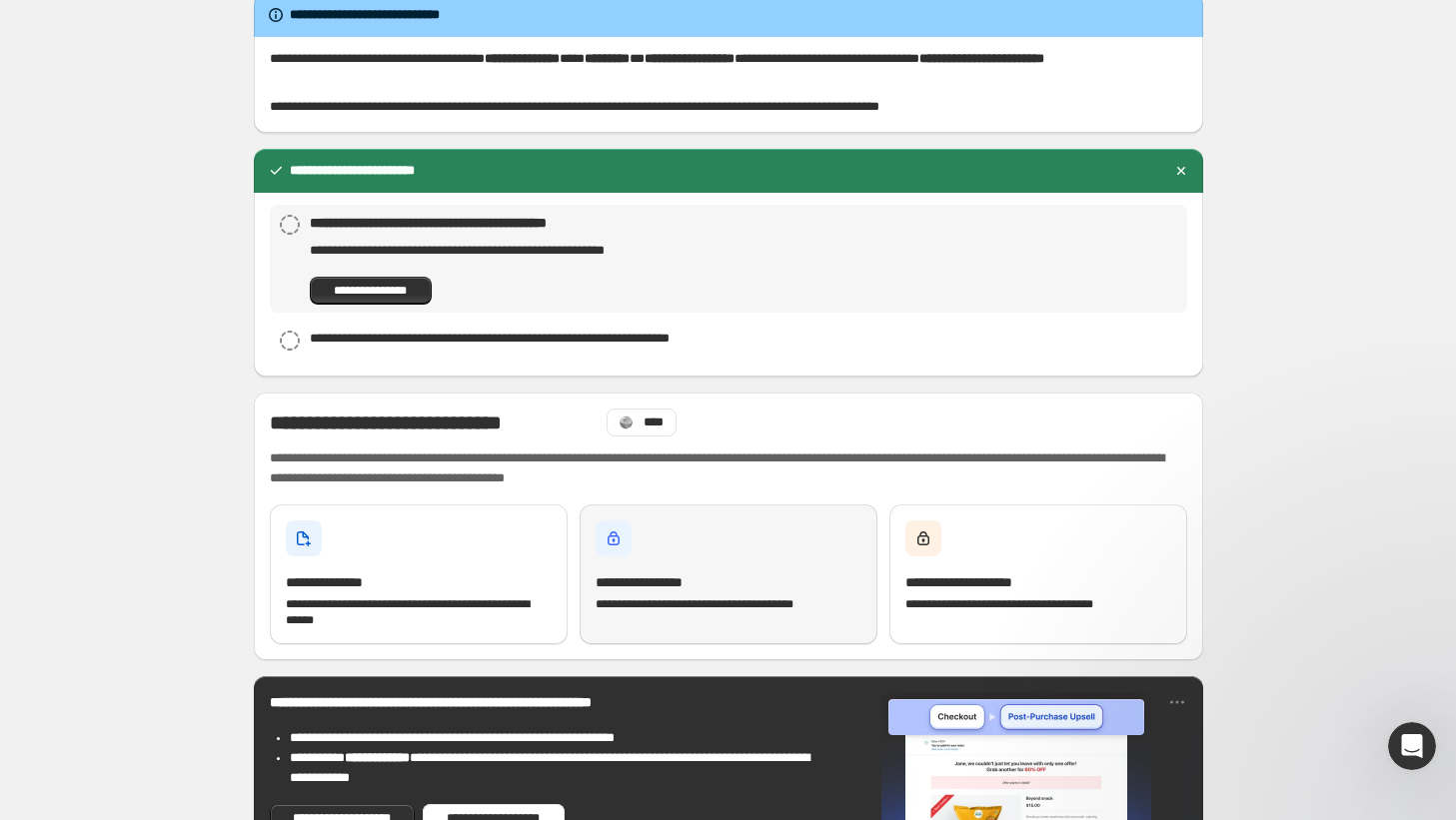 scroll, scrollTop: 0, scrollLeft: 0, axis: both 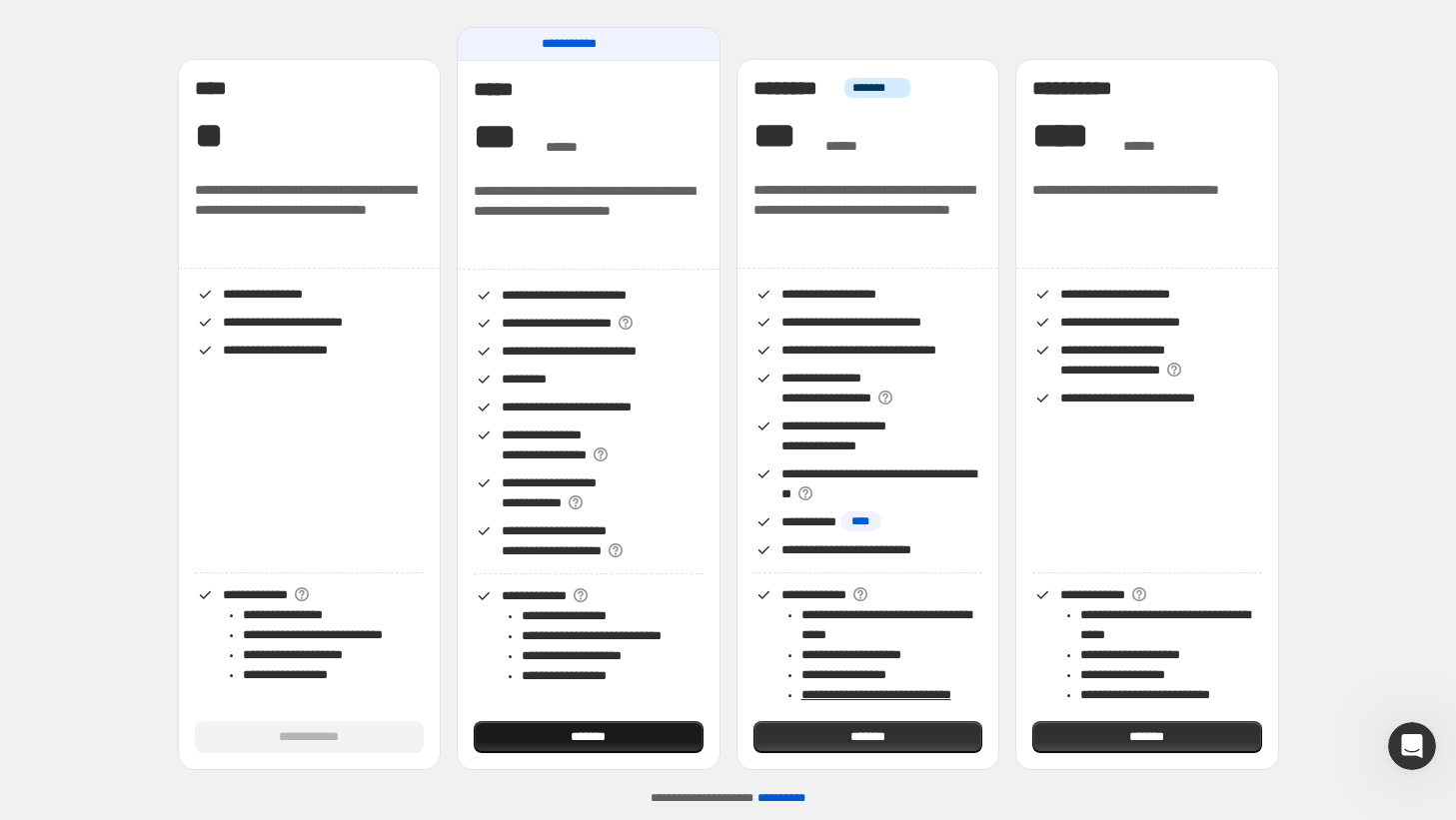 click on "*******" at bounding box center [589, 737] 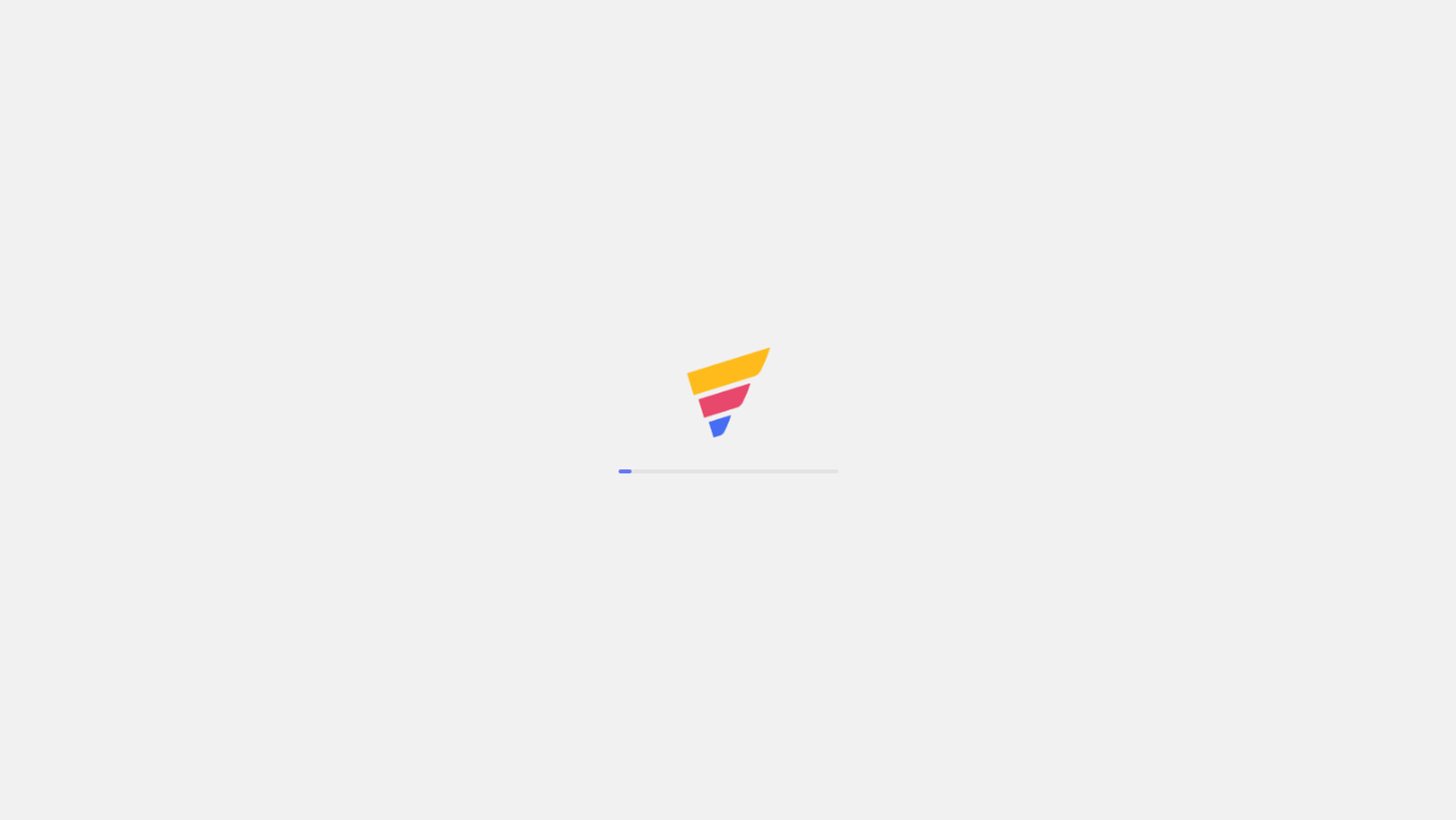 scroll, scrollTop: 0, scrollLeft: 0, axis: both 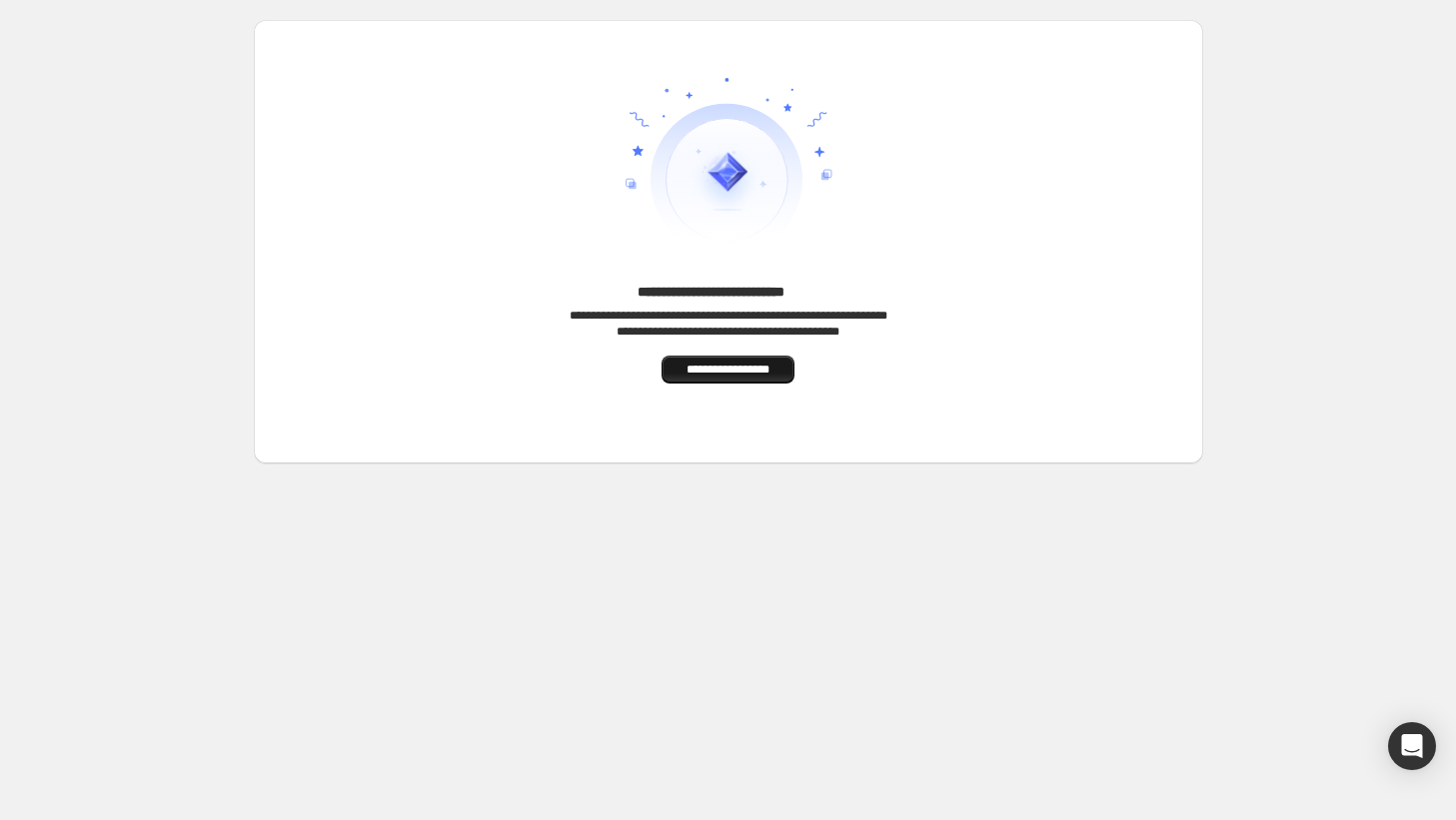 click on "**********" at bounding box center (728, 370) 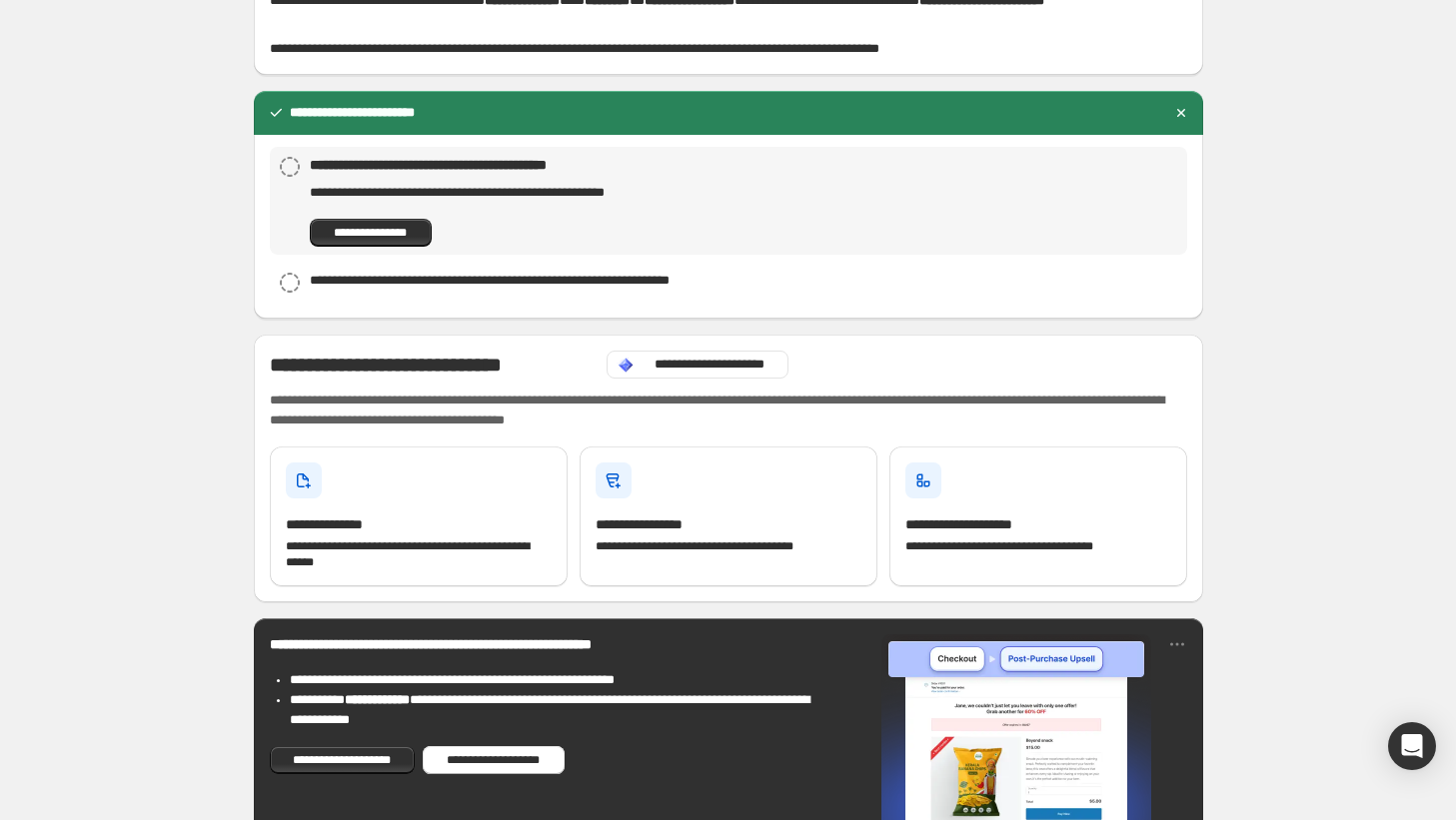 scroll, scrollTop: 87, scrollLeft: 0, axis: vertical 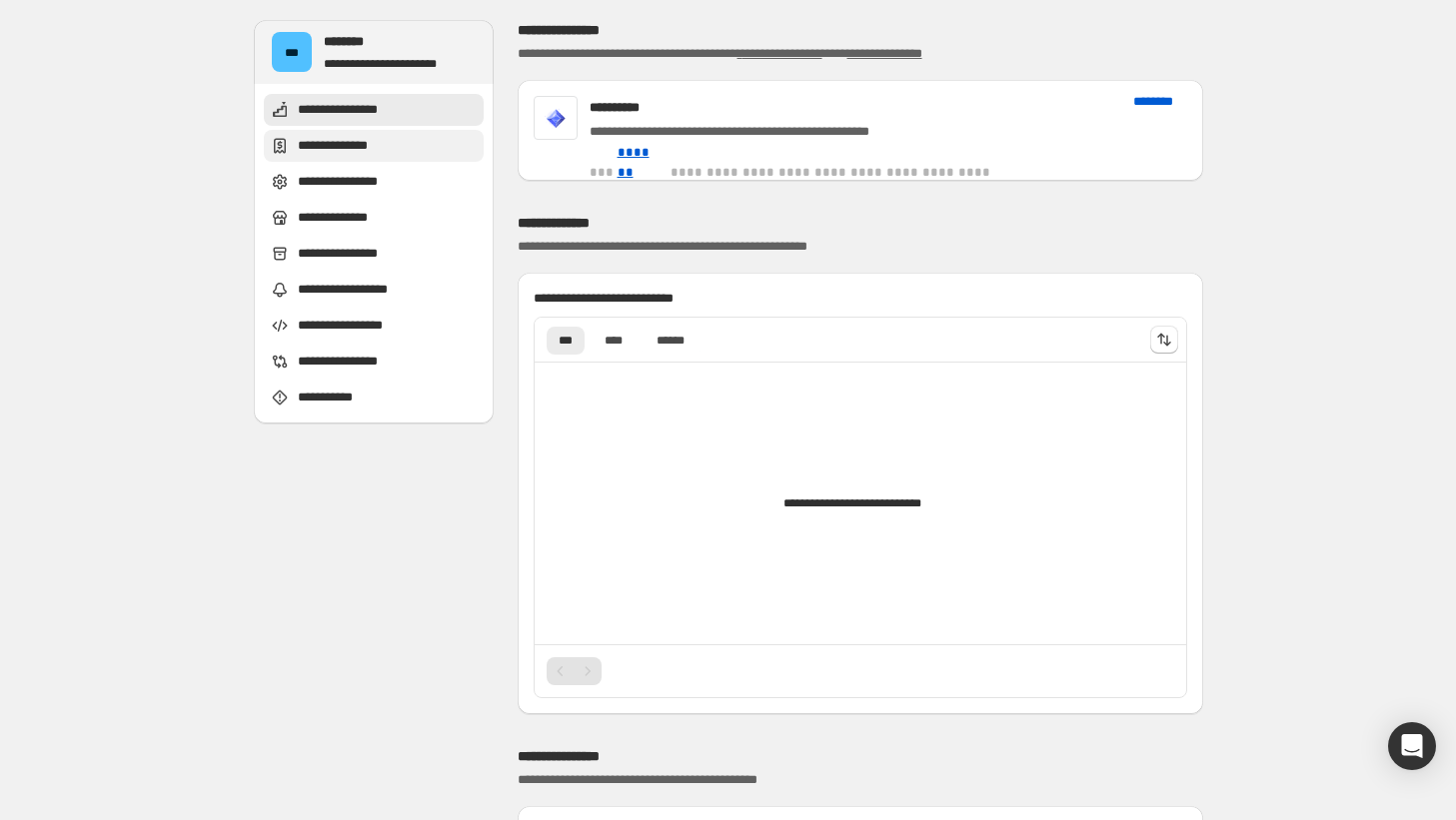 click on "**********" at bounding box center (348, 146) 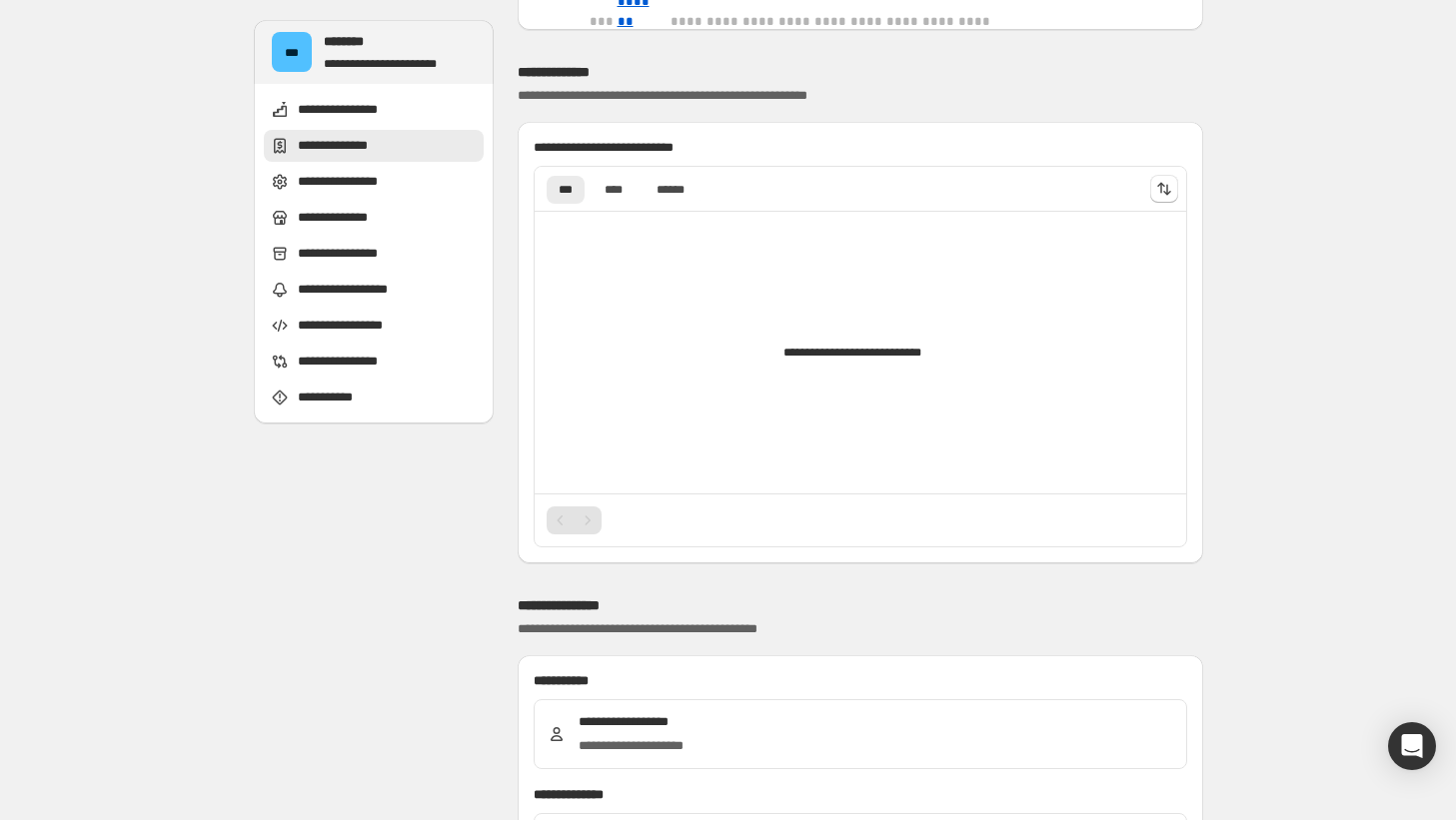scroll, scrollTop: 173, scrollLeft: 0, axis: vertical 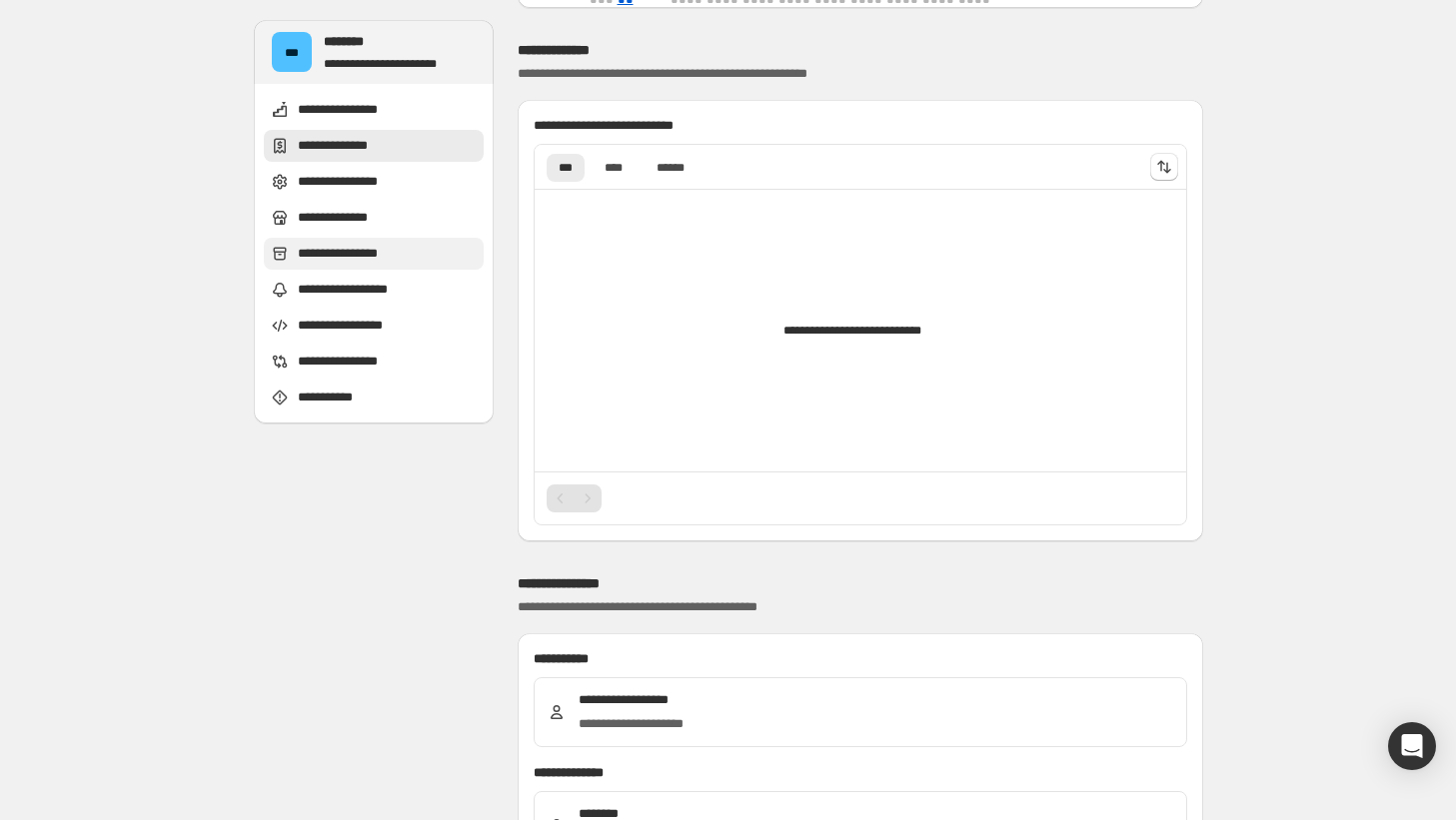 click on "**********" at bounding box center (352, 254) 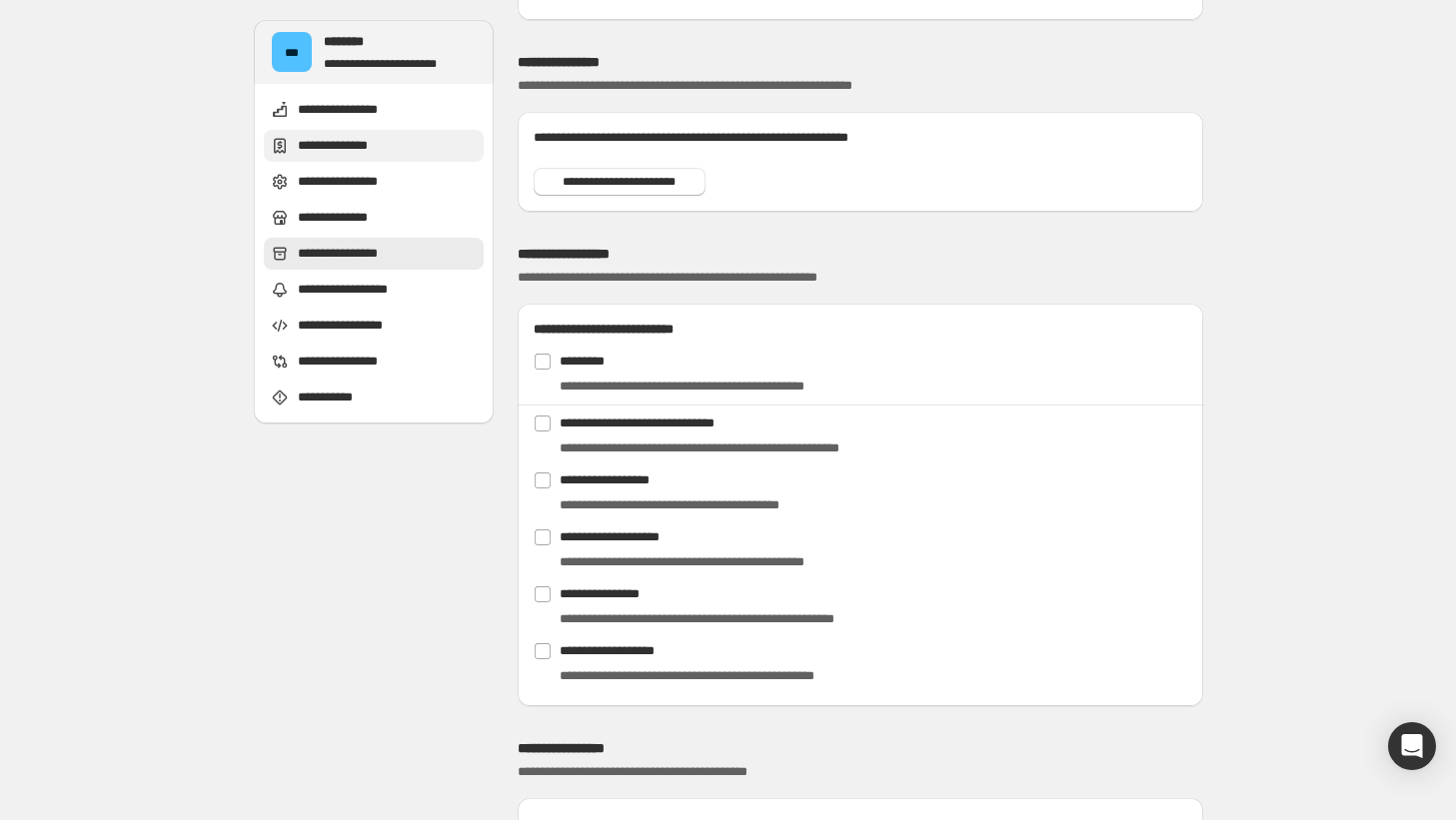 scroll, scrollTop: 1759, scrollLeft: 0, axis: vertical 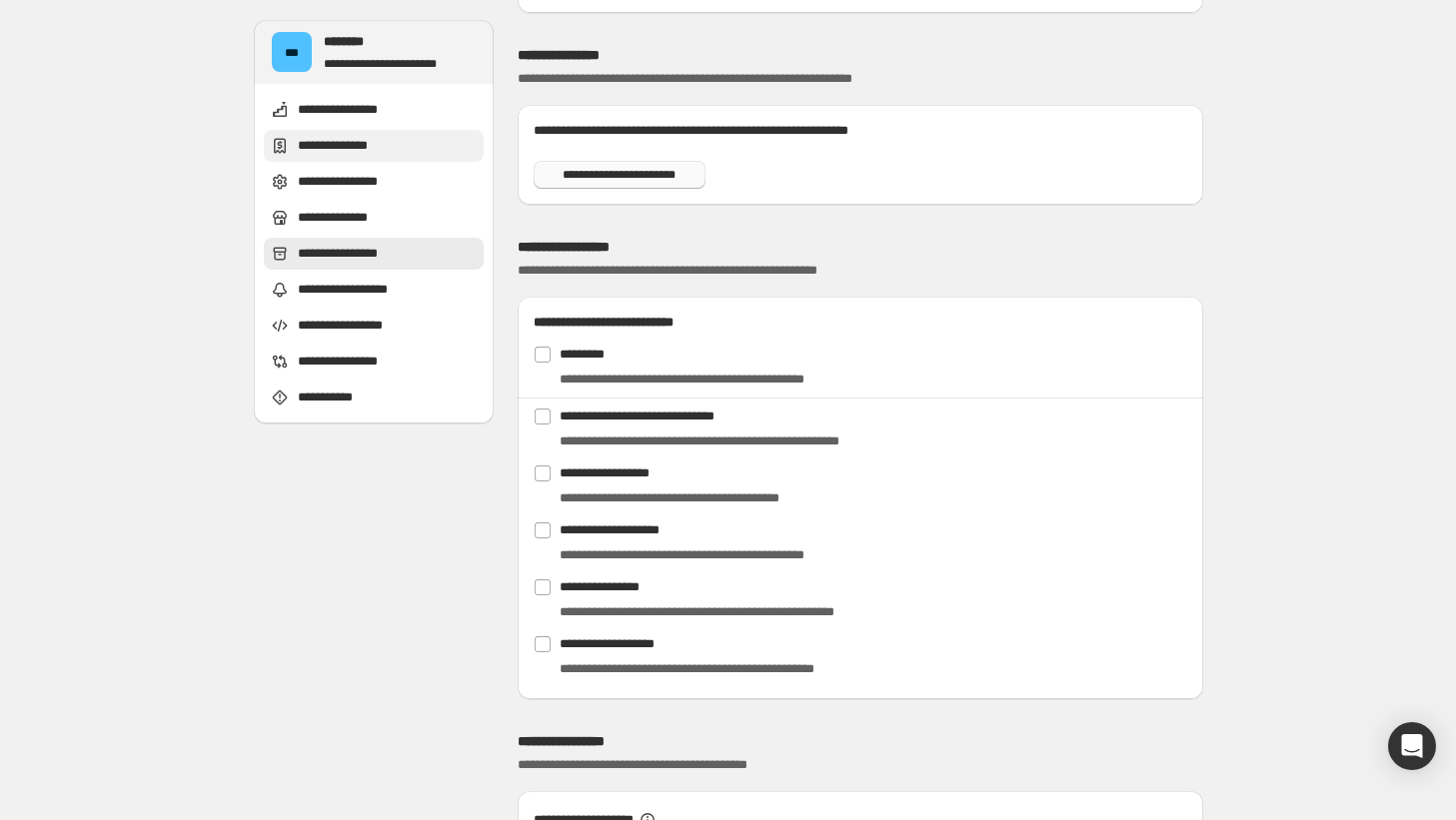 click on "**********" at bounding box center [620, 175] 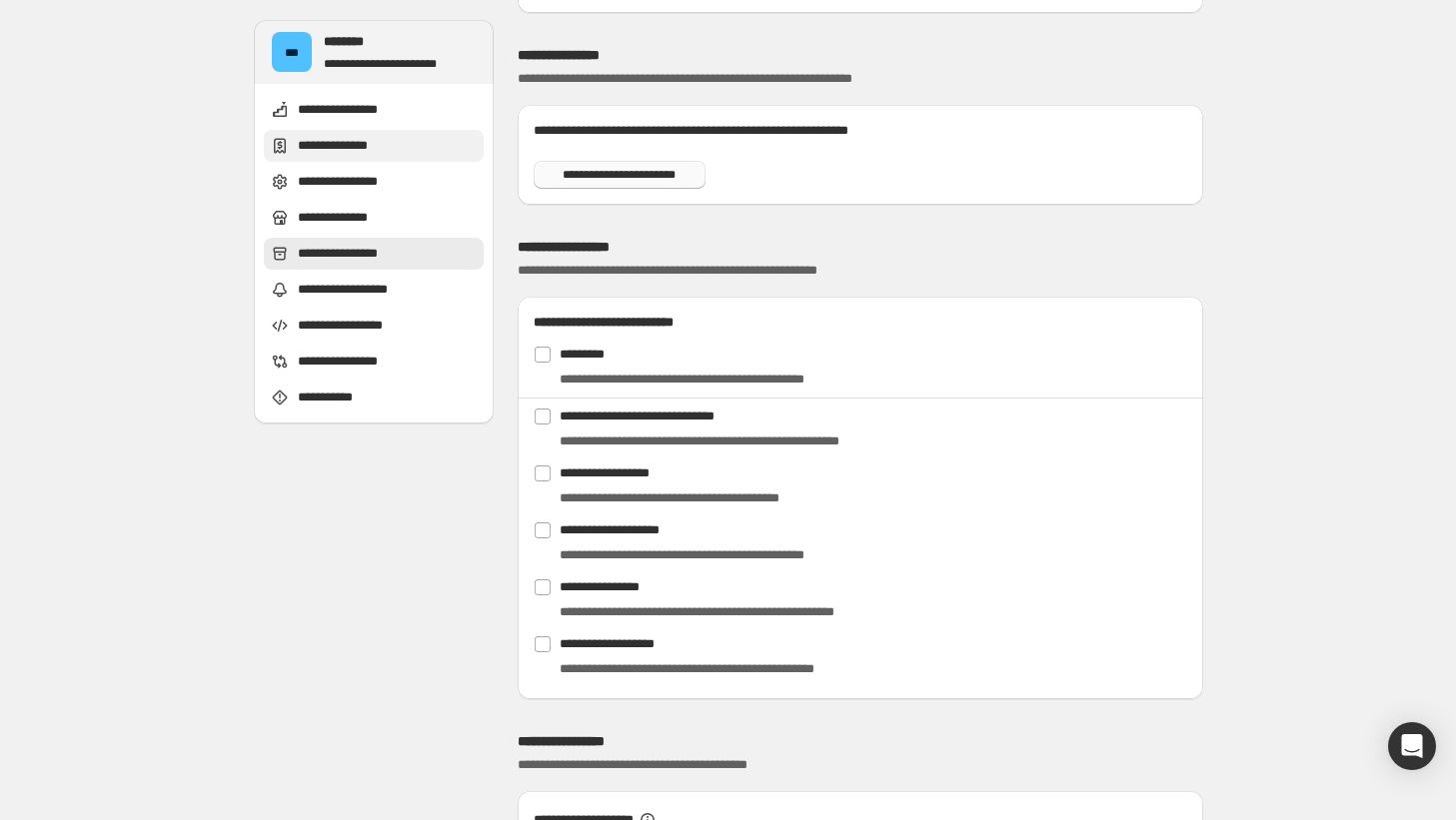 scroll, scrollTop: 0, scrollLeft: 0, axis: both 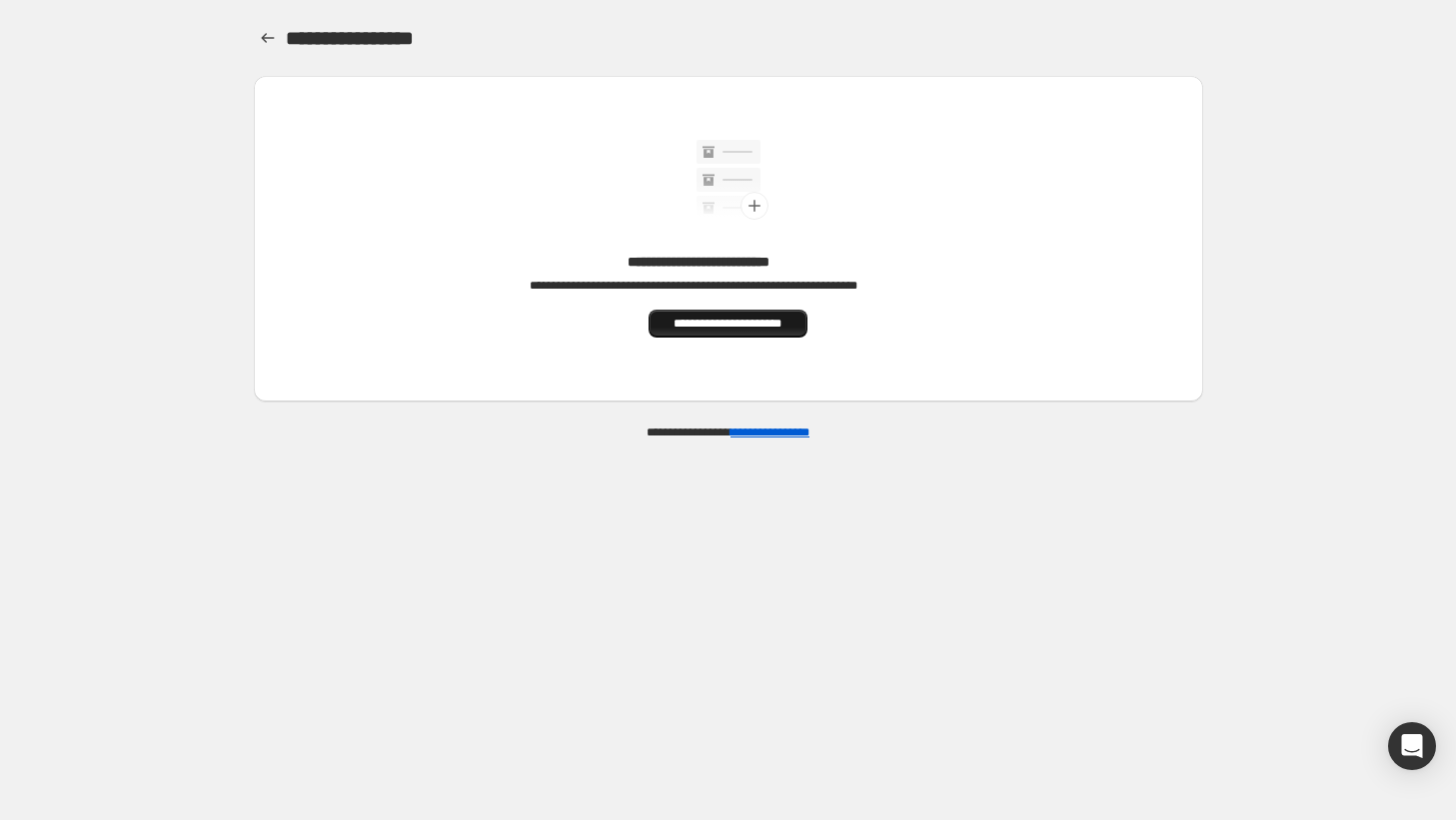click on "**********" at bounding box center (728, 324) 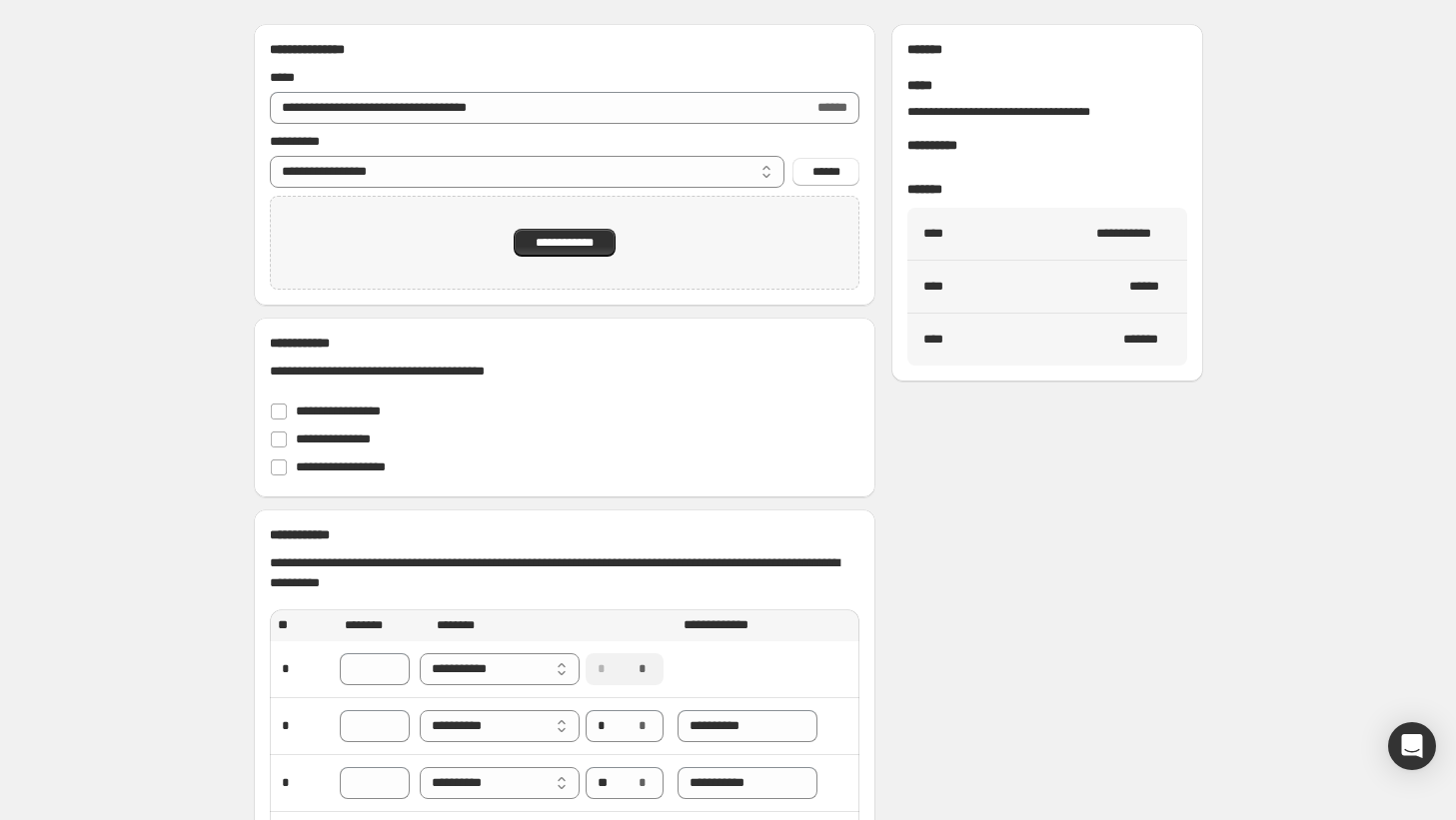 scroll, scrollTop: 0, scrollLeft: 0, axis: both 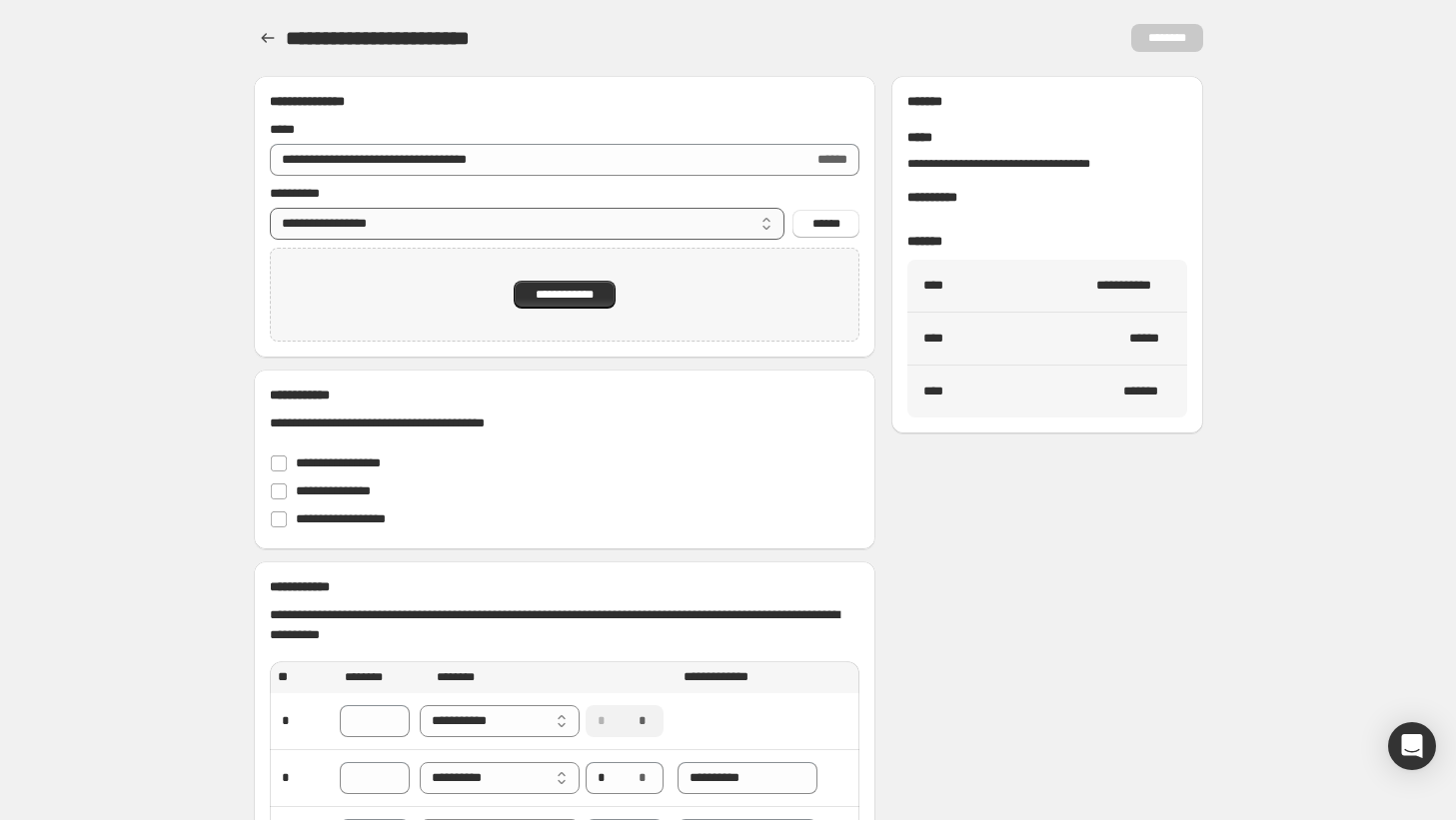 click on "**********" at bounding box center [528, 224] 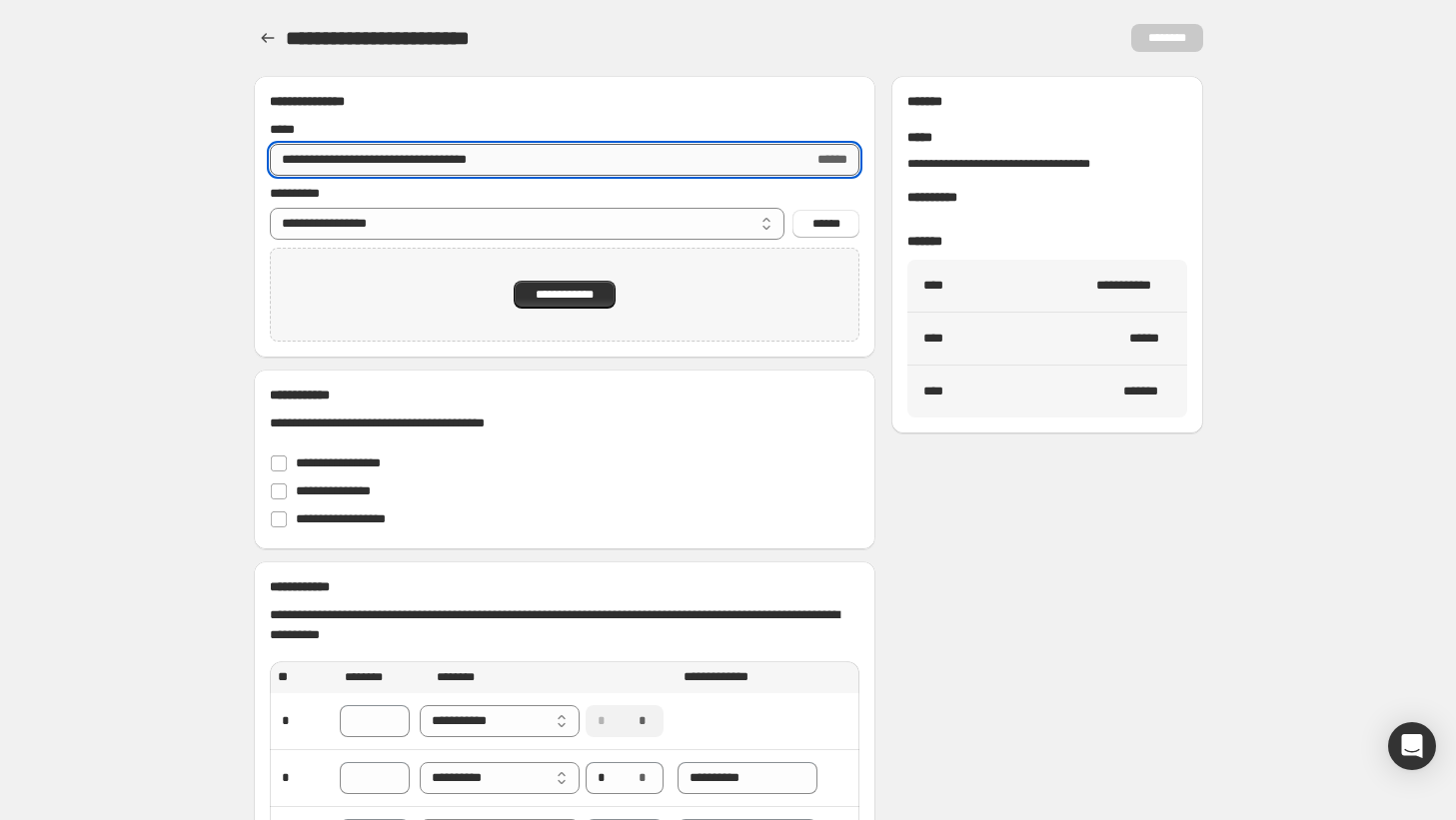 click on "**********" at bounding box center (535, 160) 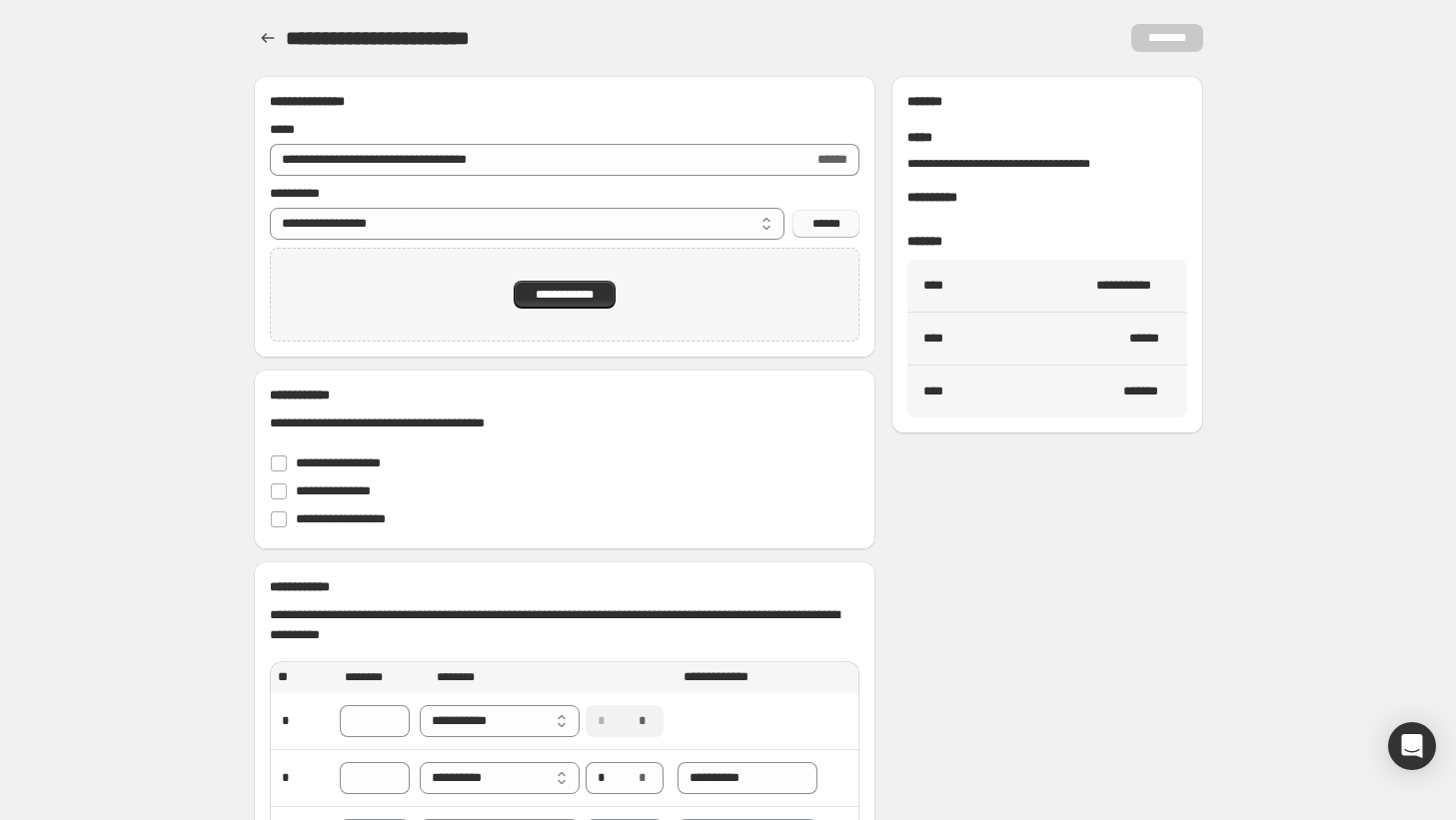 click on "******" at bounding box center (825, 224) 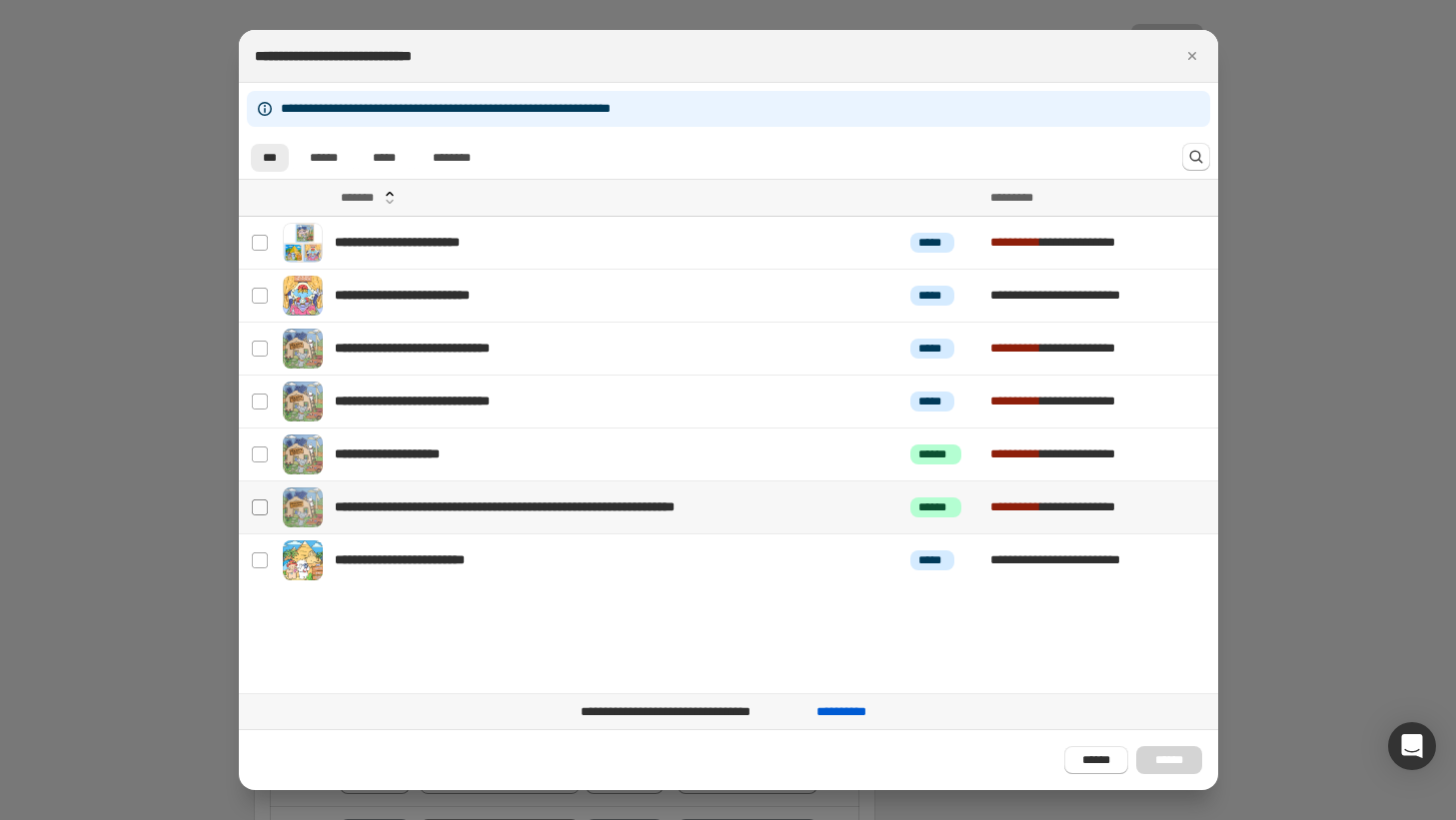 click at bounding box center (260, 507) 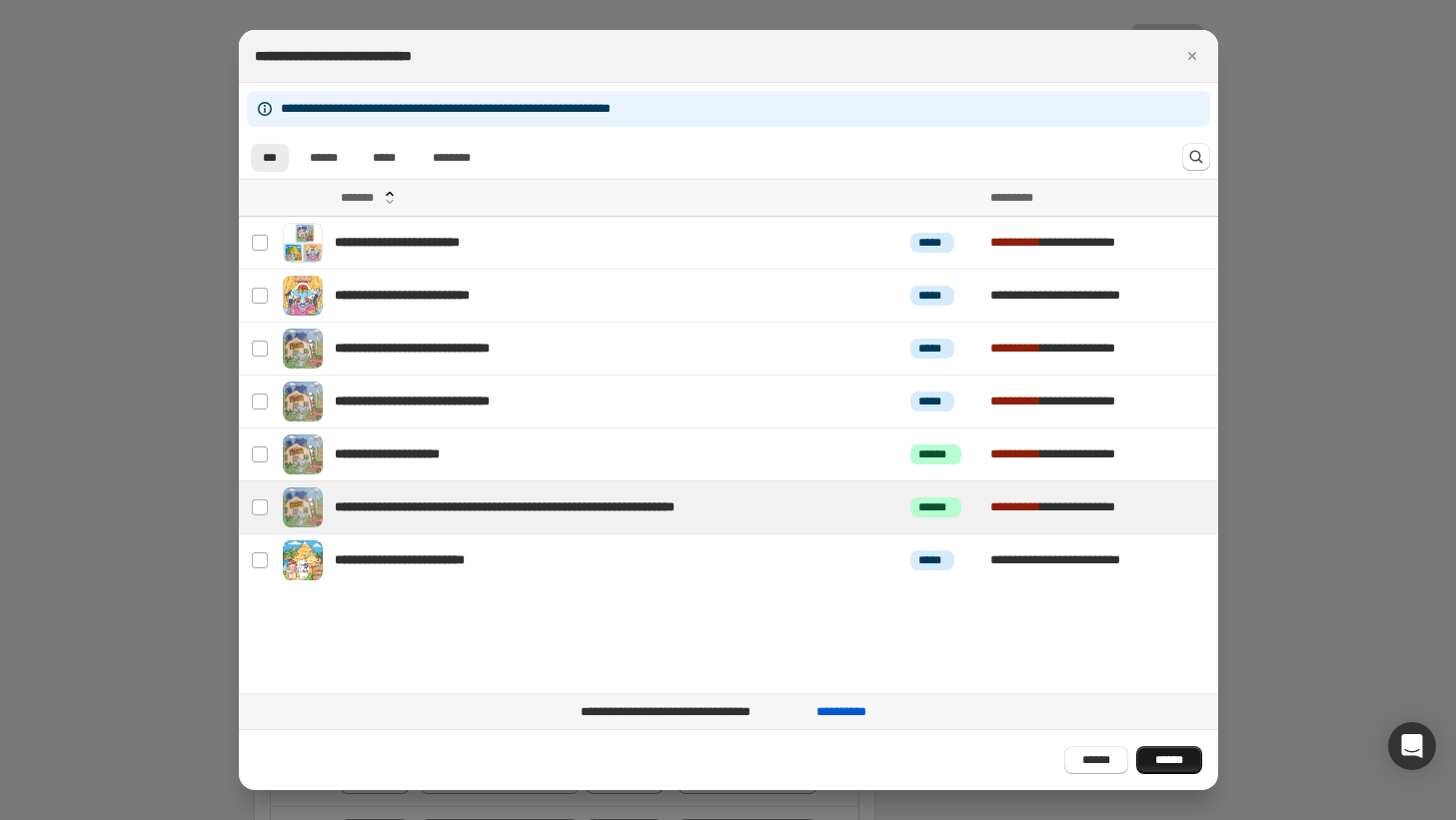 click on "******" at bounding box center (1169, 760) 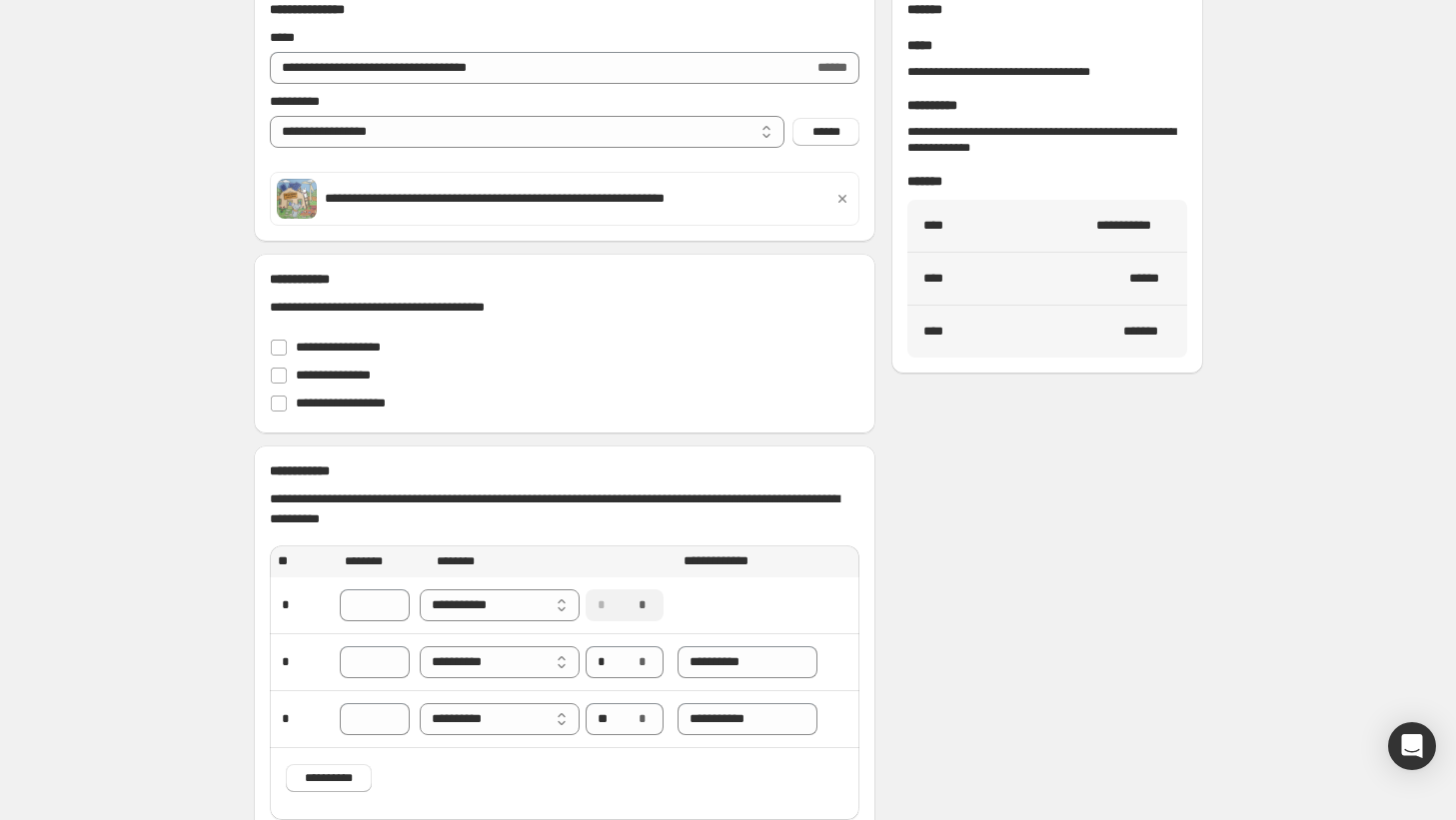 scroll, scrollTop: 120, scrollLeft: 0, axis: vertical 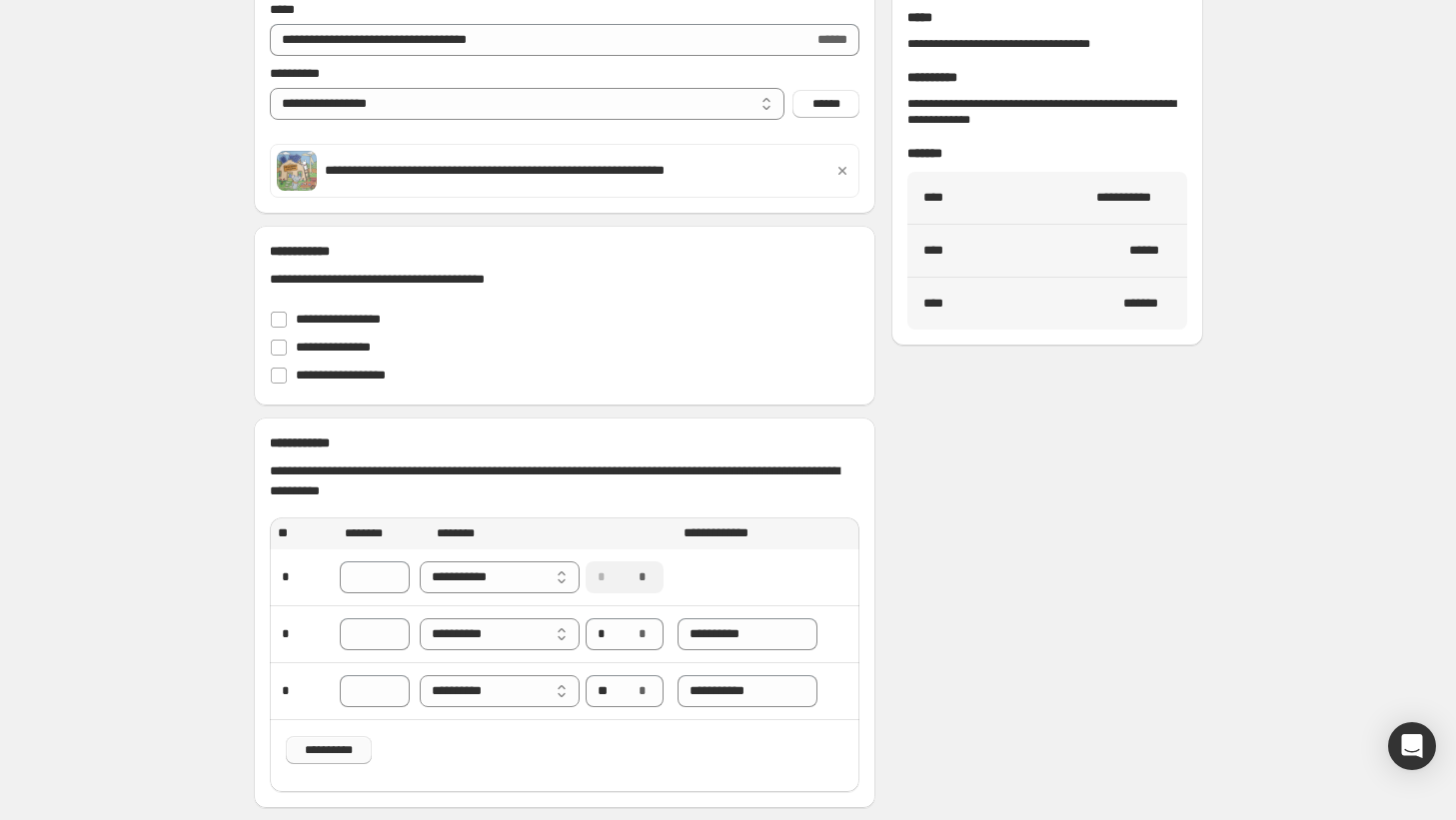 click on "**********" at bounding box center (329, 750) 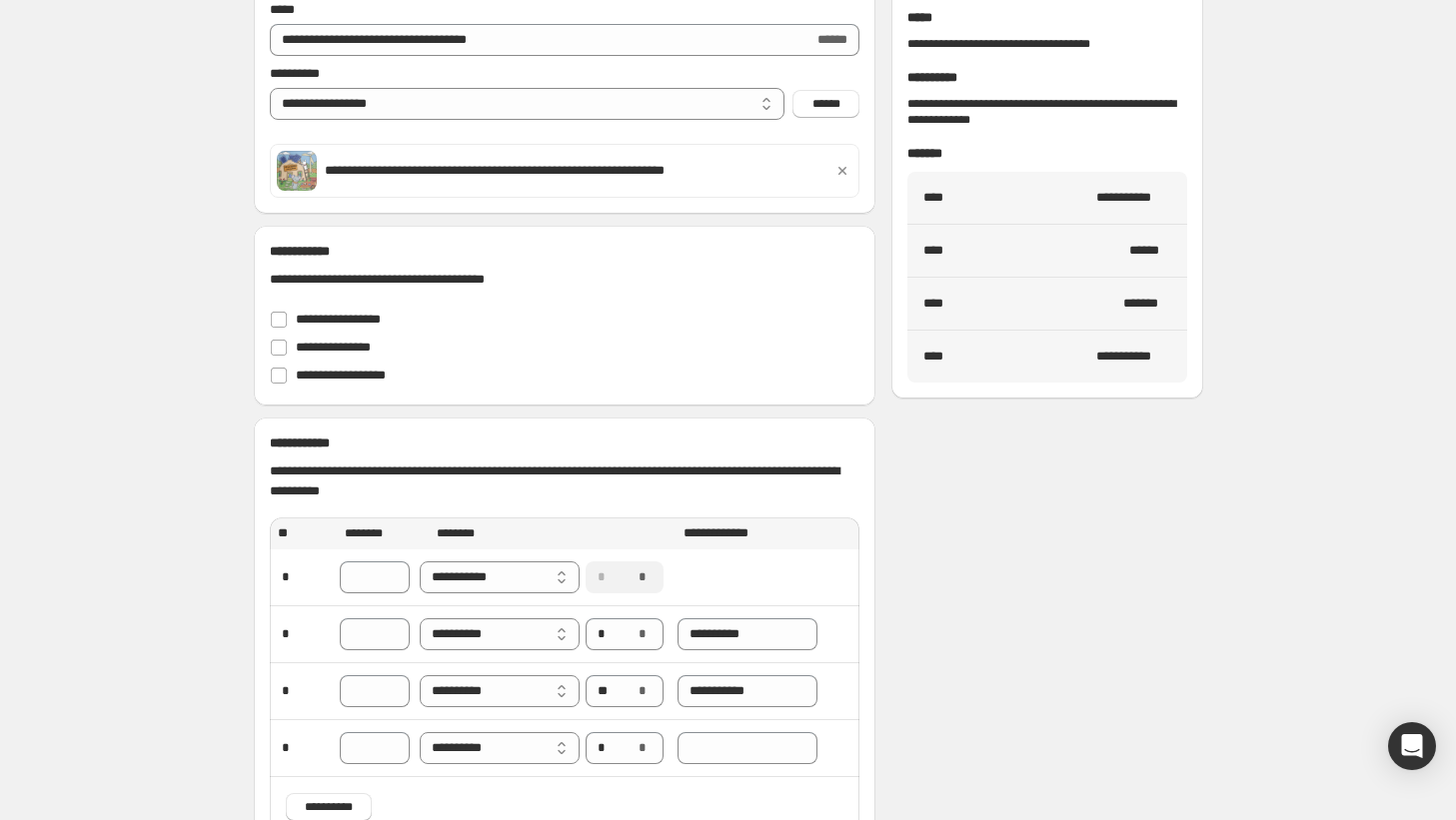 scroll, scrollTop: 177, scrollLeft: 0, axis: vertical 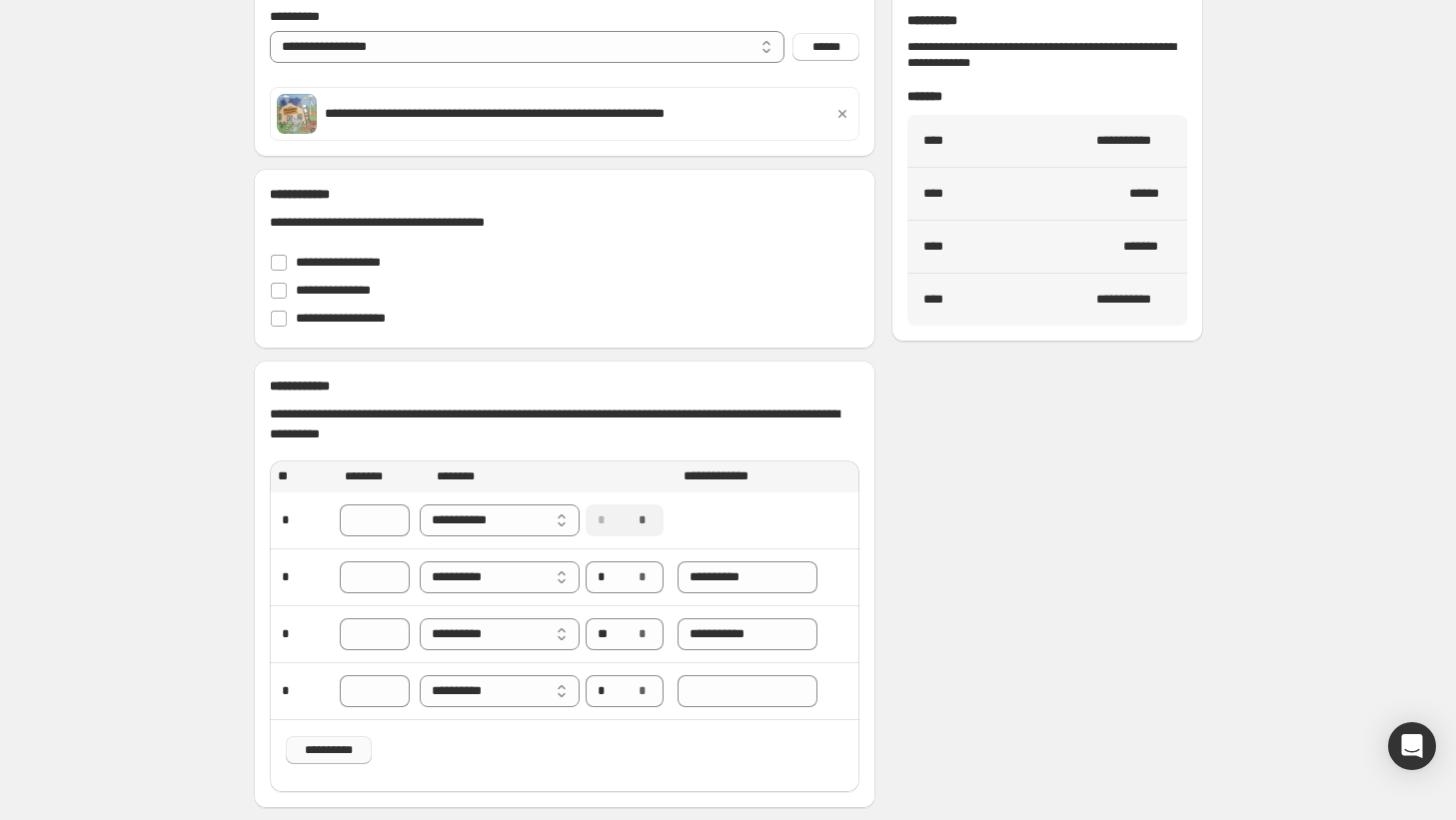 click on "**********" at bounding box center (329, 750) 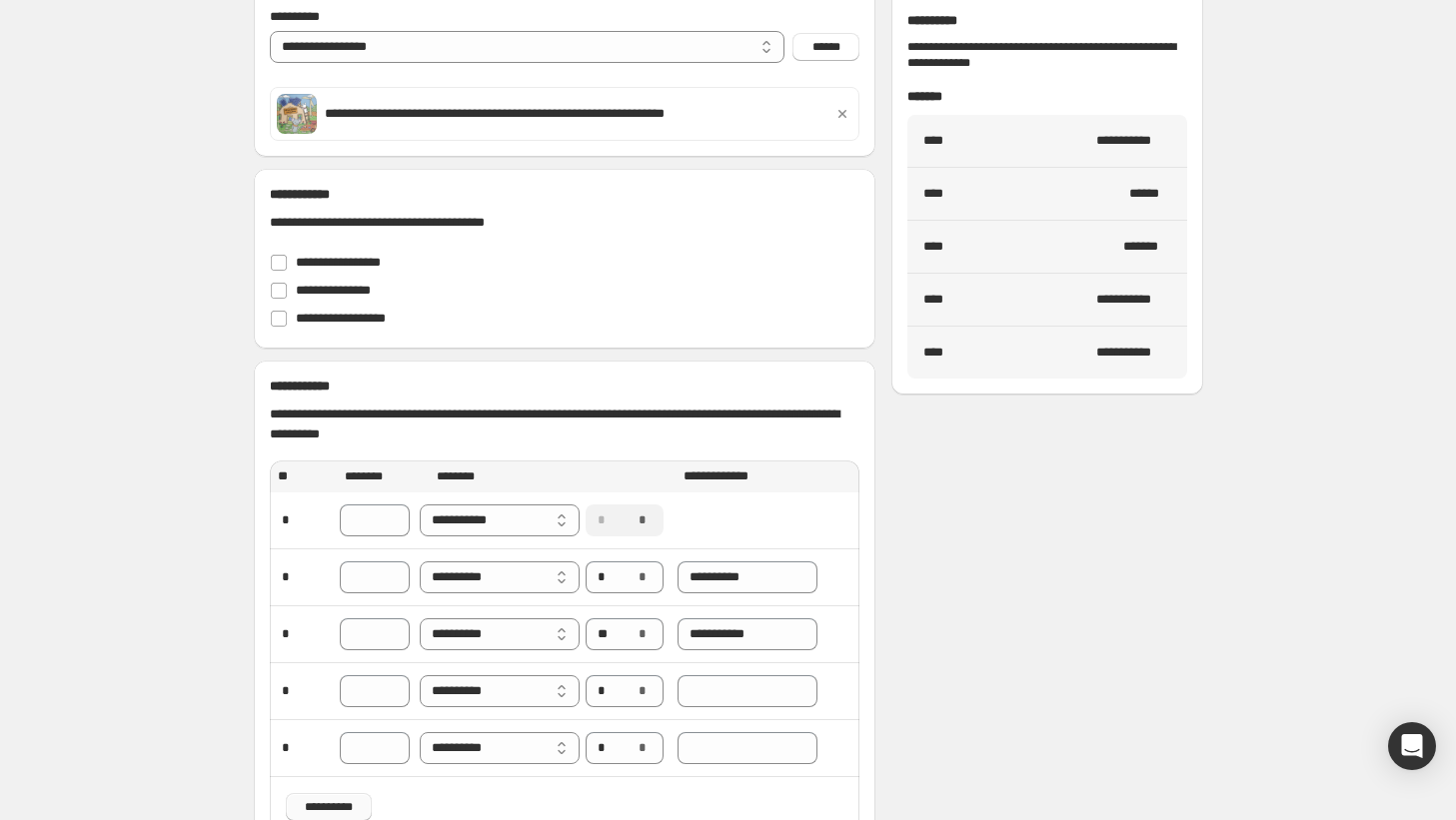 scroll, scrollTop: 234, scrollLeft: 0, axis: vertical 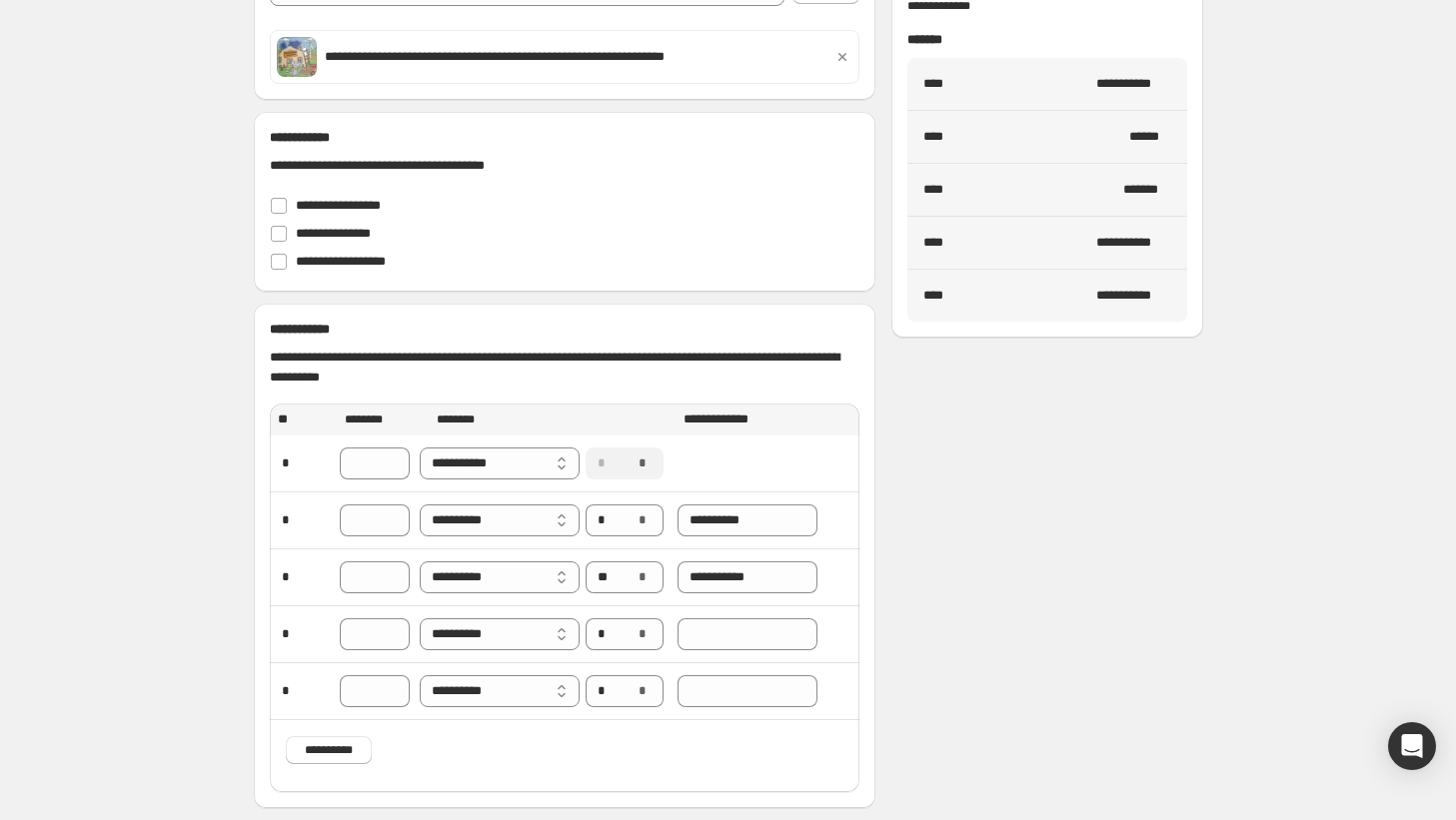 click on "**********" at bounding box center [565, 756] 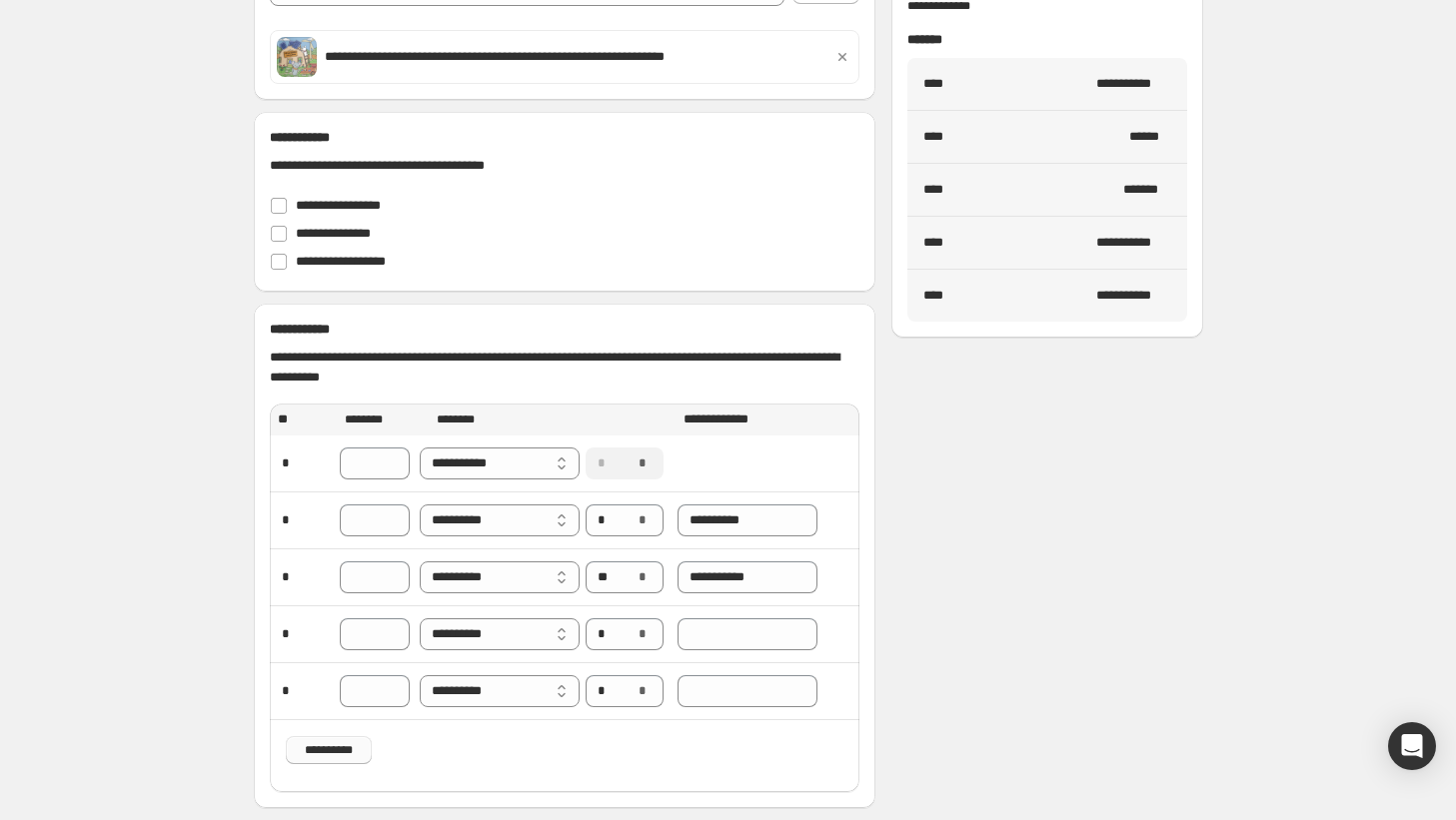 click on "**********" at bounding box center [329, 750] 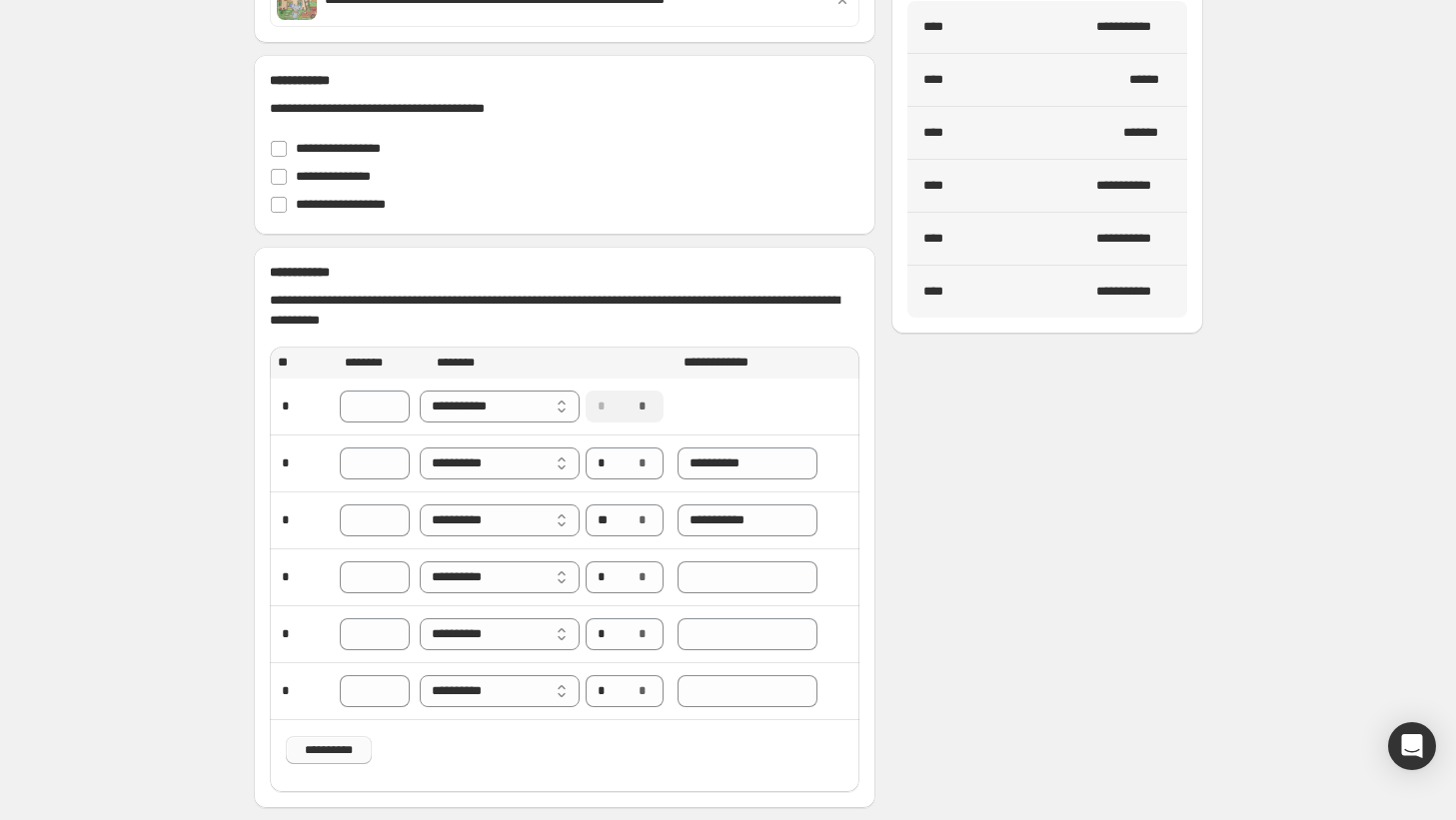 click on "**********" at bounding box center [329, 750] 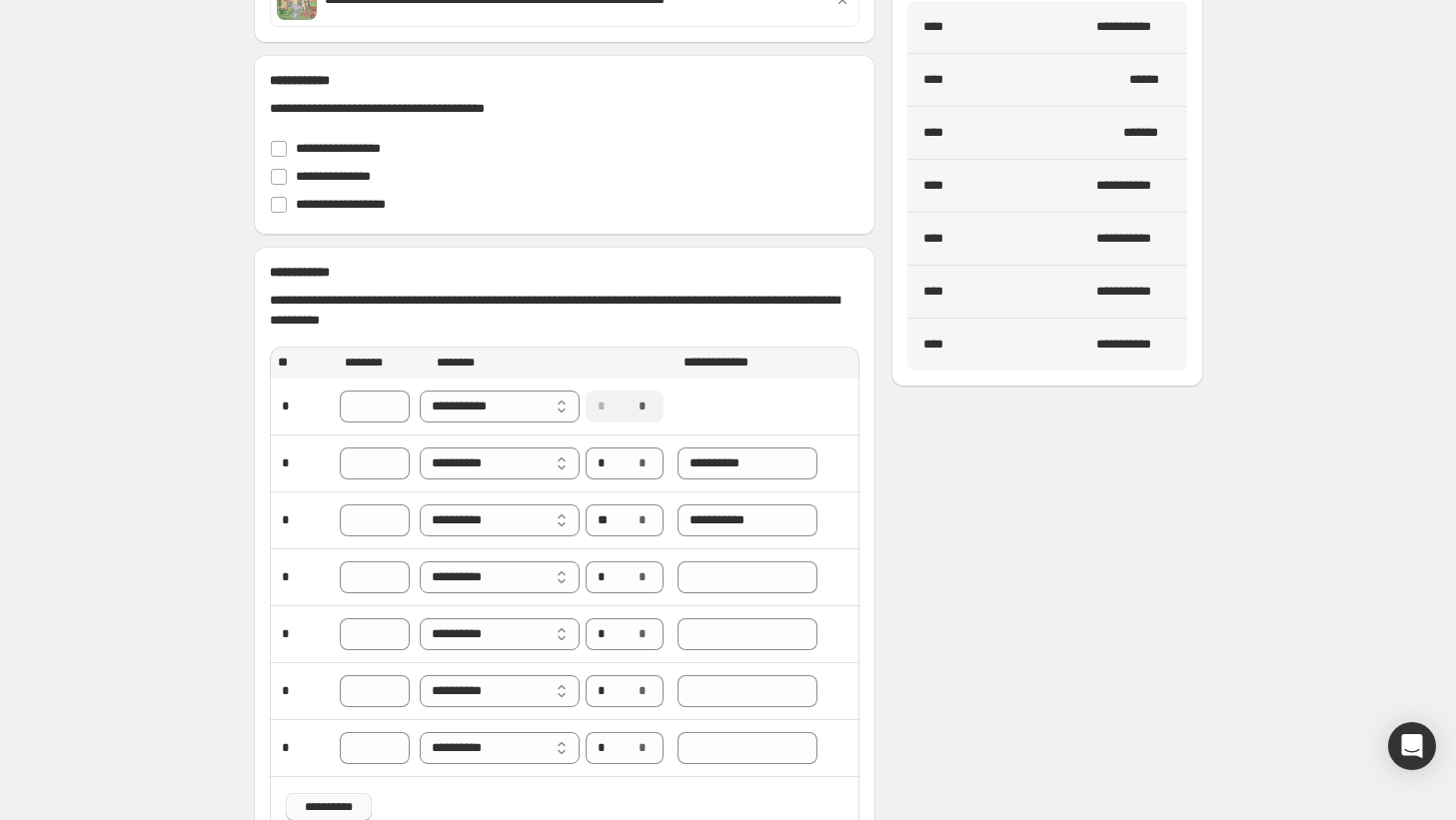 scroll, scrollTop: 348, scrollLeft: 0, axis: vertical 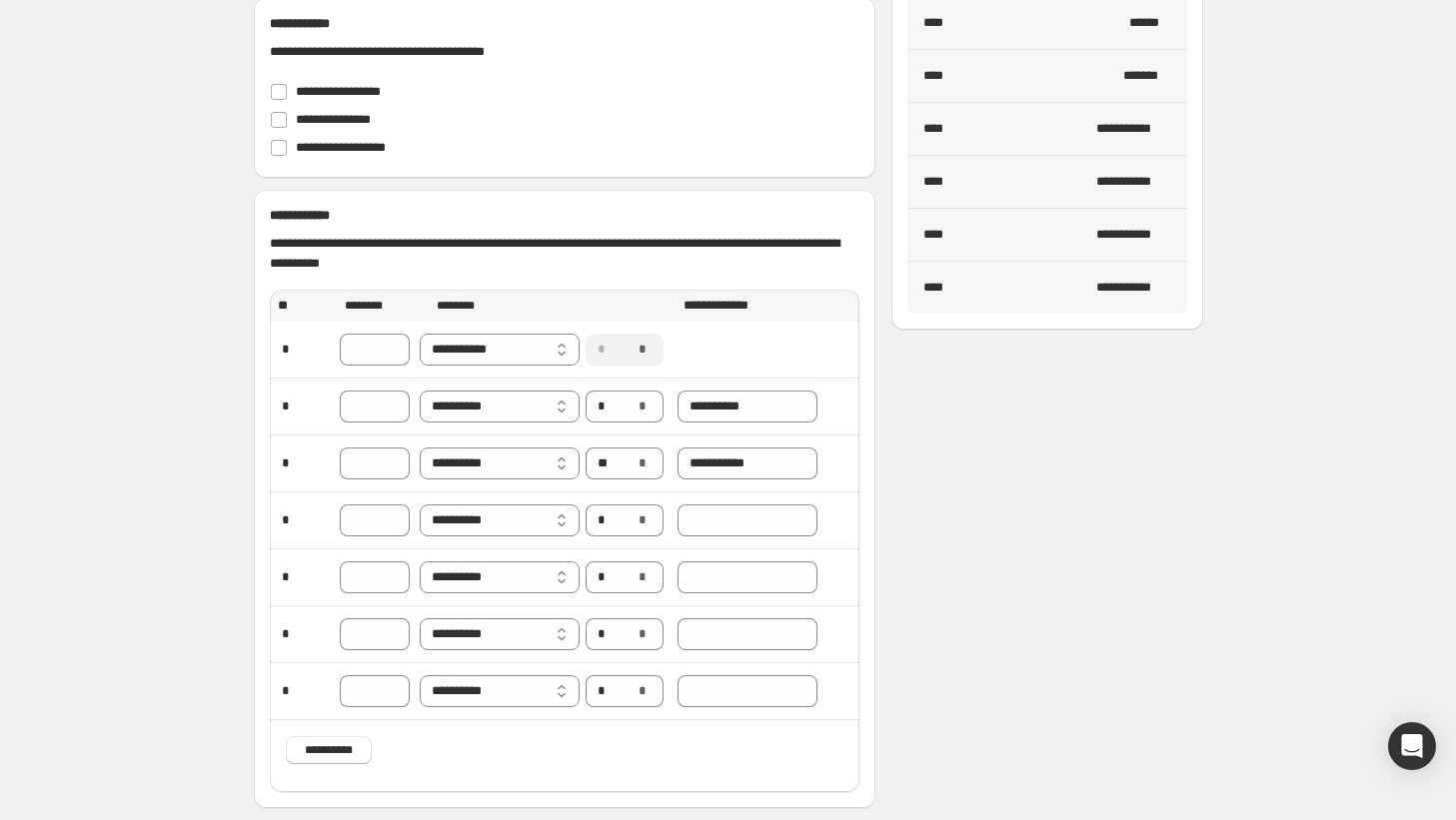 click on "**********" at bounding box center [565, 755] 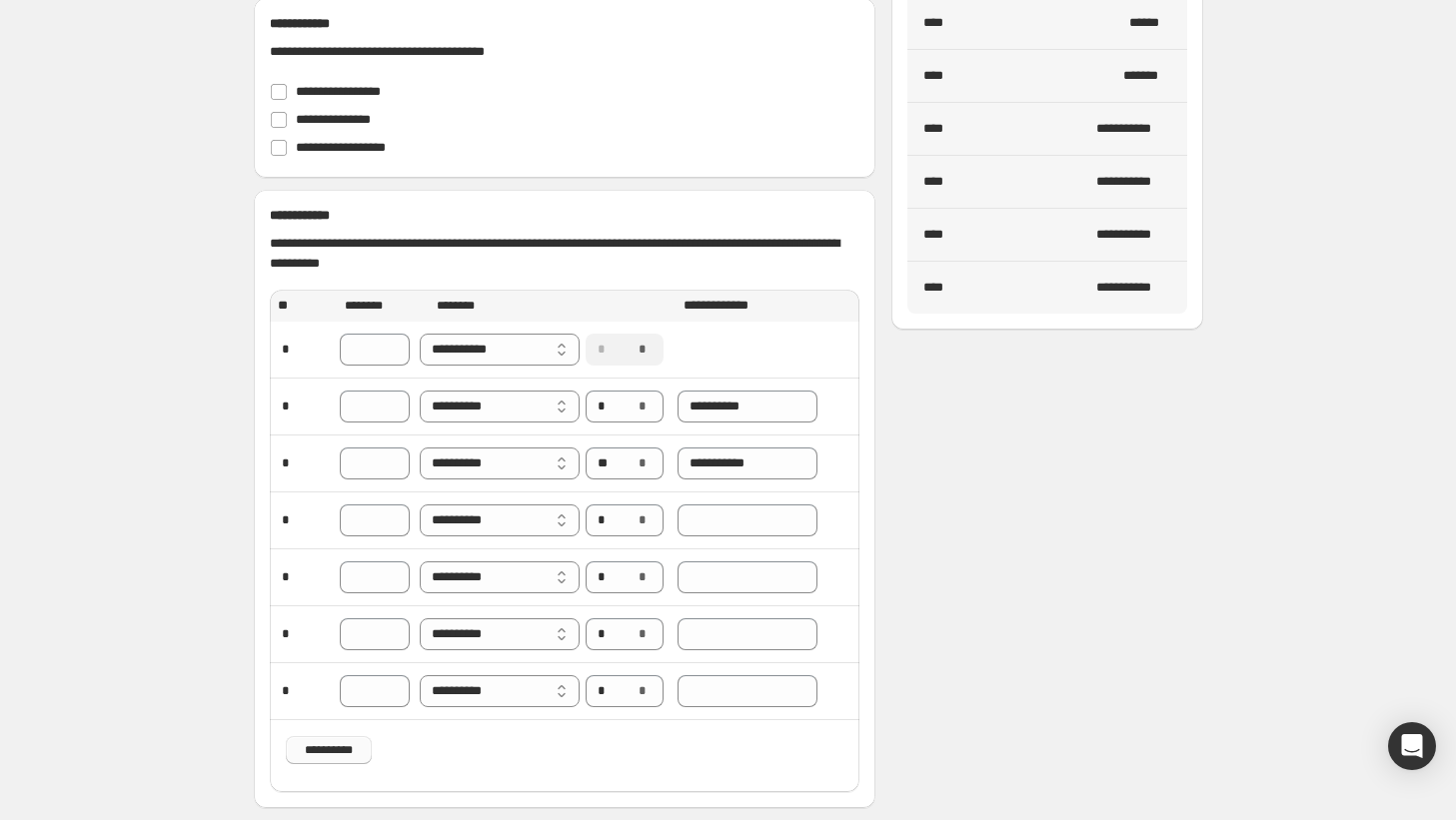 click on "**********" at bounding box center (329, 750) 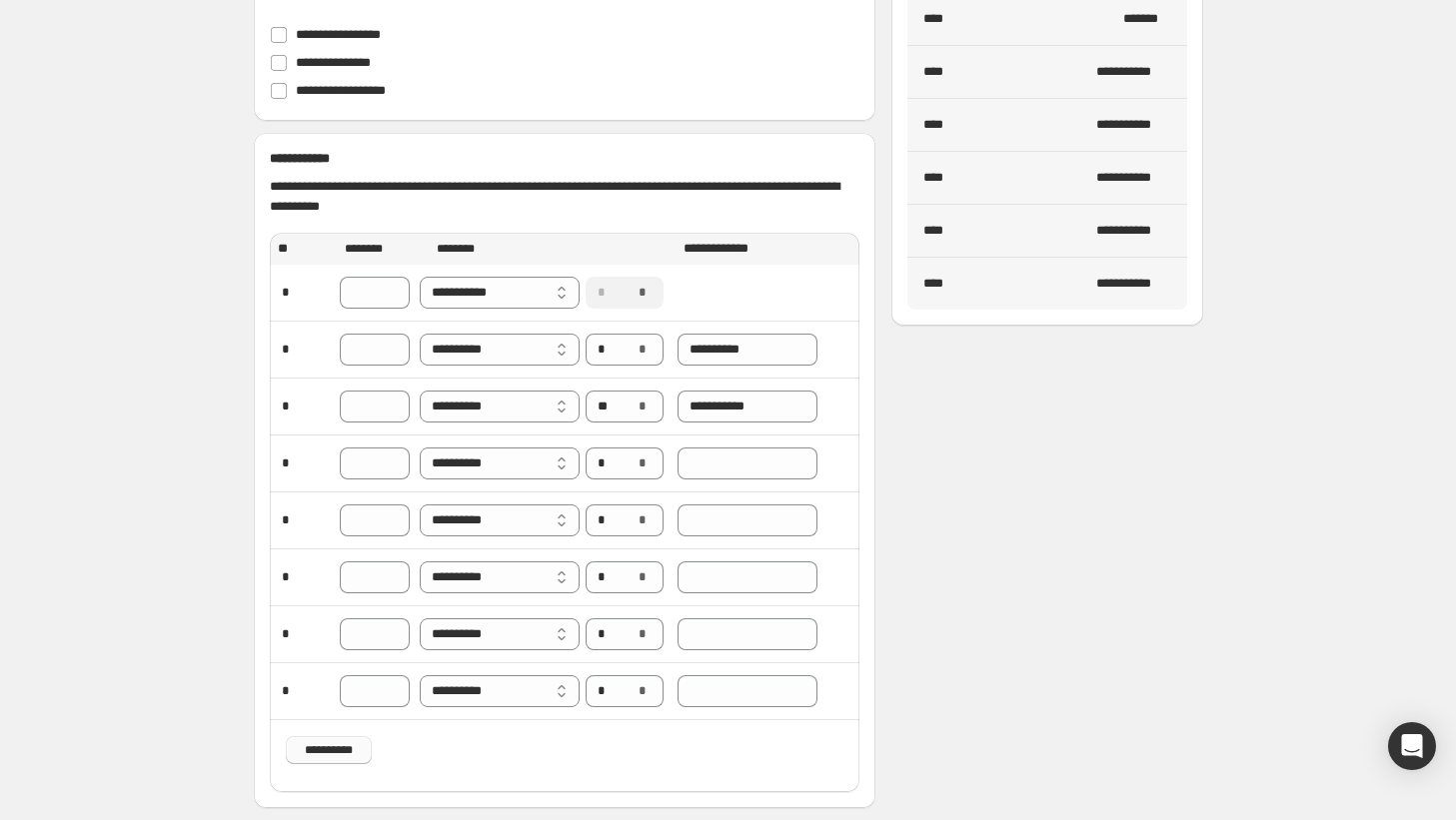 click on "**********" at bounding box center (329, 750) 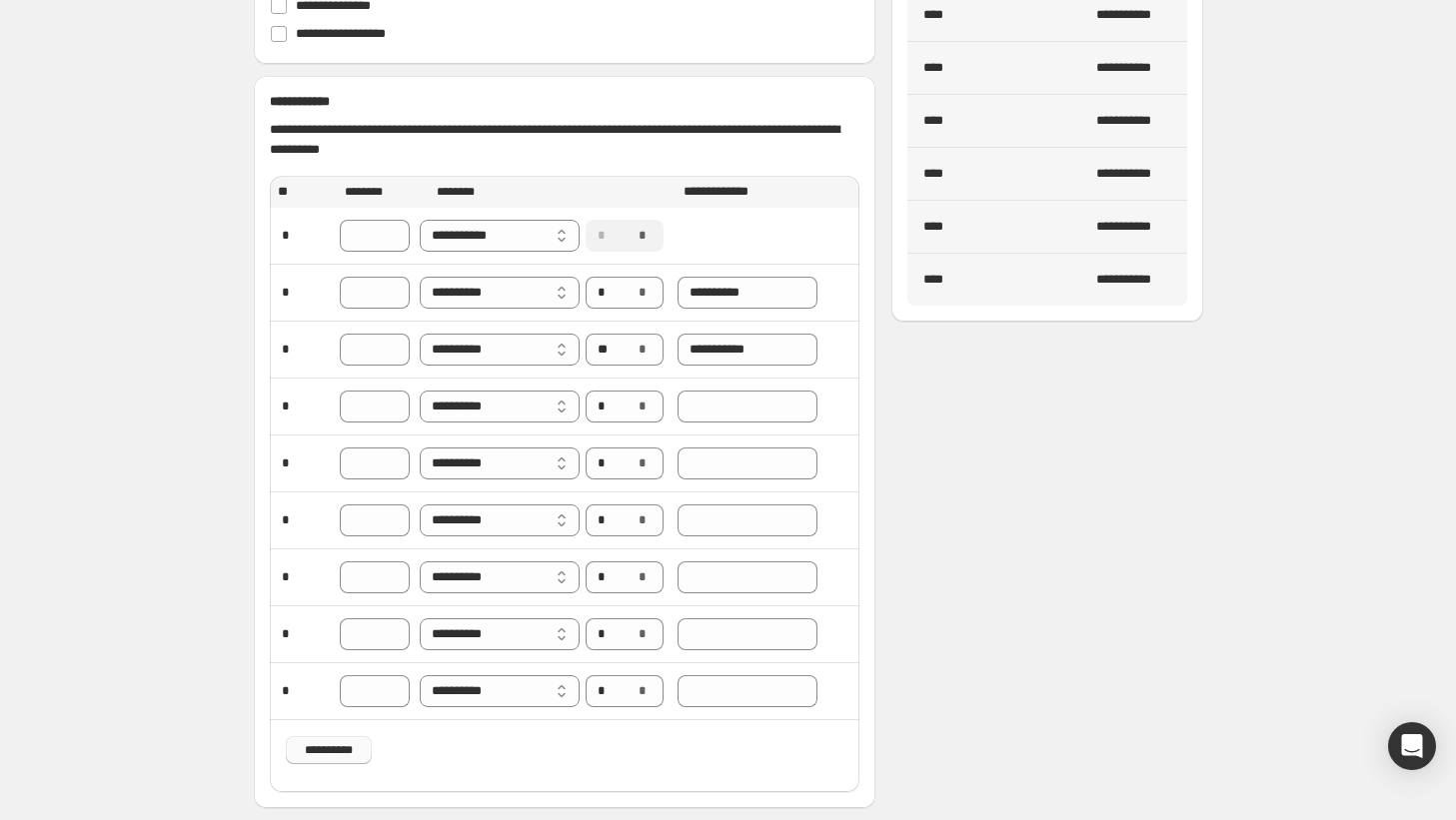 click on "**********" at bounding box center (329, 750) 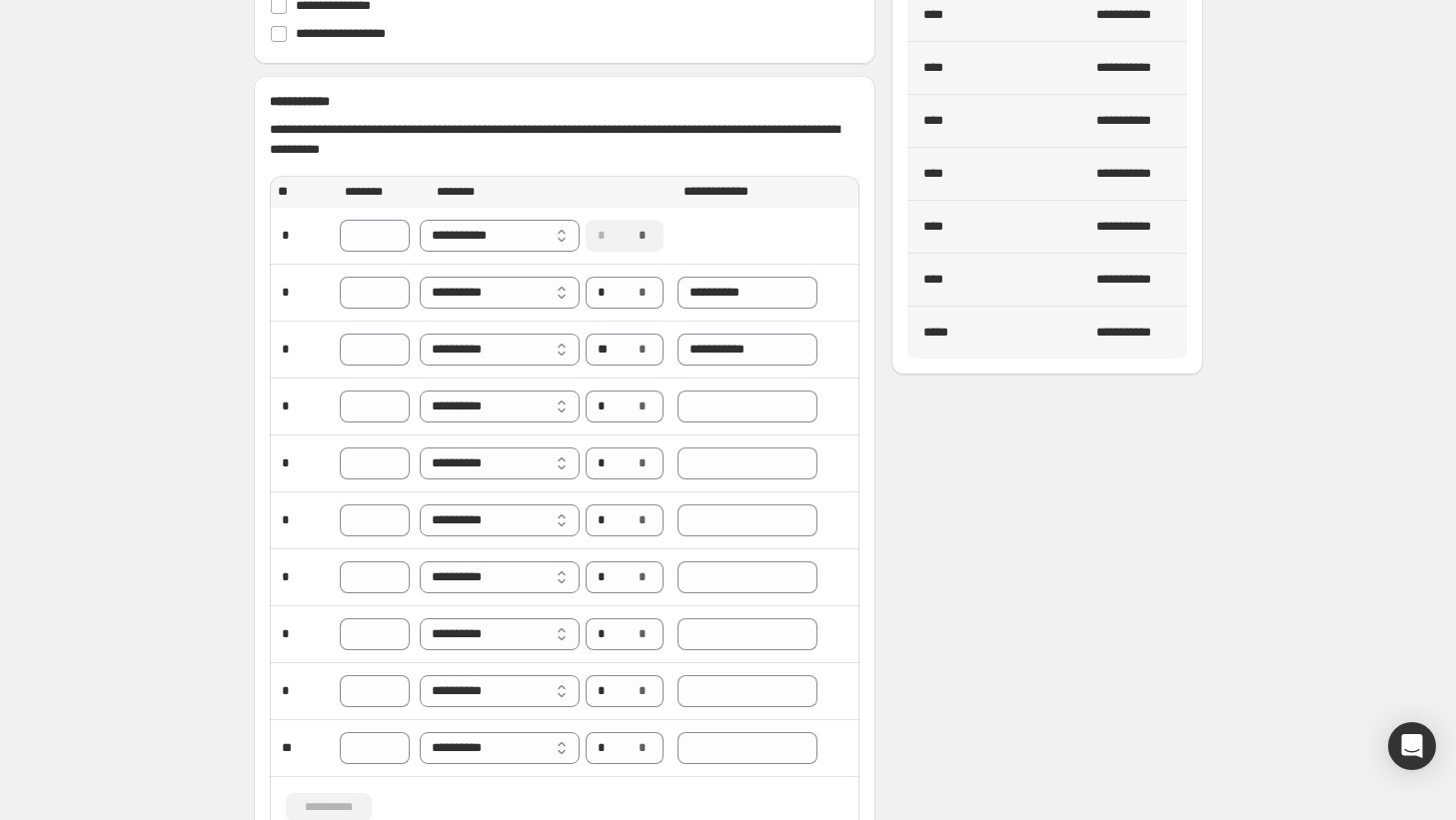 scroll, scrollTop: 518, scrollLeft: 0, axis: vertical 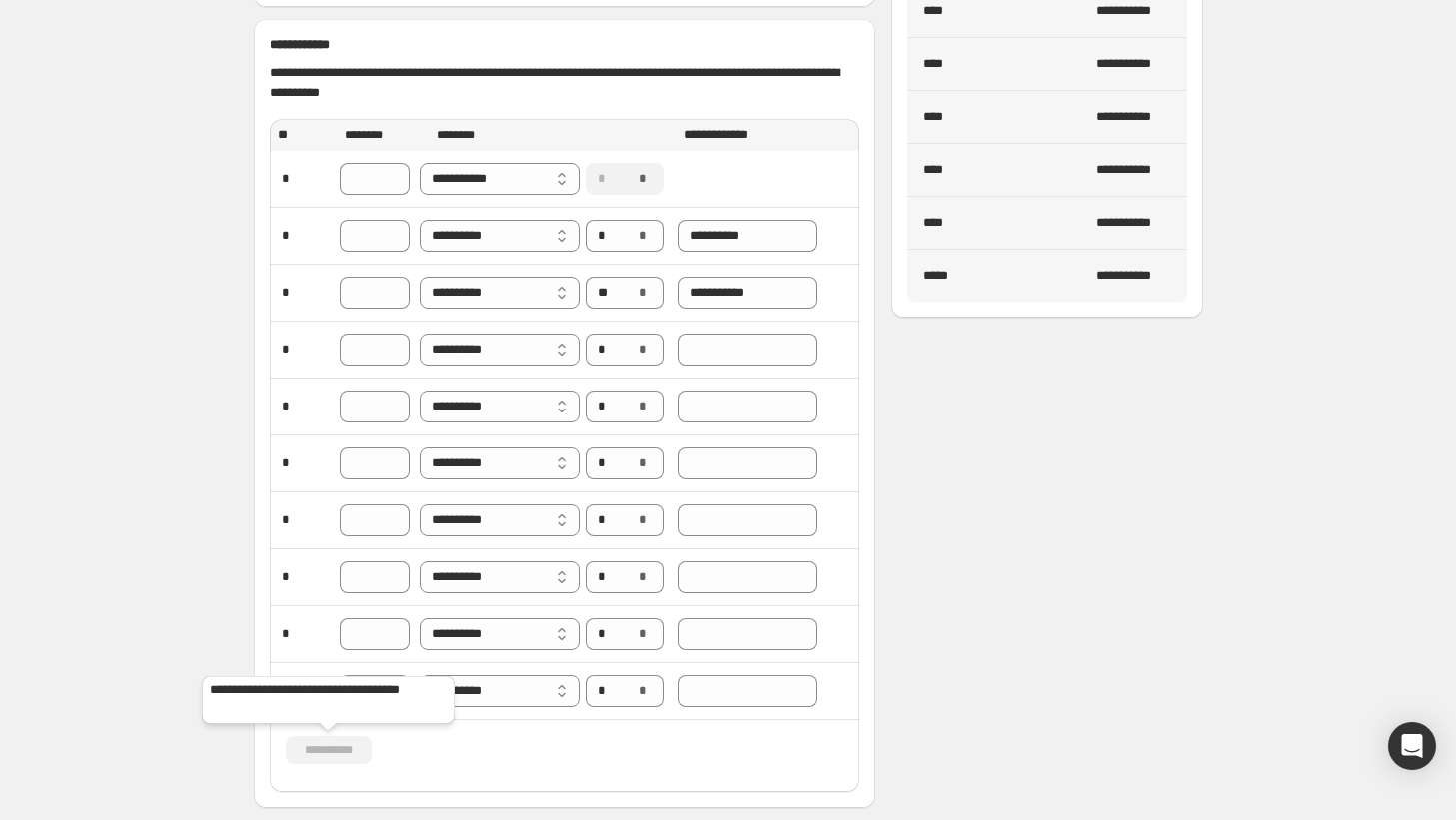 click on "**********" at bounding box center (329, 756) 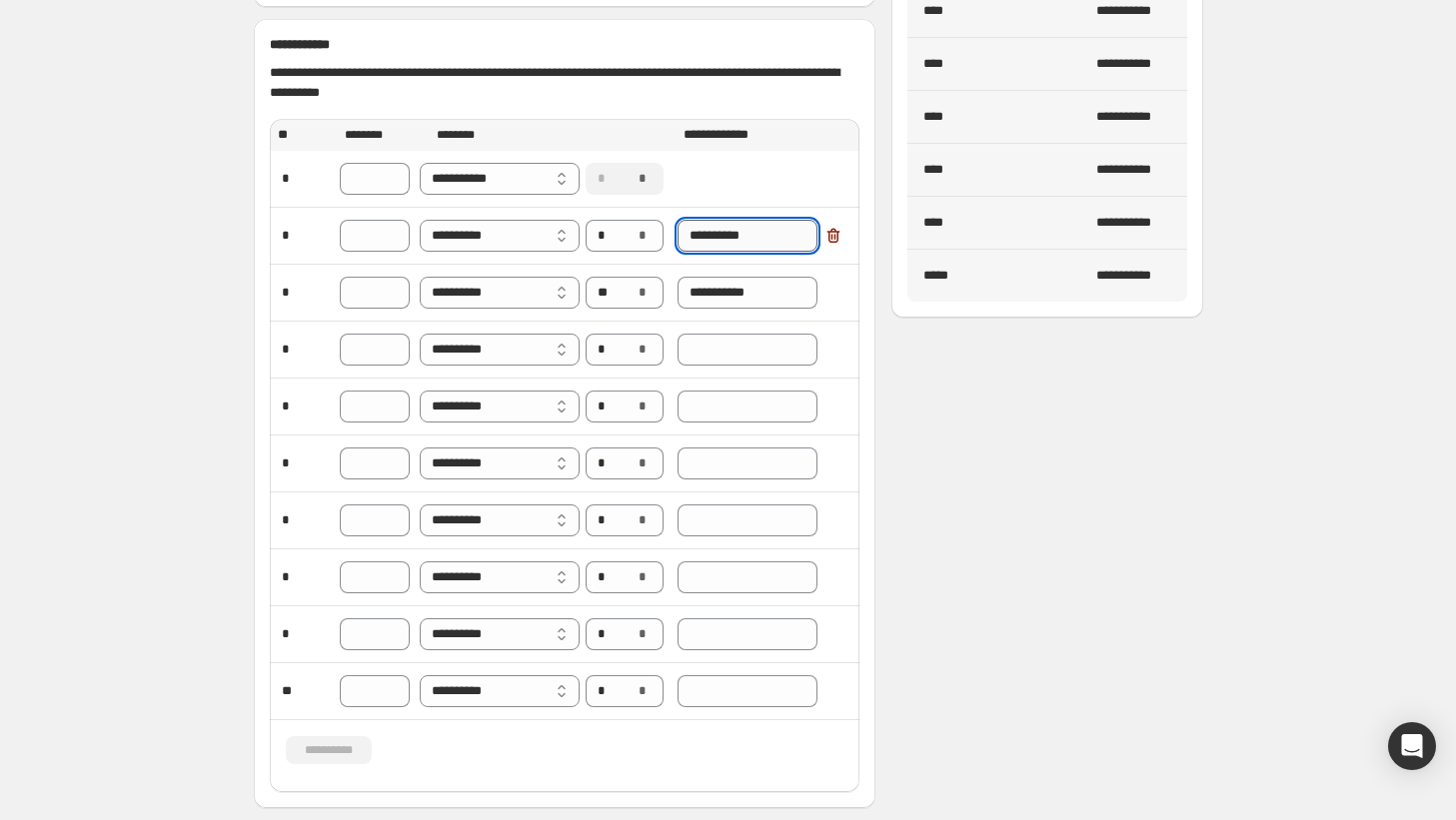 click on "**********" at bounding box center (747, 236) 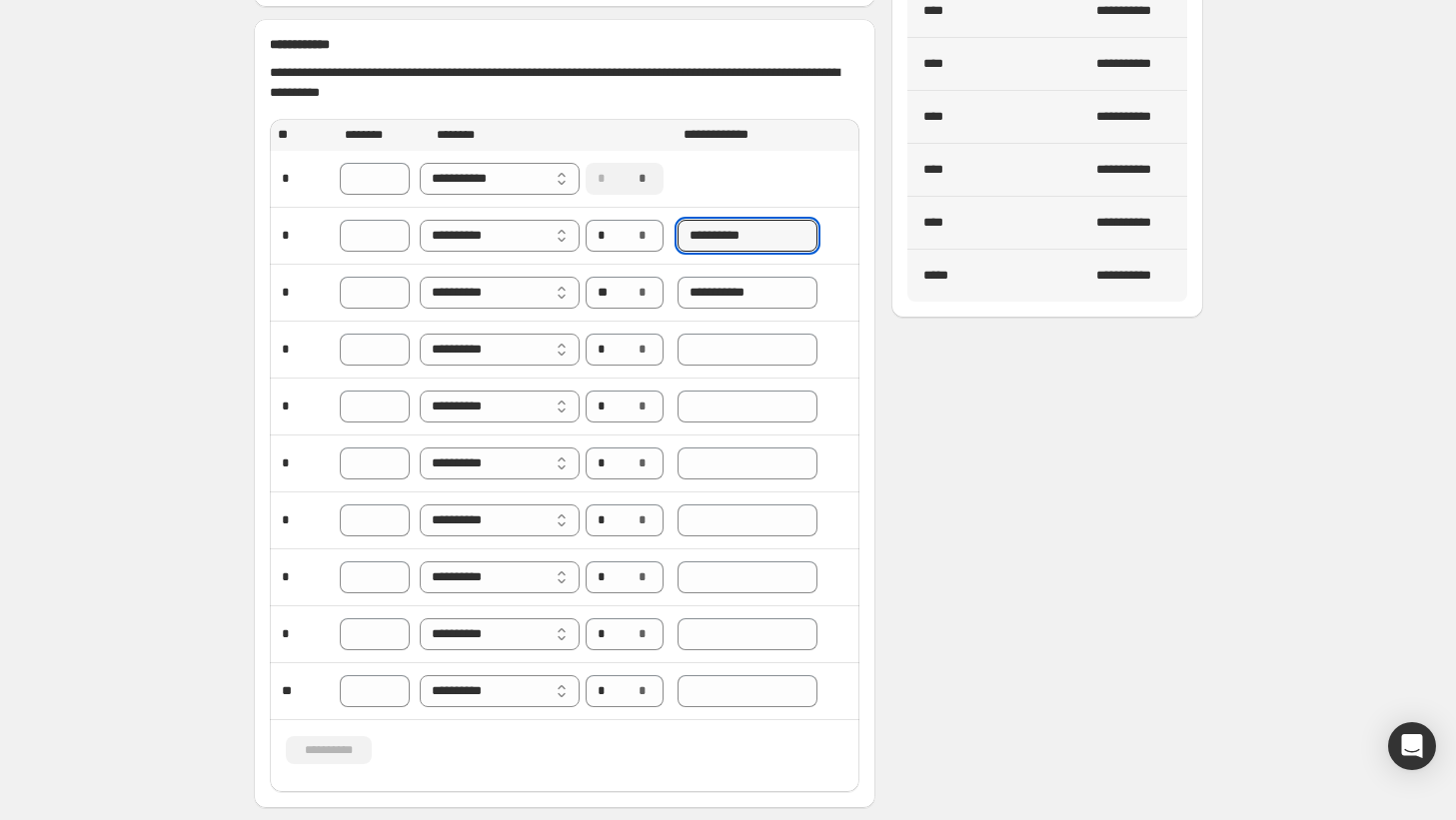 click on "**********" at bounding box center (565, 350) 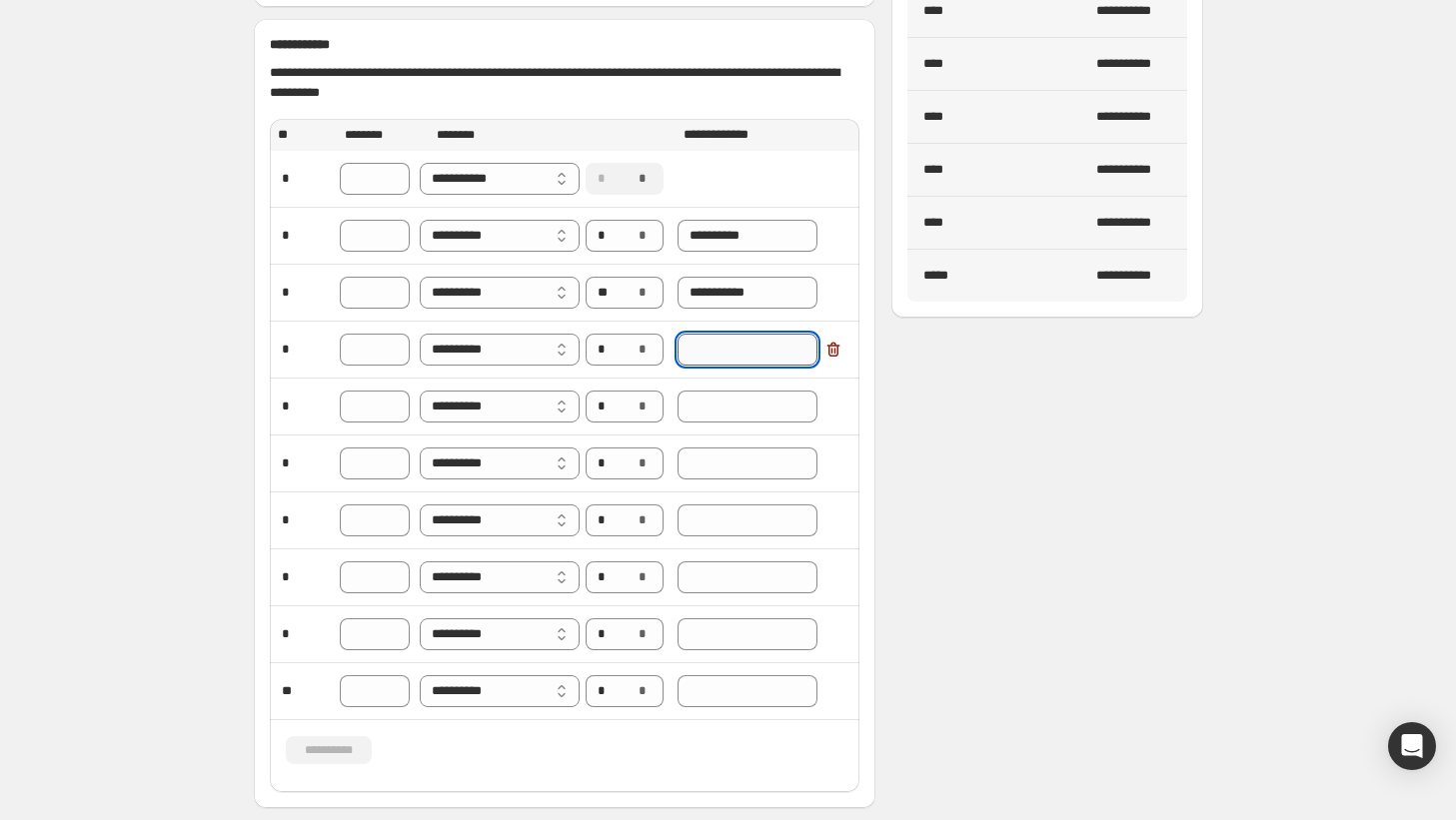 click at bounding box center (747, 350) 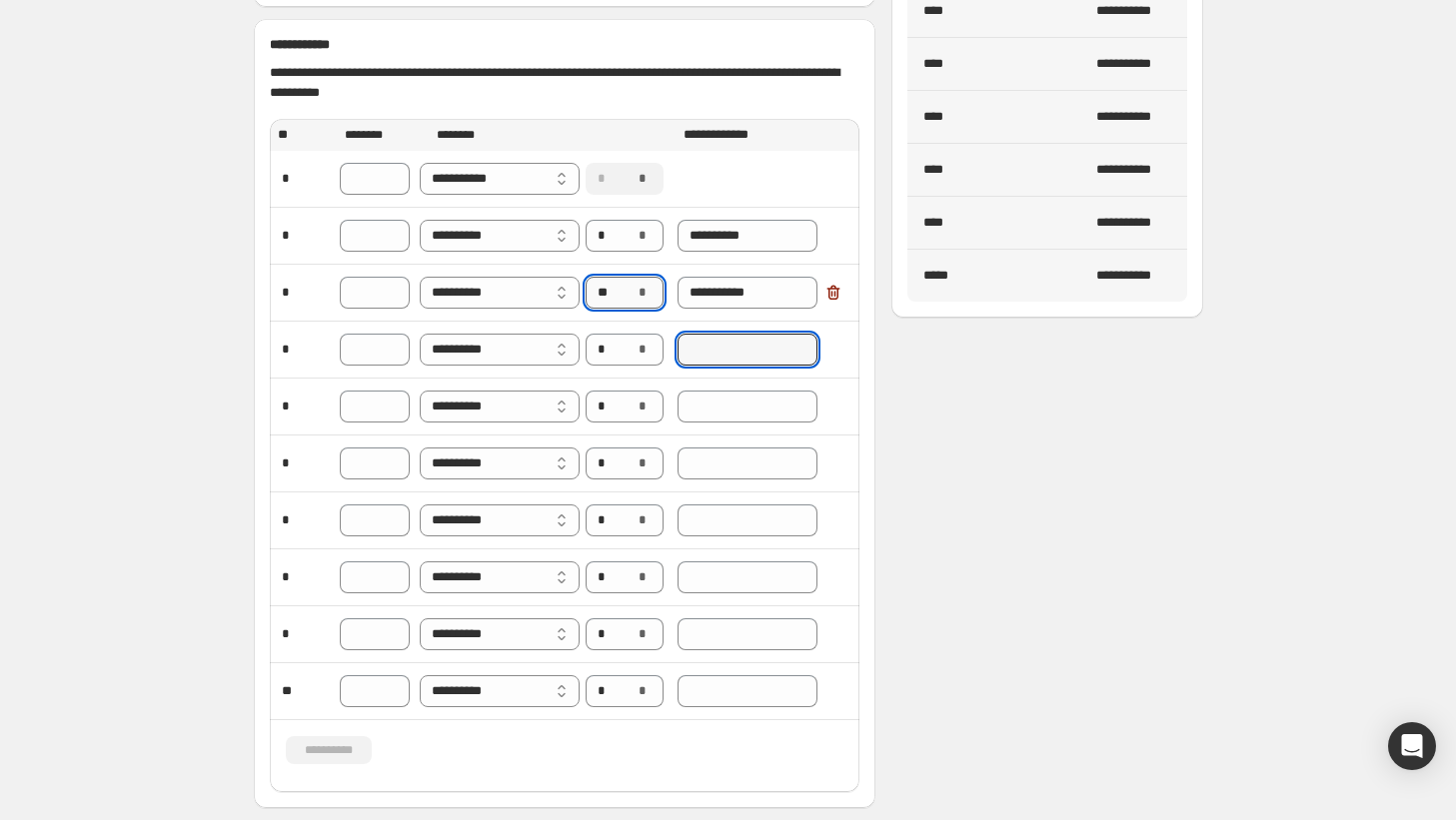 click on "**" at bounding box center [610, 293] 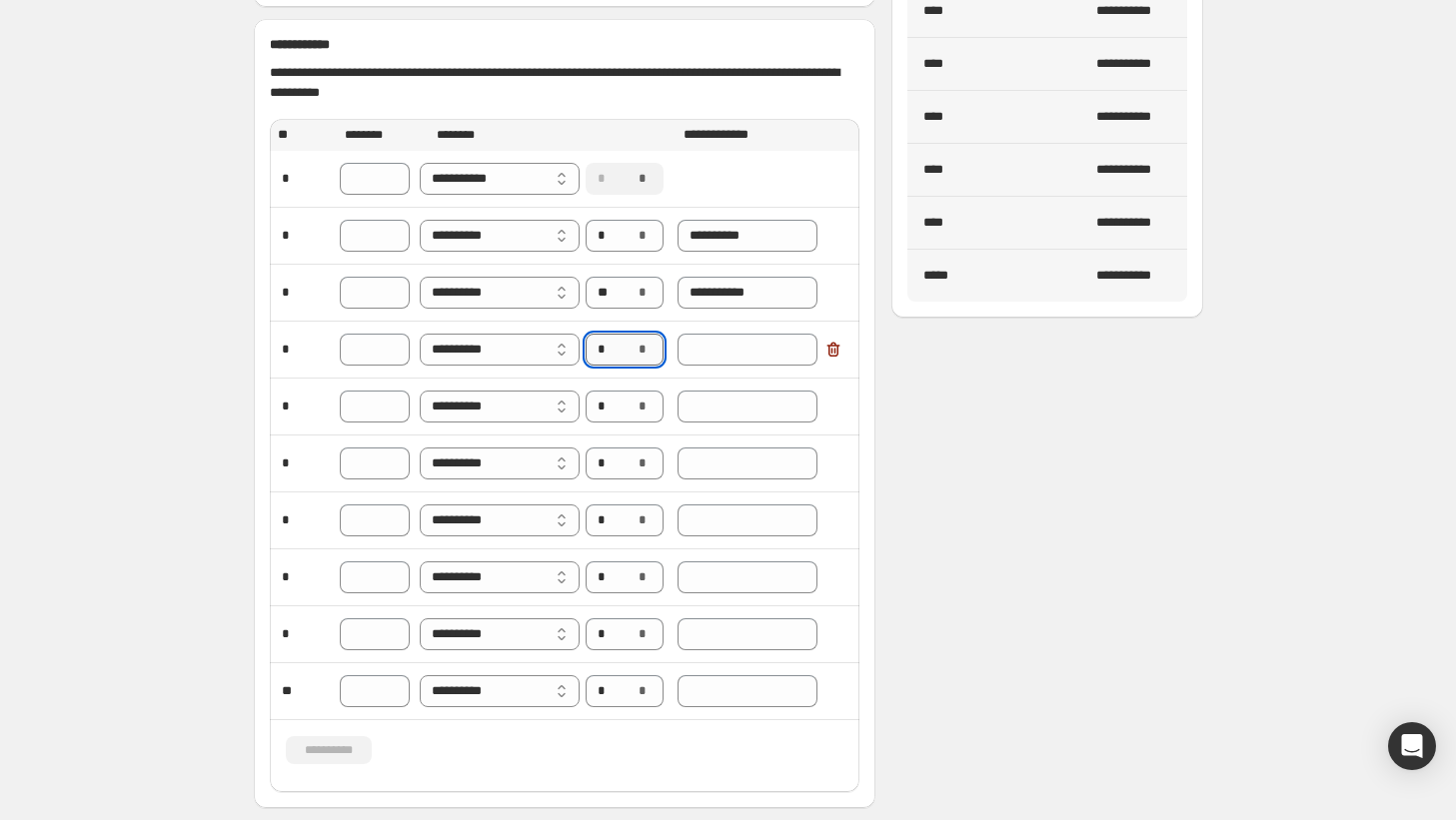 click on "*" at bounding box center [610, 350] 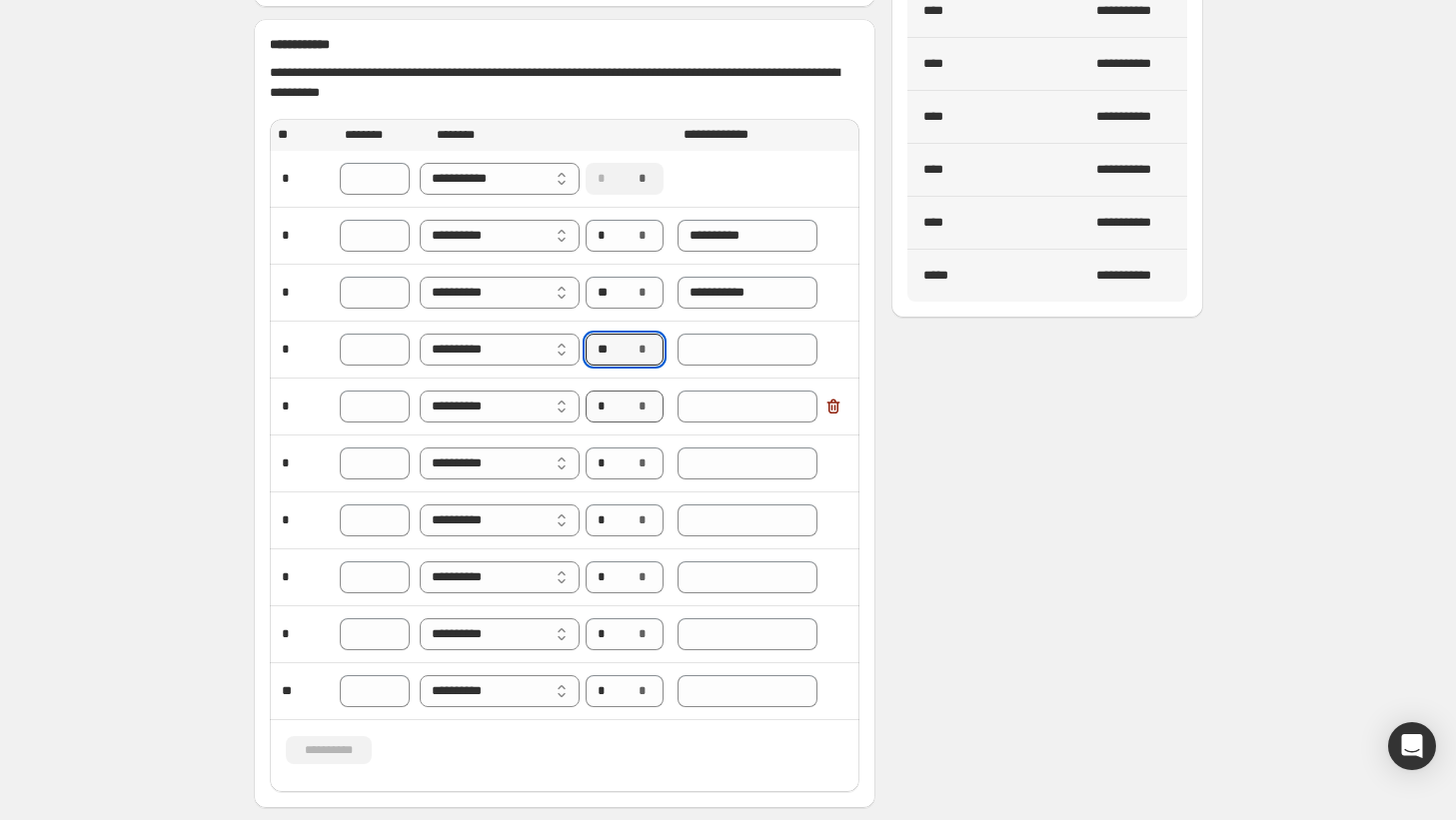 type on "**" 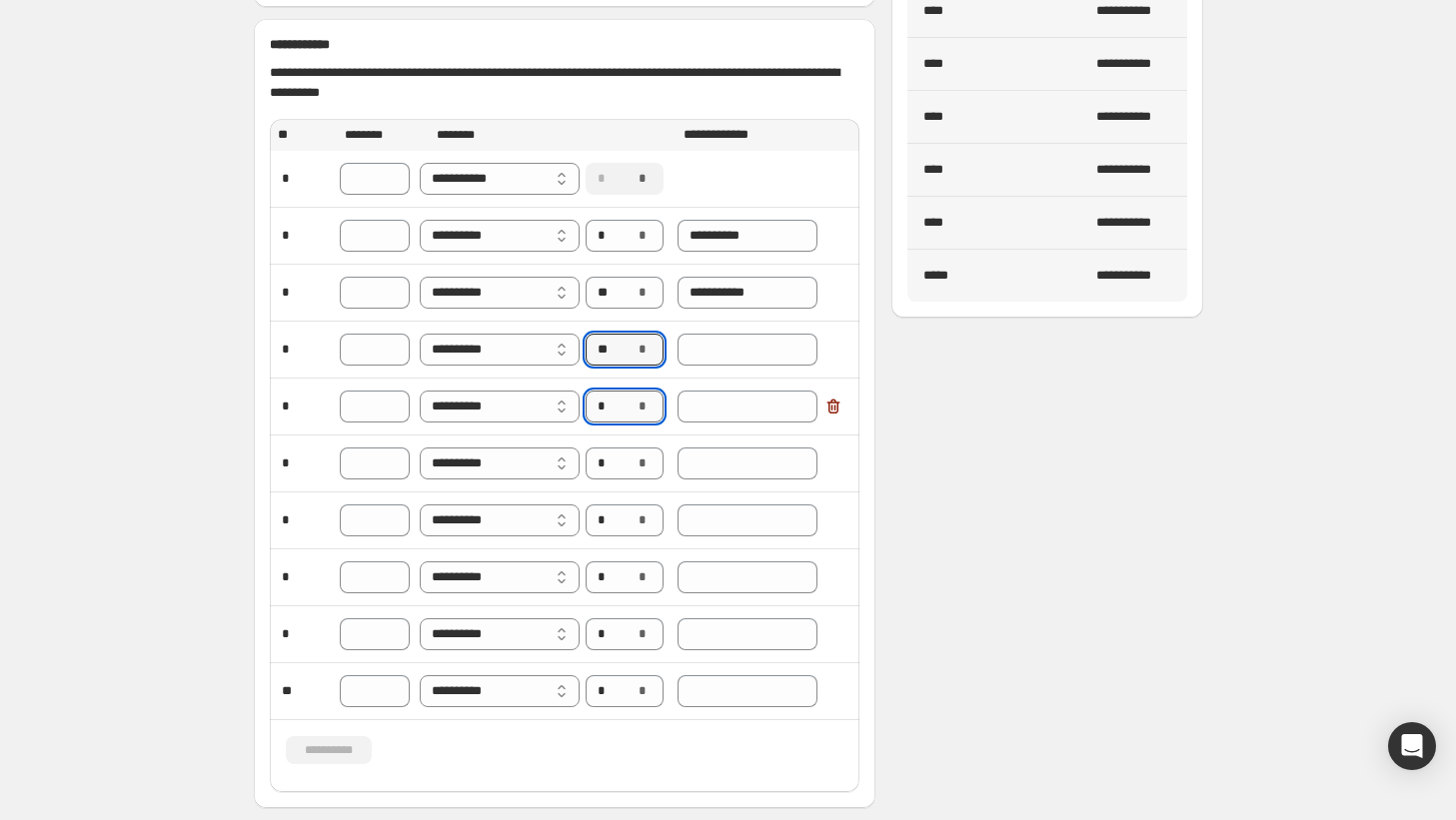 click on "*" at bounding box center (610, 407) 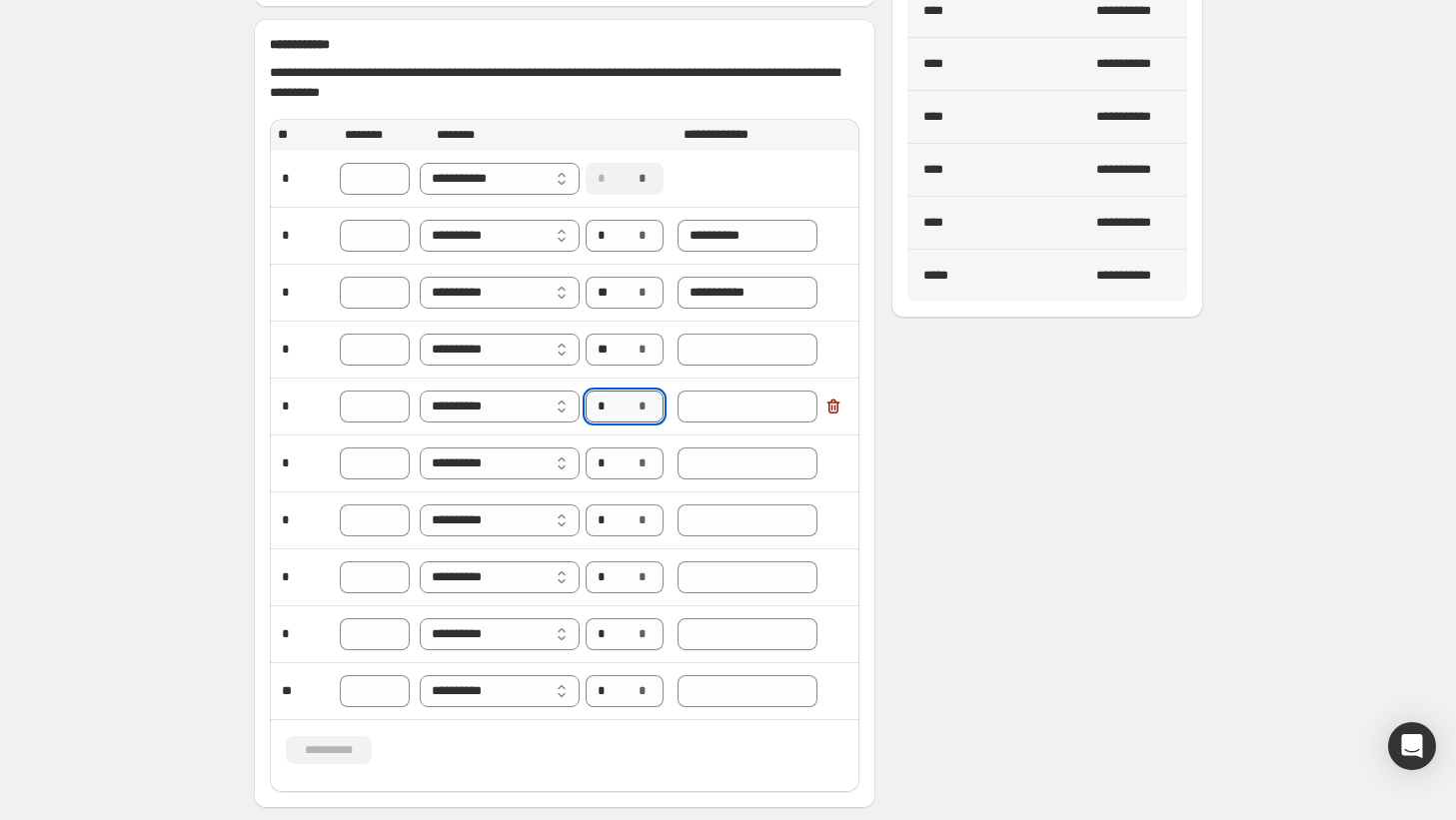 click on "*" at bounding box center (610, 407) 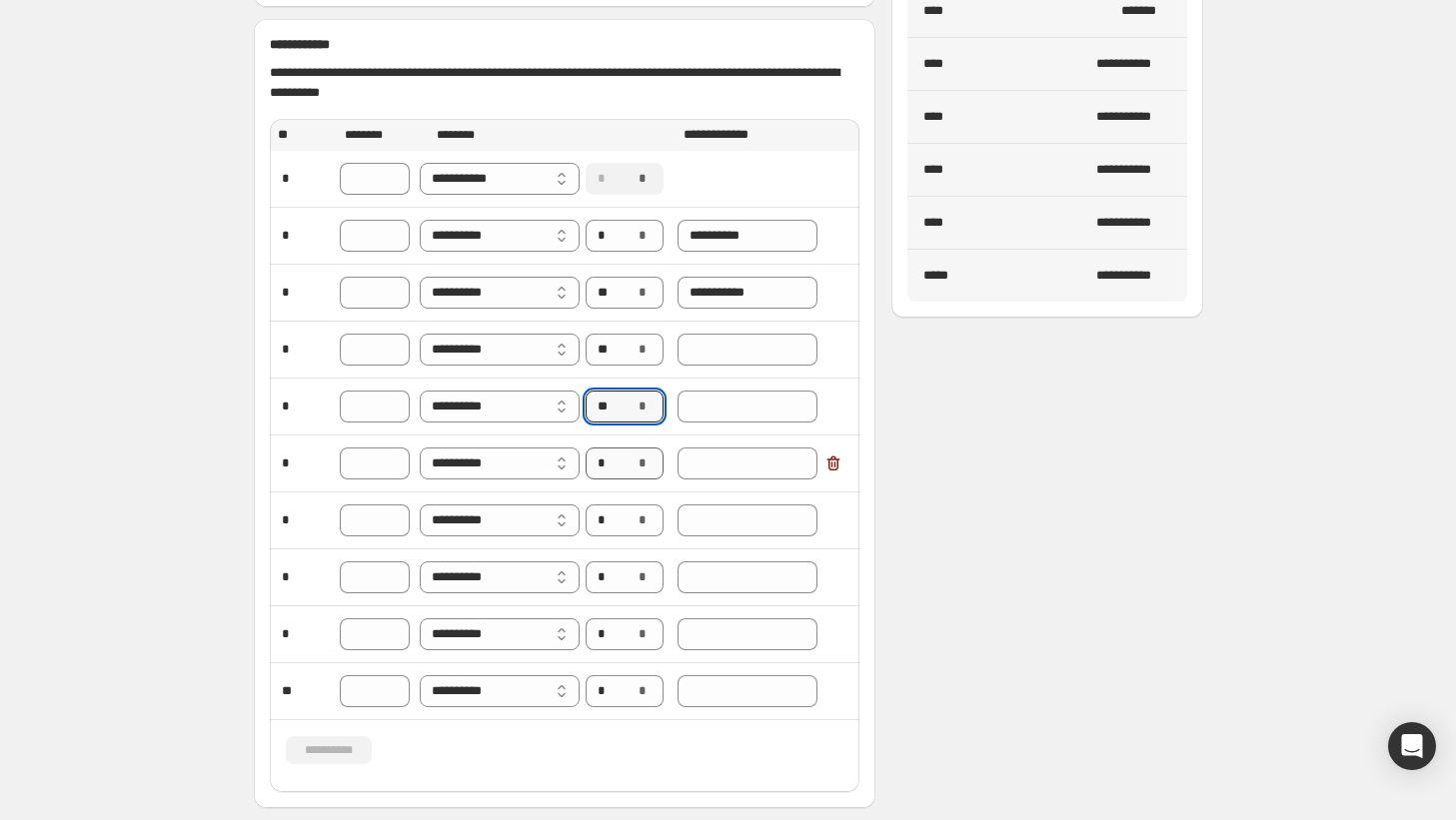 type on "**" 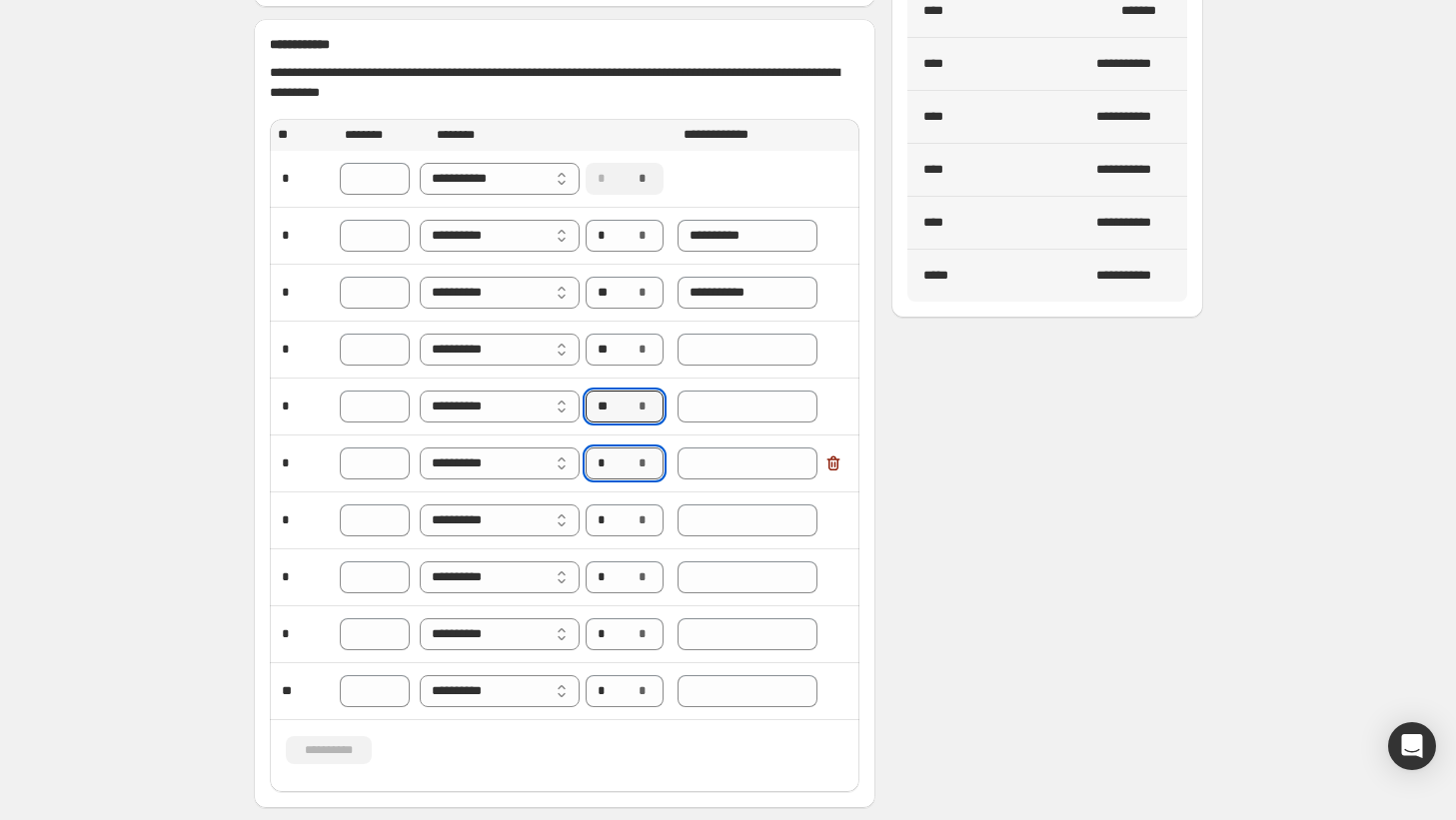 click on "*" at bounding box center (610, 463) 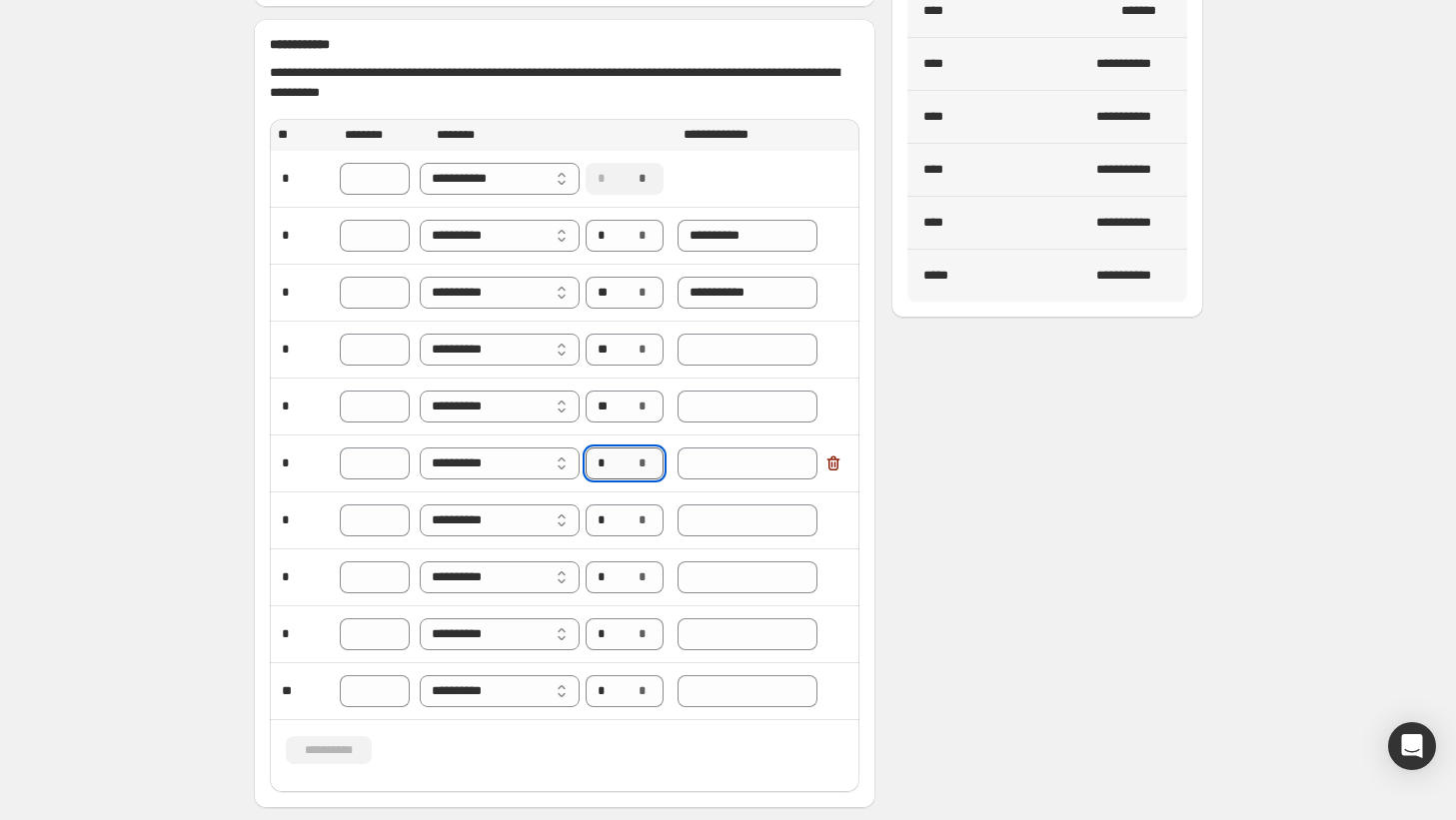 click on "*" at bounding box center [610, 463] 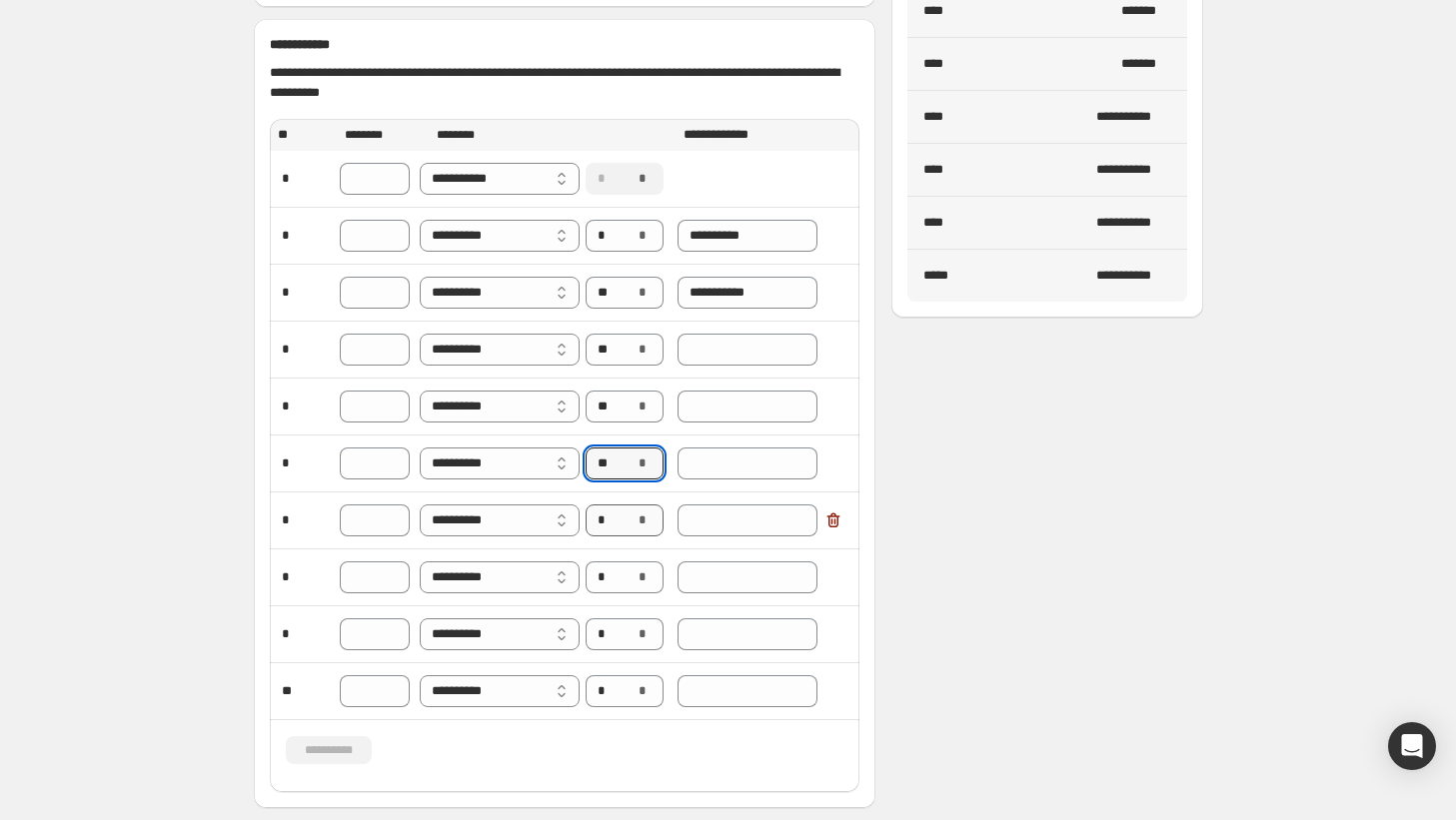 type on "**" 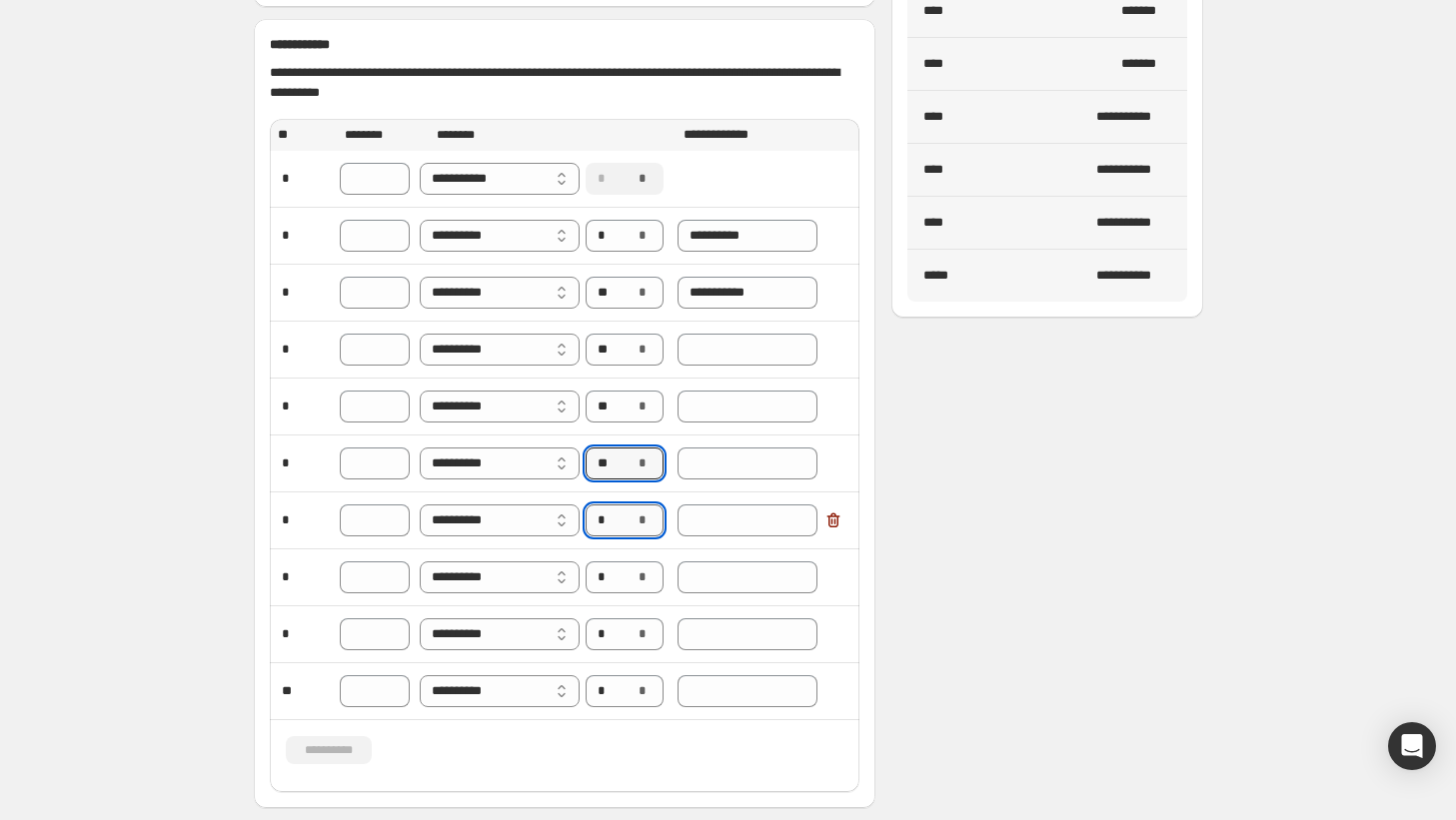 click on "*" at bounding box center [610, 520] 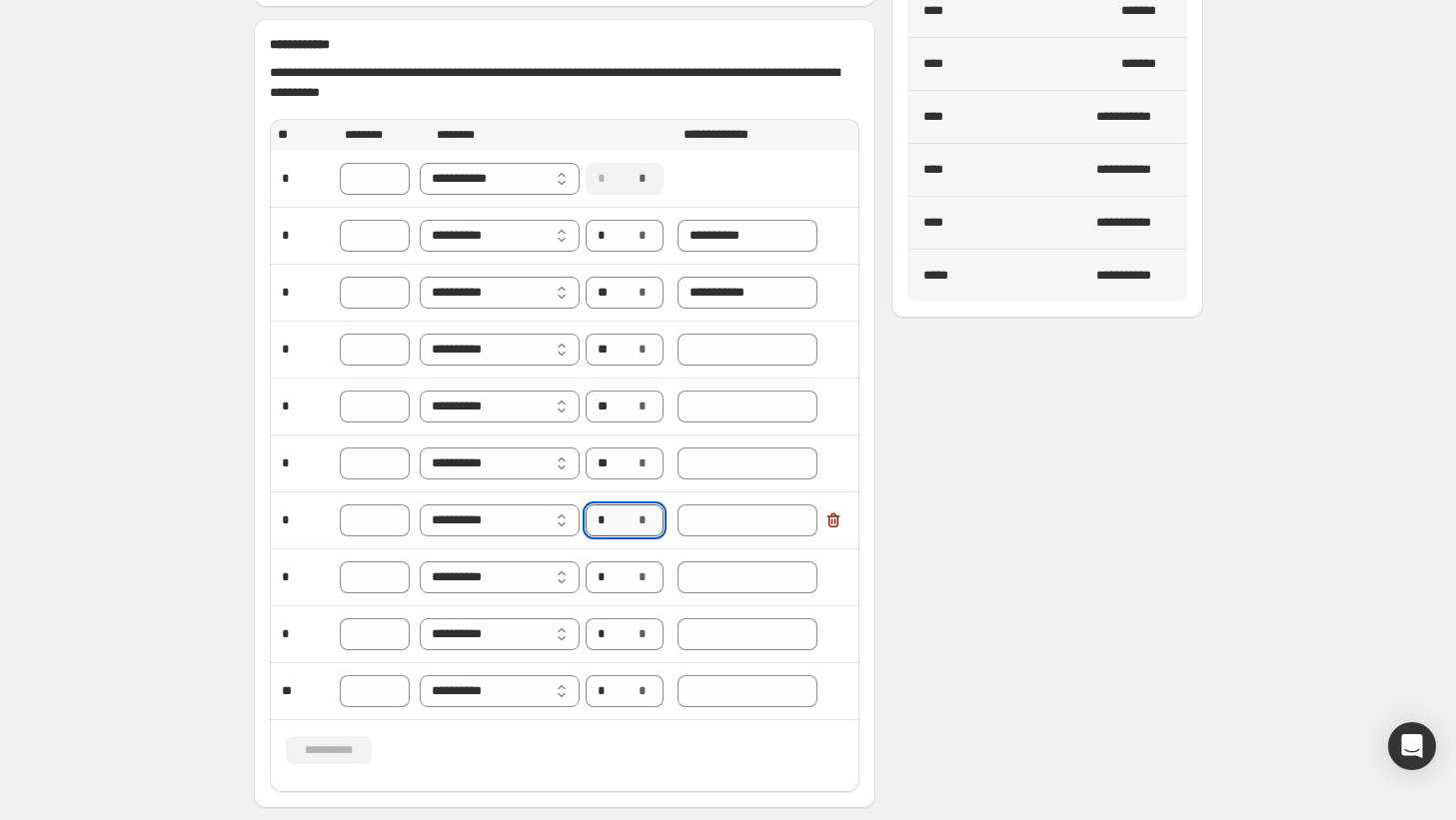 click on "*" at bounding box center (610, 520) 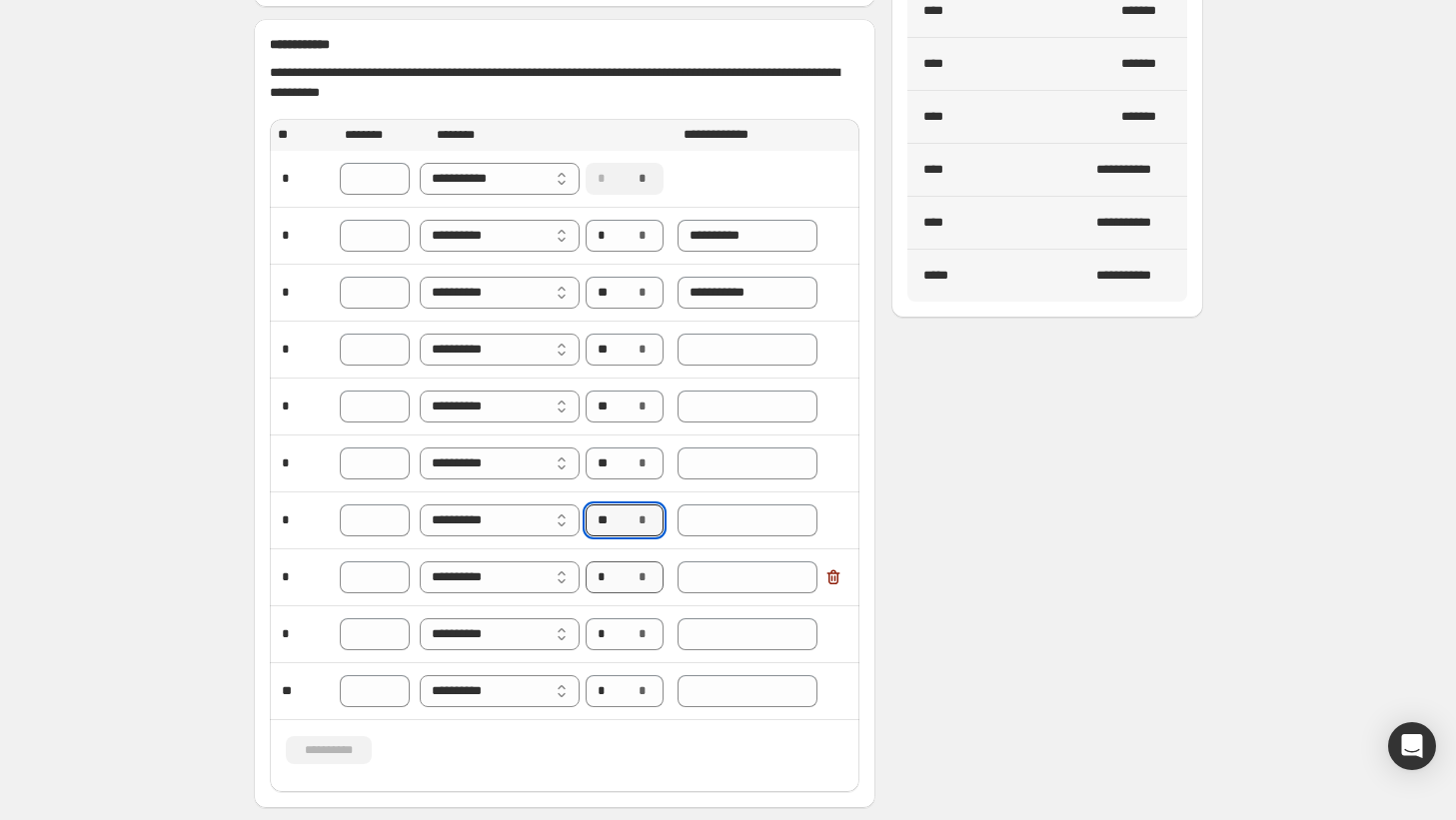type on "**" 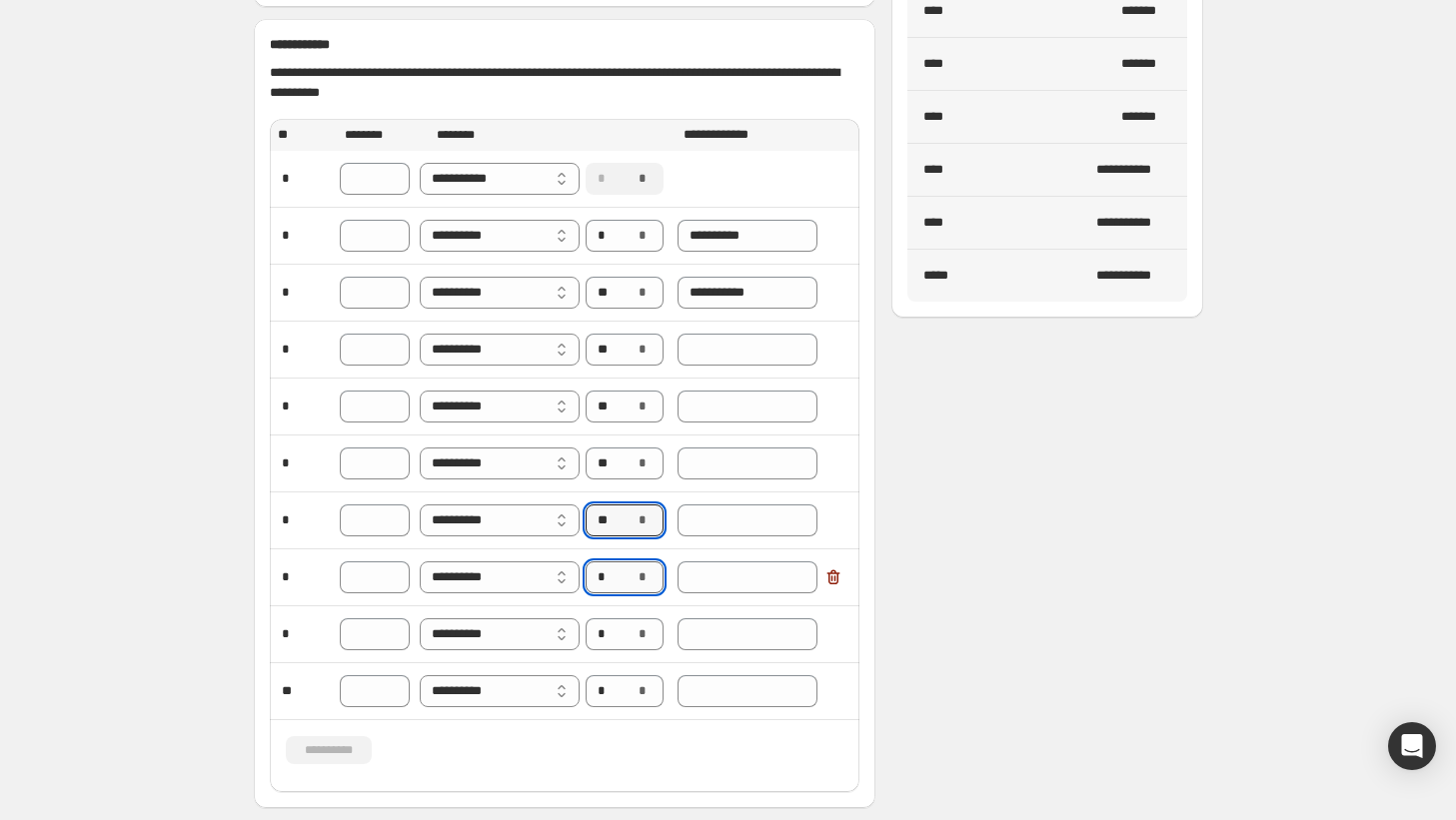 click on "*" at bounding box center [610, 577] 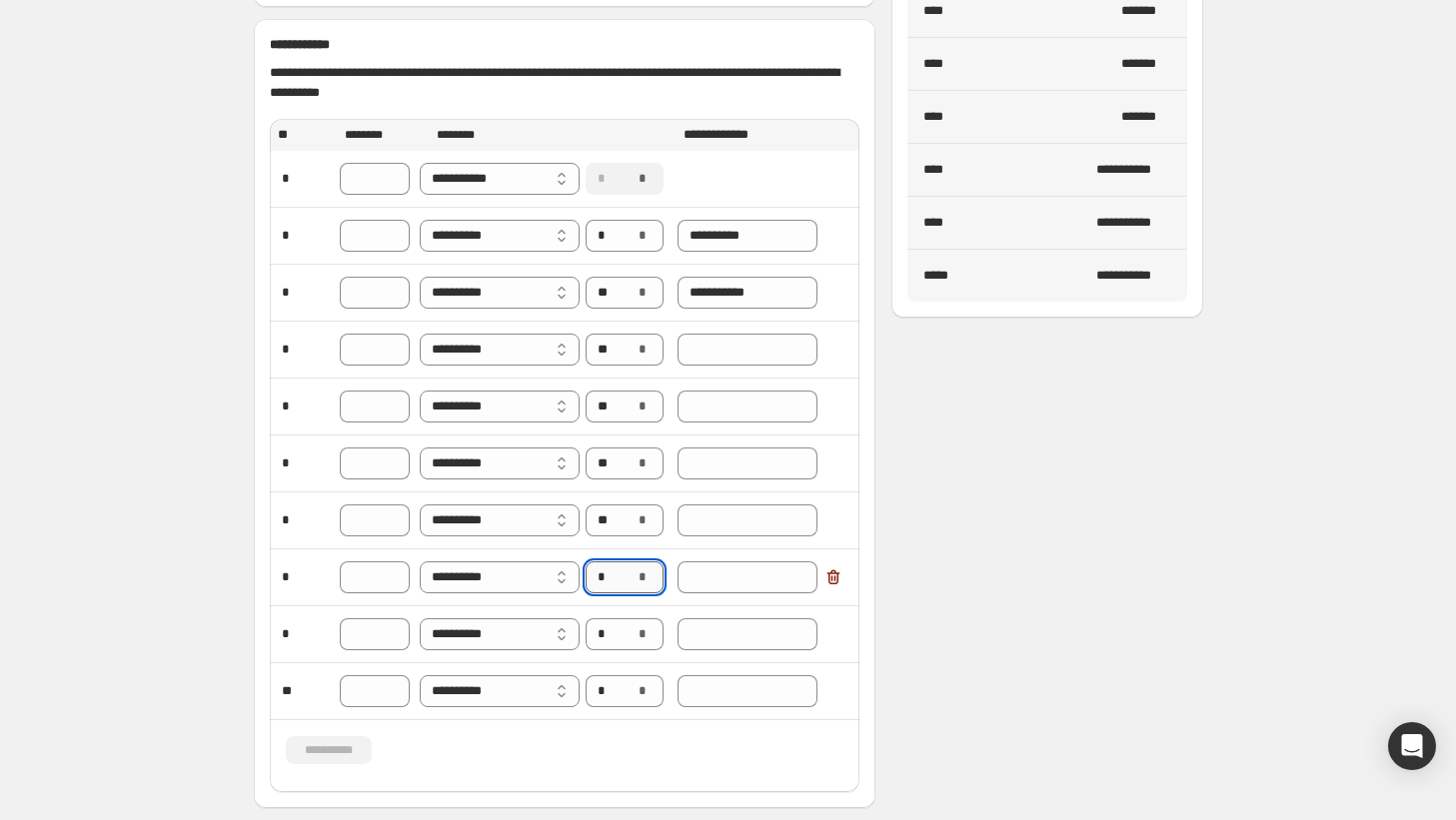 click on "*" at bounding box center [610, 577] 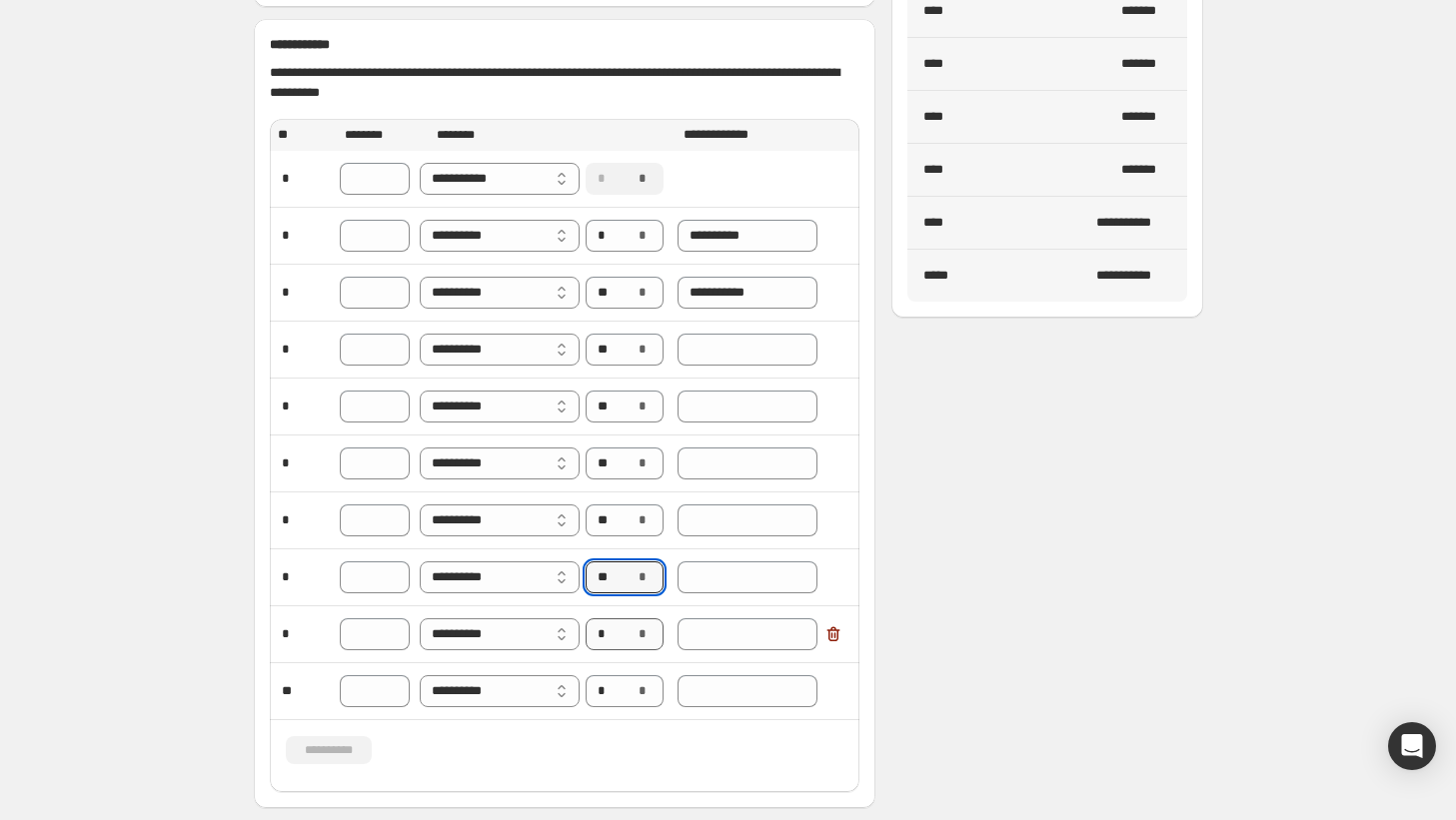 type on "**" 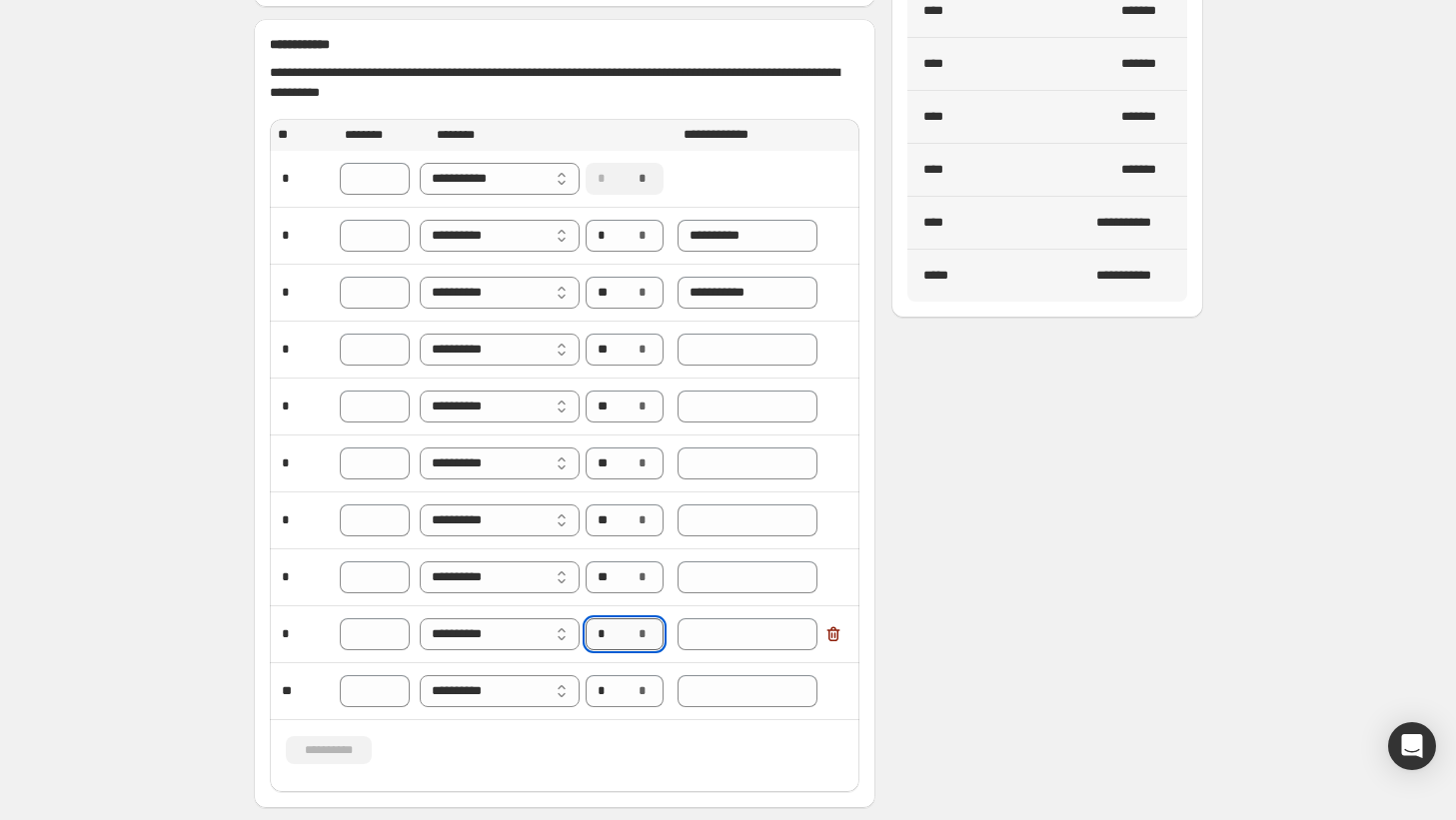 click on "*" at bounding box center (610, 634) 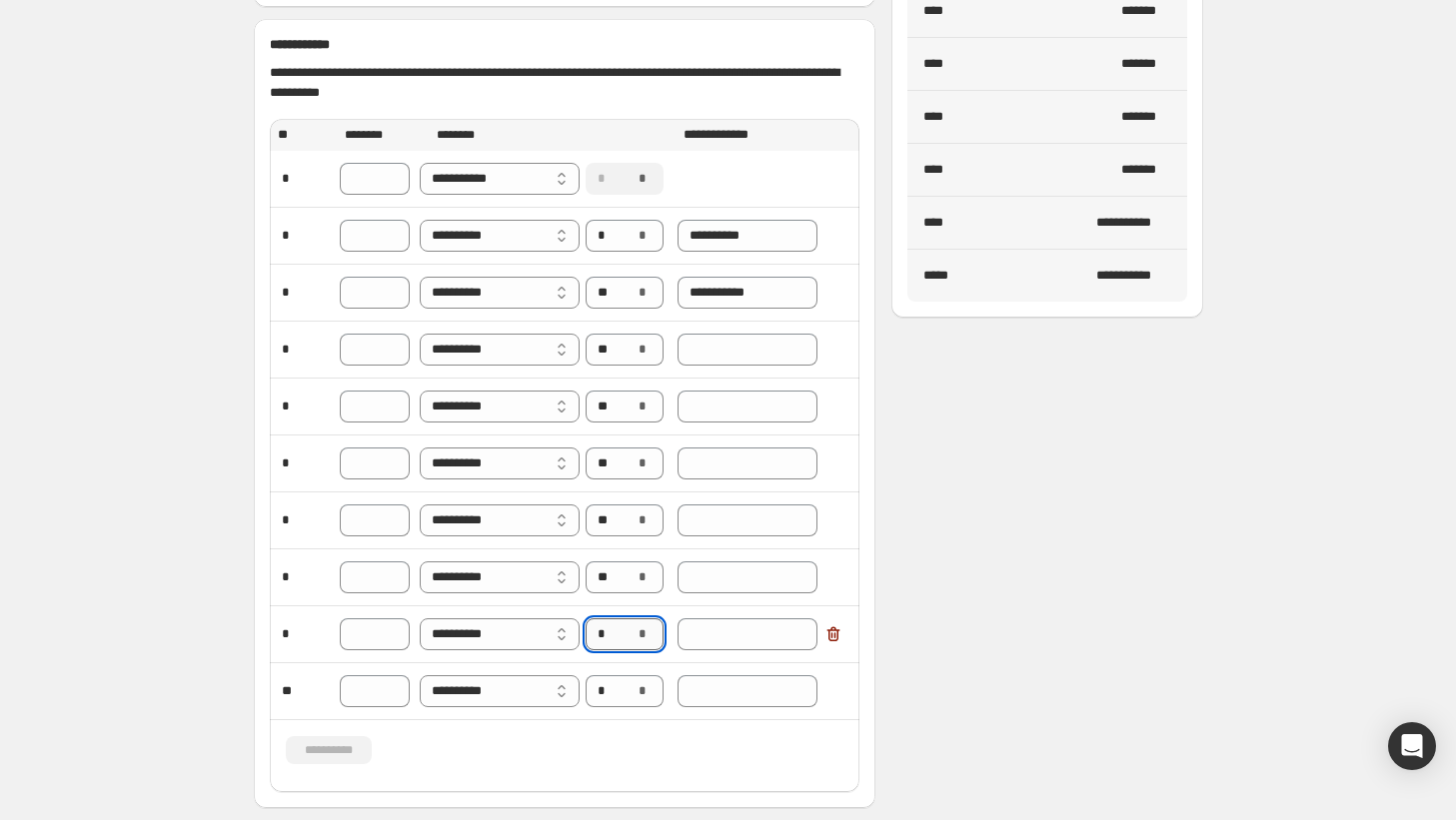 click on "*" at bounding box center (610, 634) 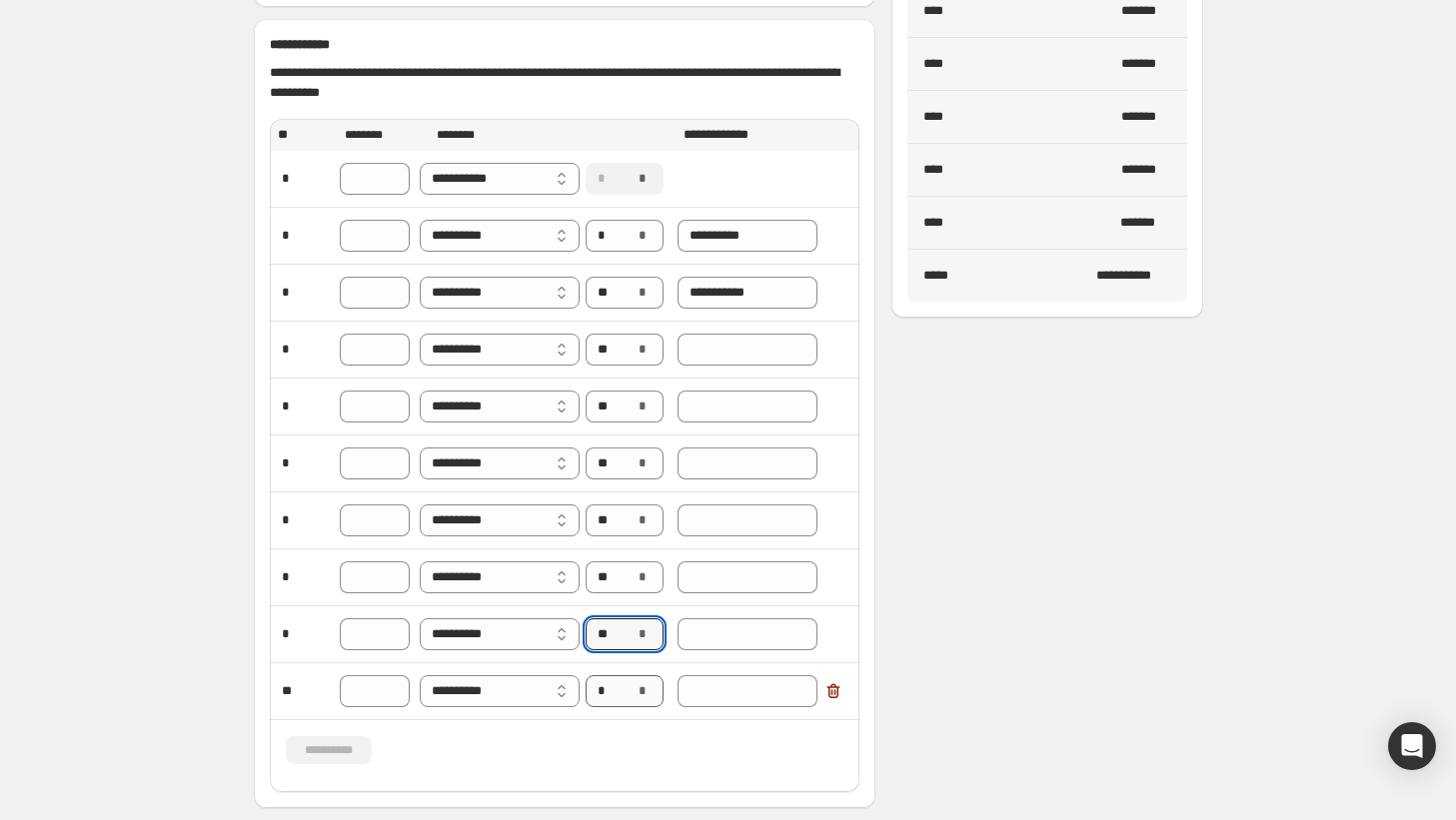 type on "**" 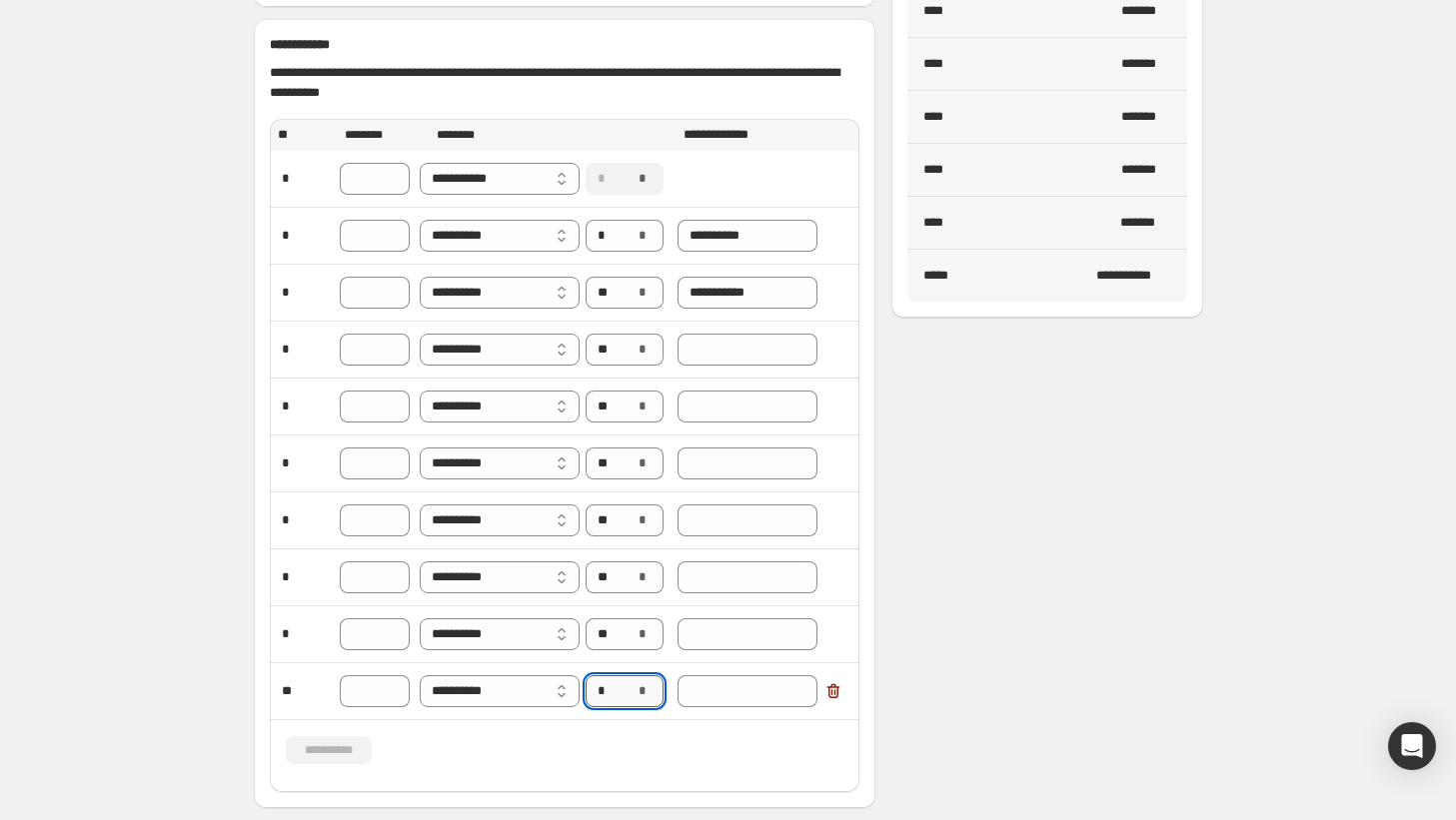 click on "*" at bounding box center (610, 691) 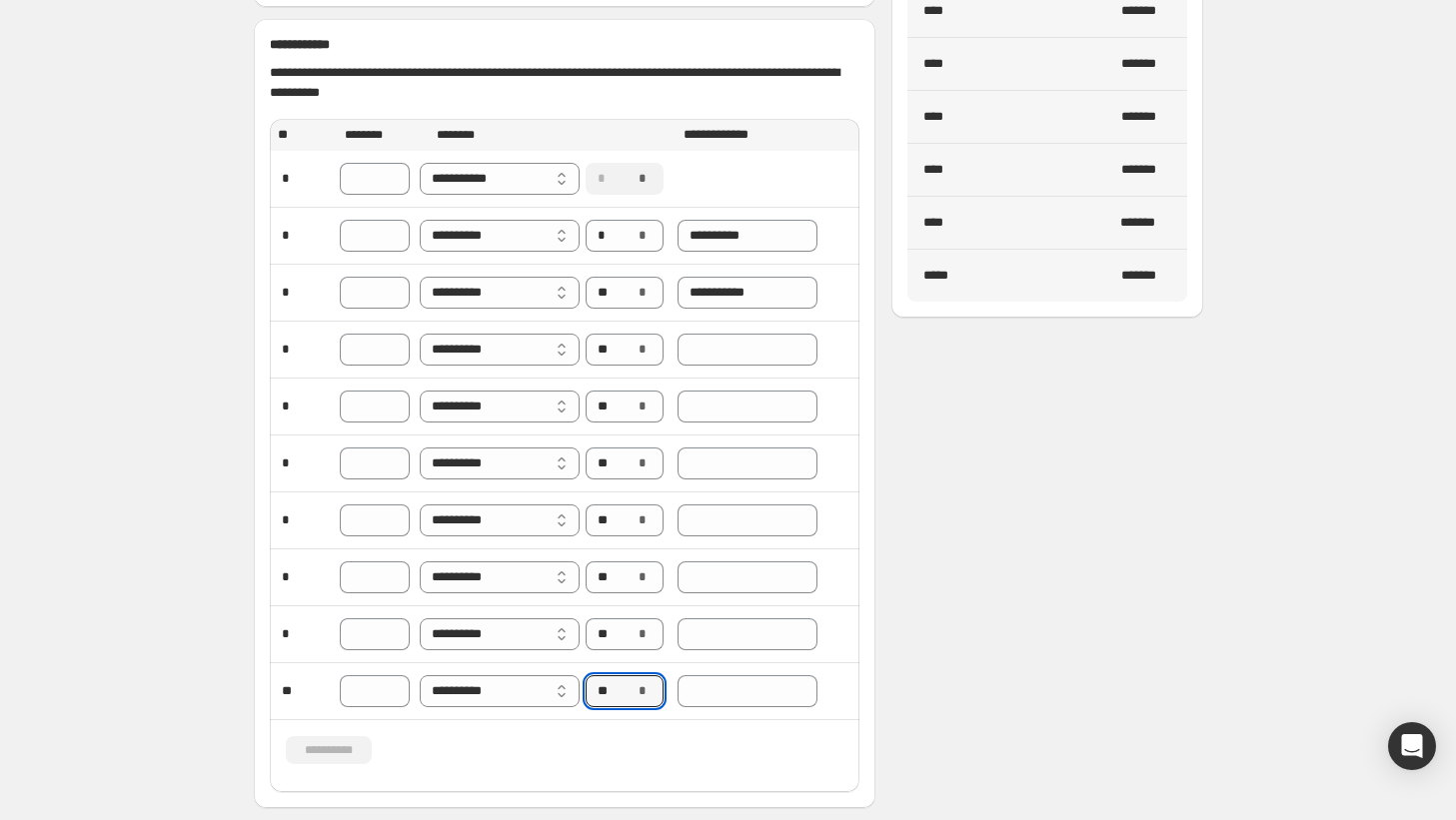 type on "**" 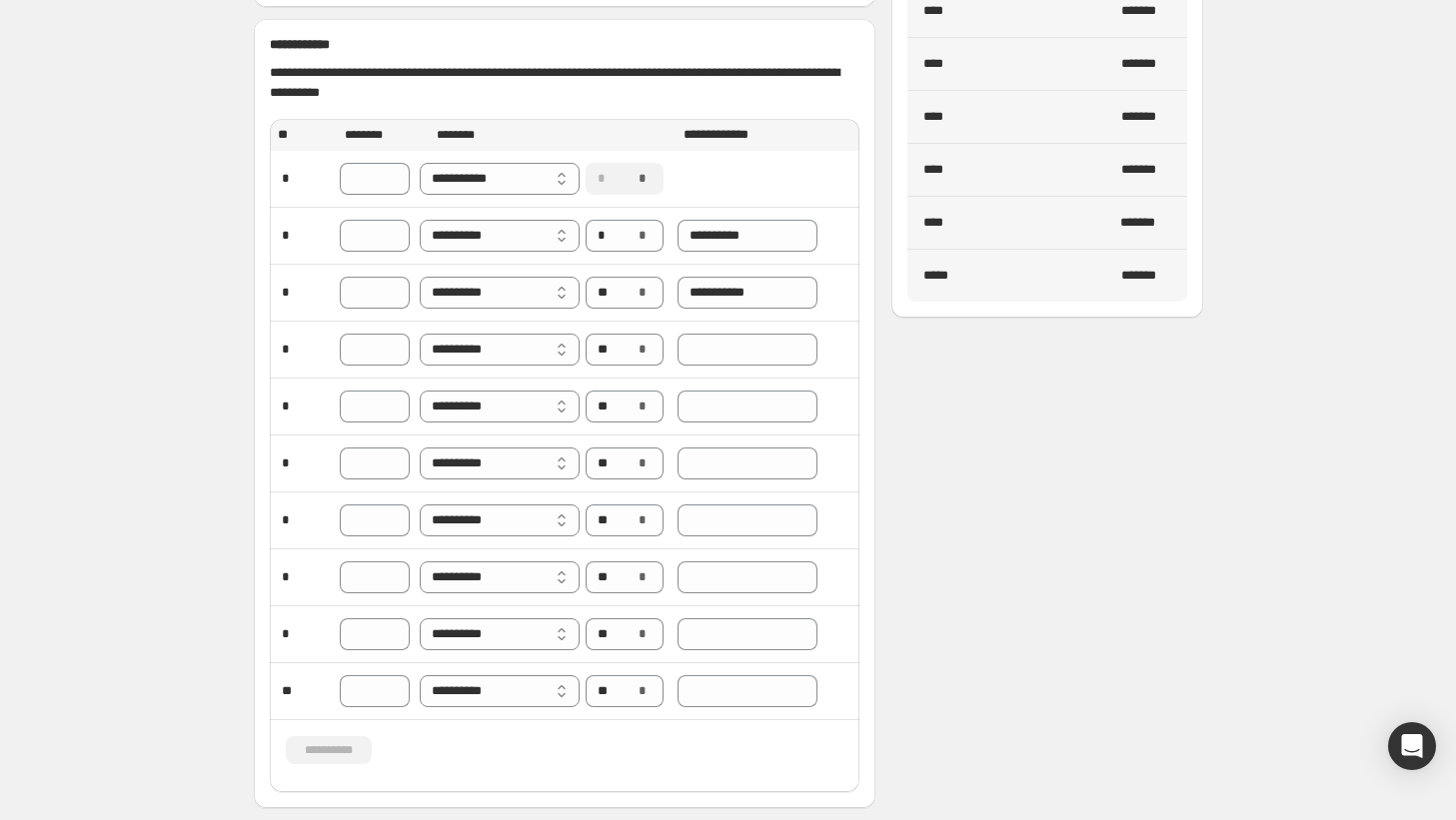 click on "**********" at bounding box center (721, 181) 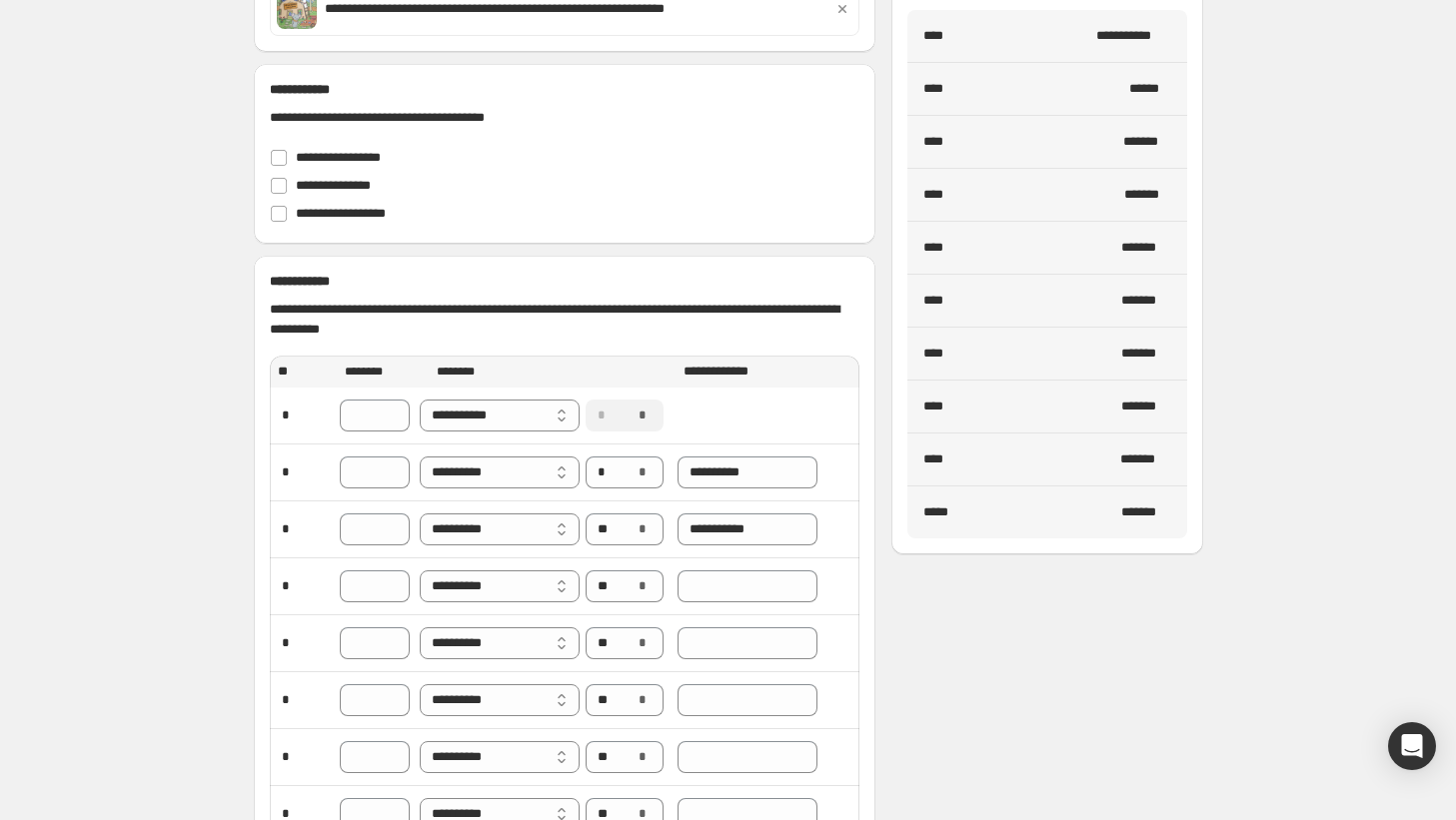 scroll, scrollTop: 0, scrollLeft: 0, axis: both 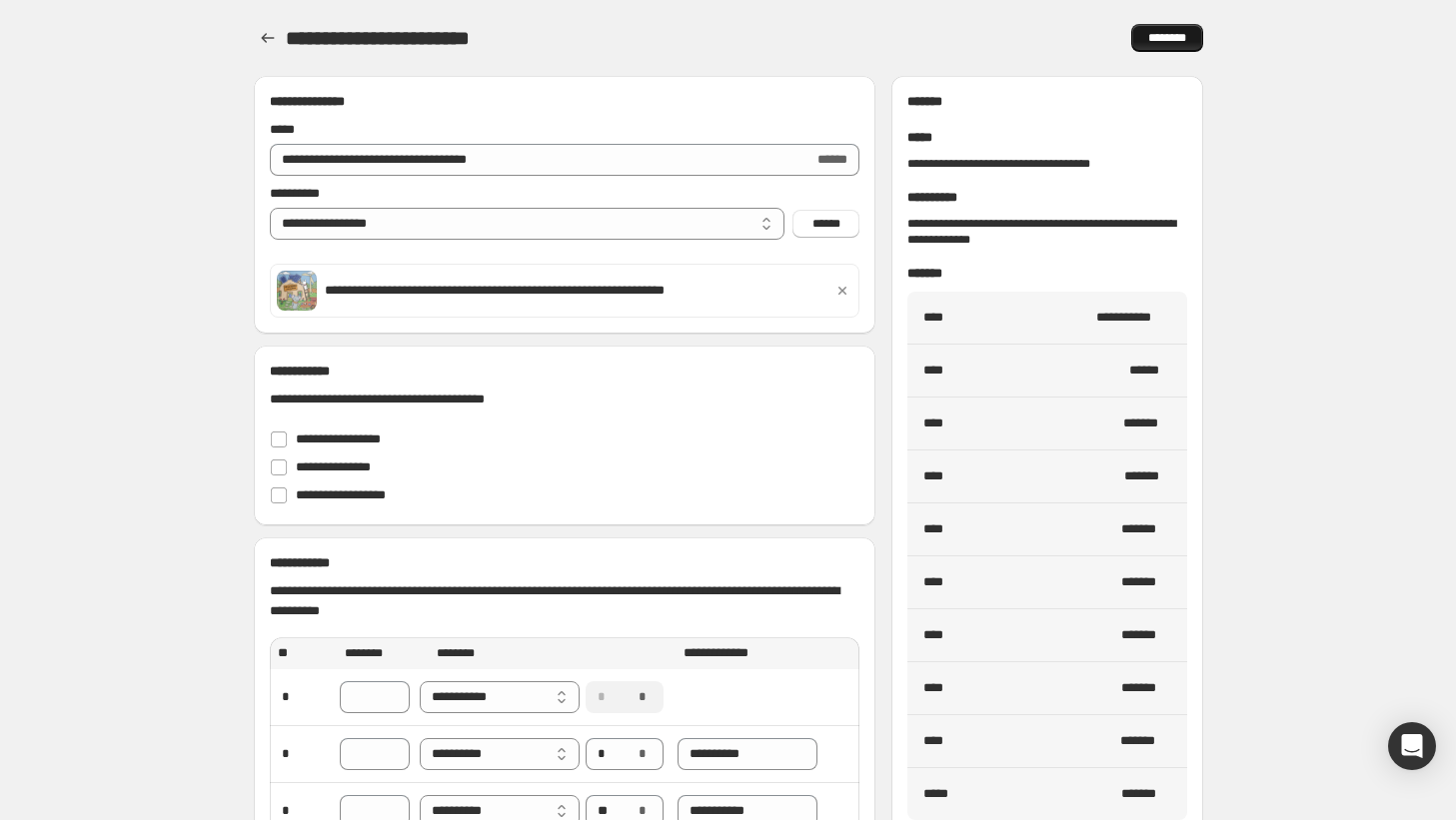 click on "********" at bounding box center [1167, 38] 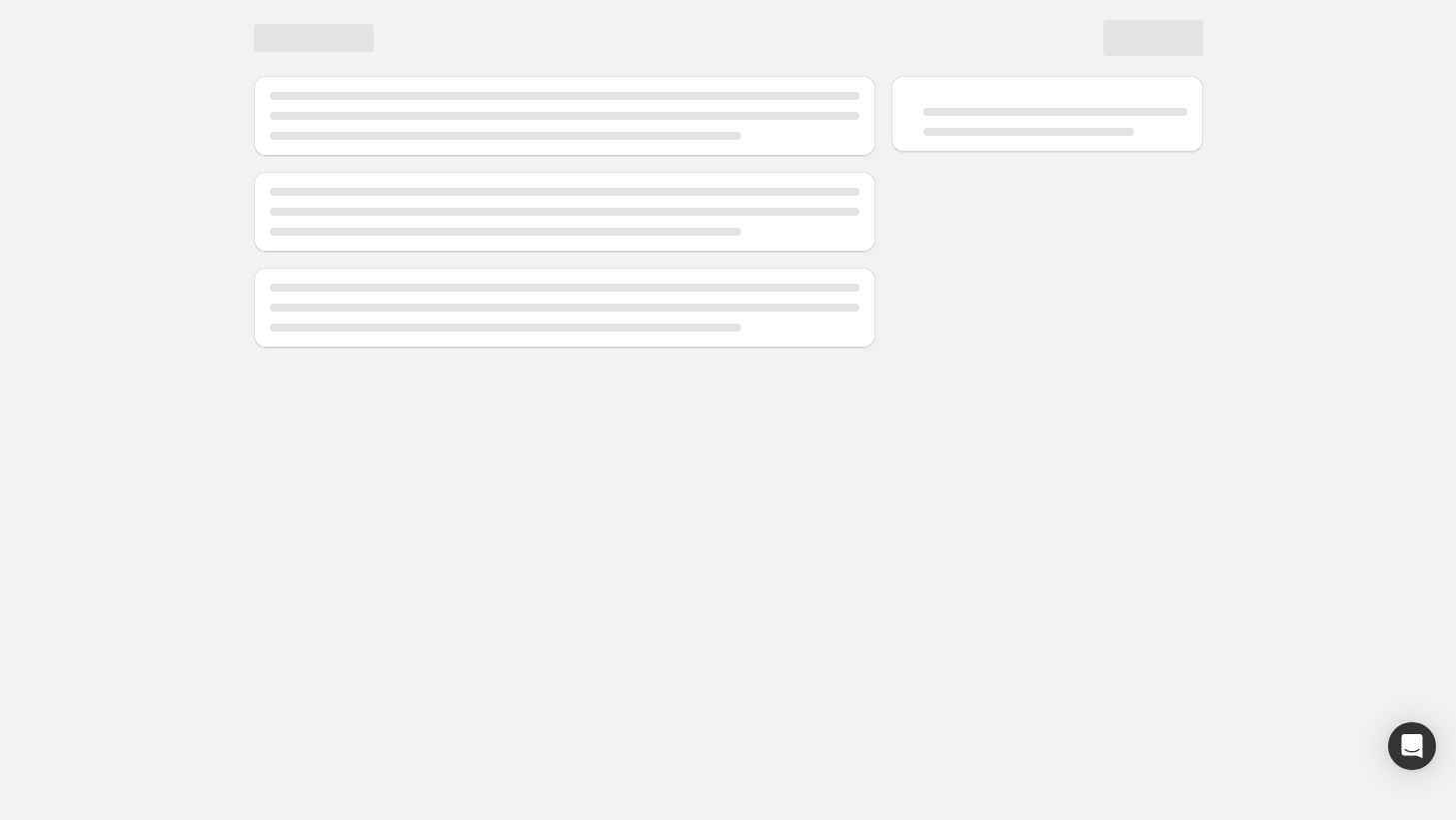 select on "**********" 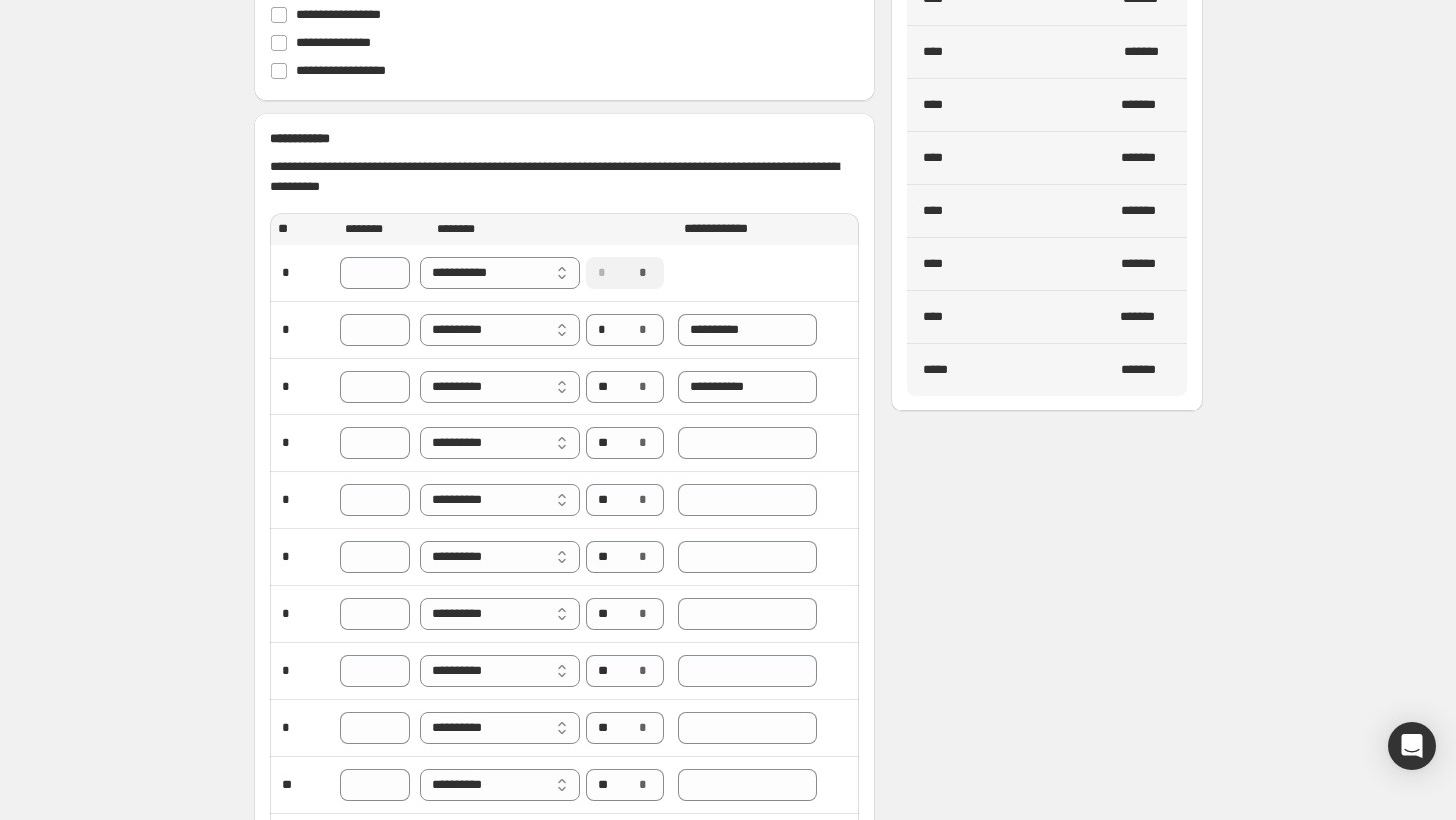 scroll, scrollTop: 531, scrollLeft: 0, axis: vertical 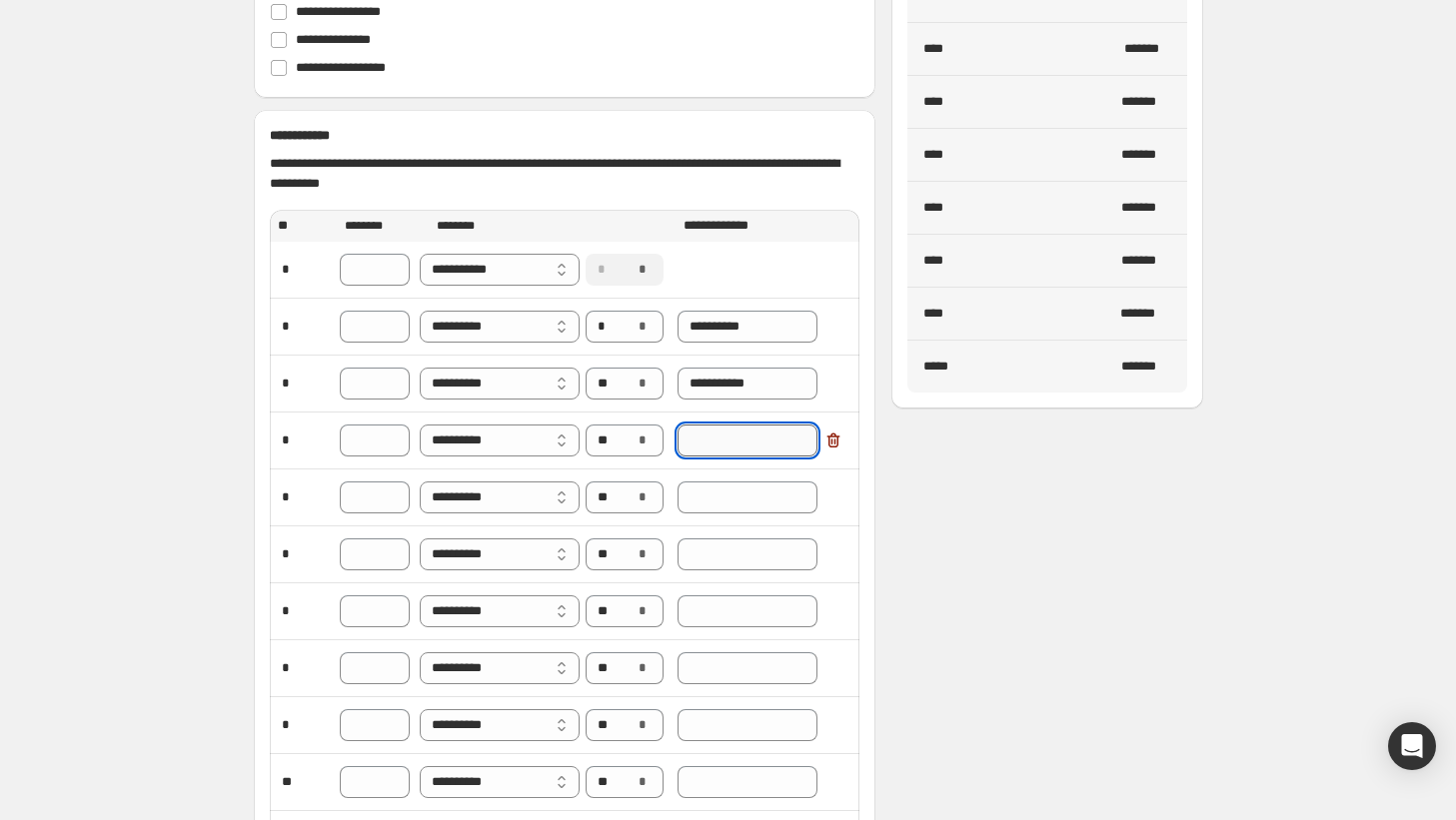 click at bounding box center (747, 440) 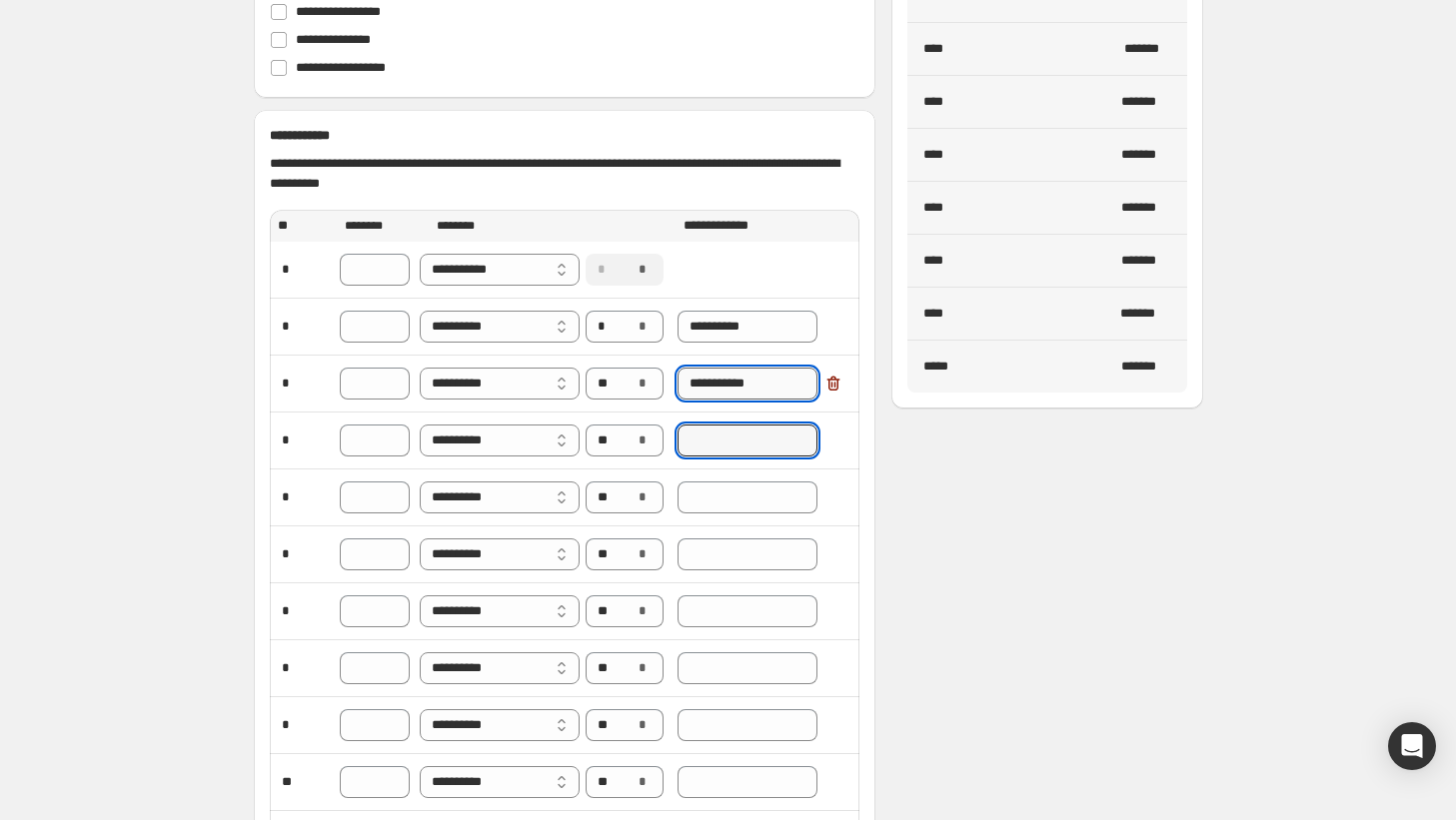 click on "**********" at bounding box center [747, 384] 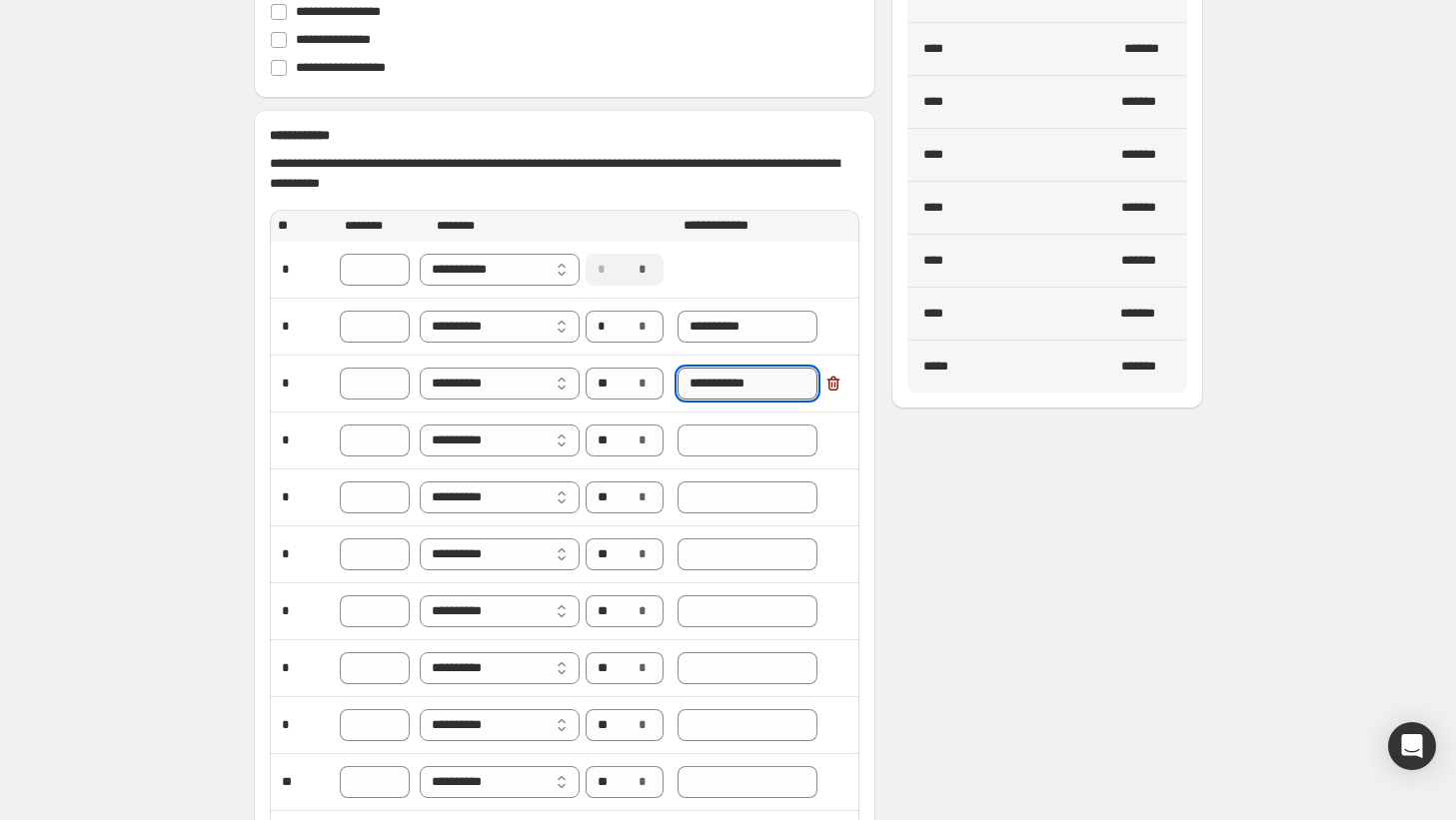 click on "**********" at bounding box center [747, 384] 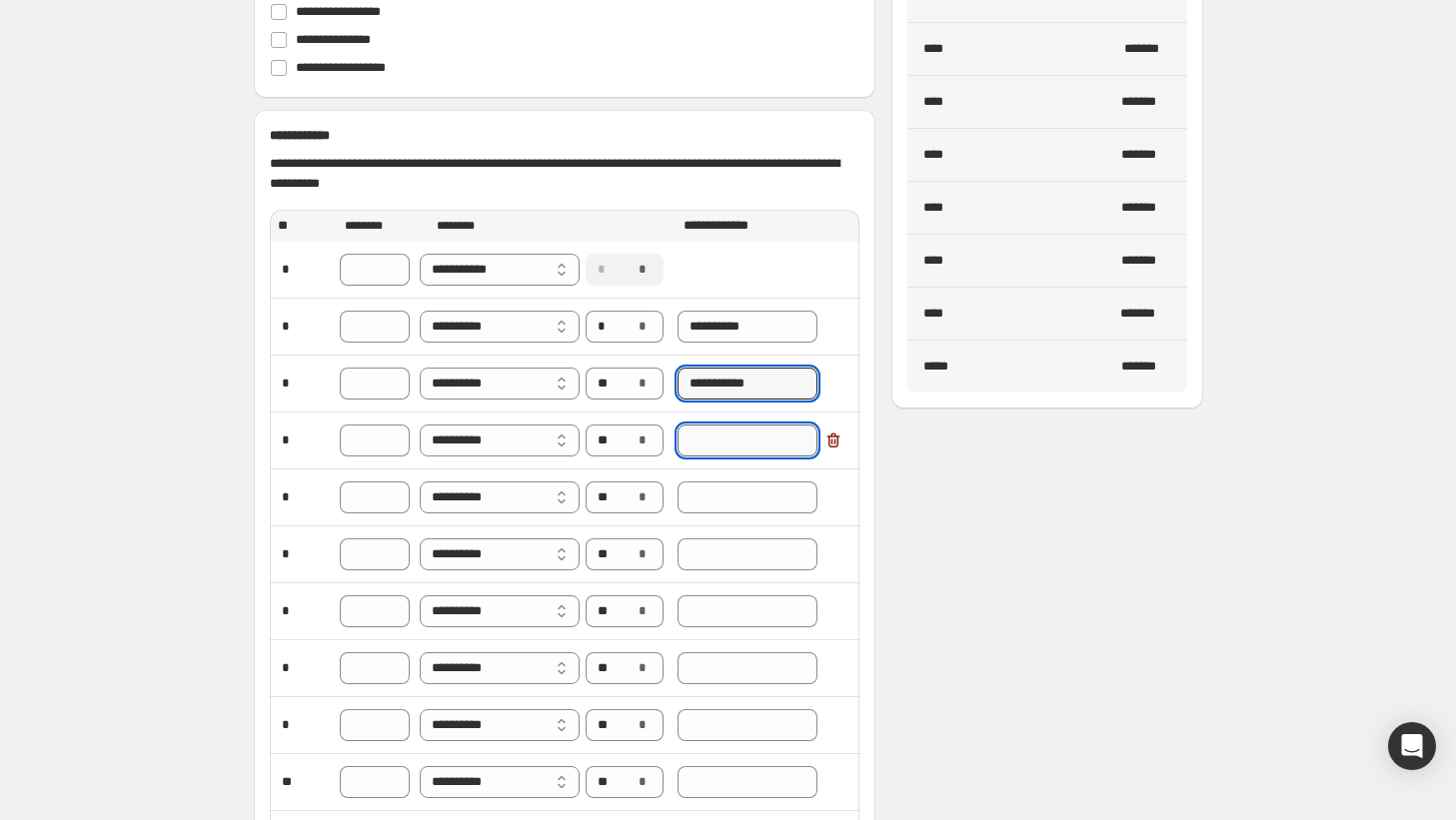 click at bounding box center [747, 440] 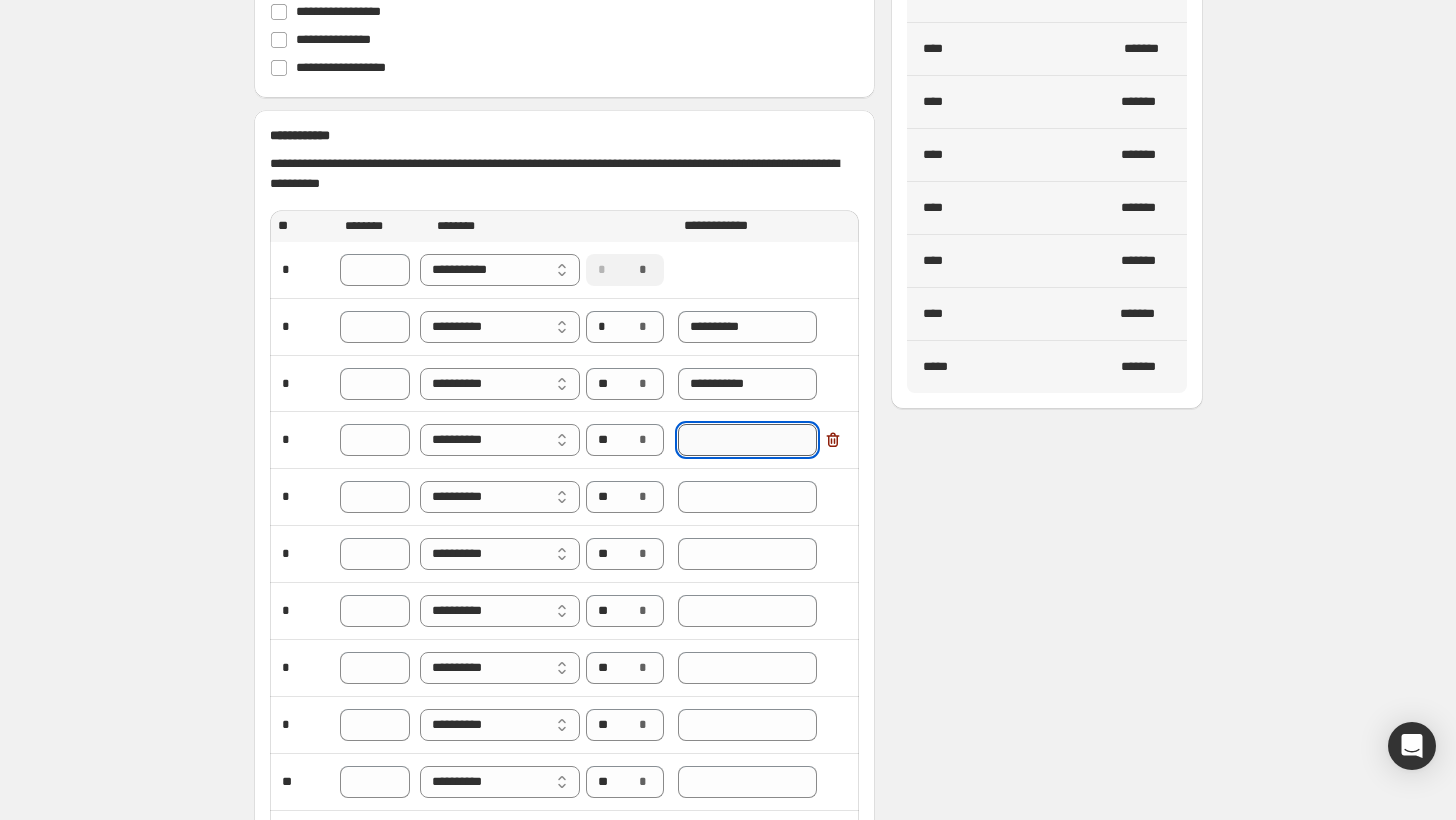 paste on "**********" 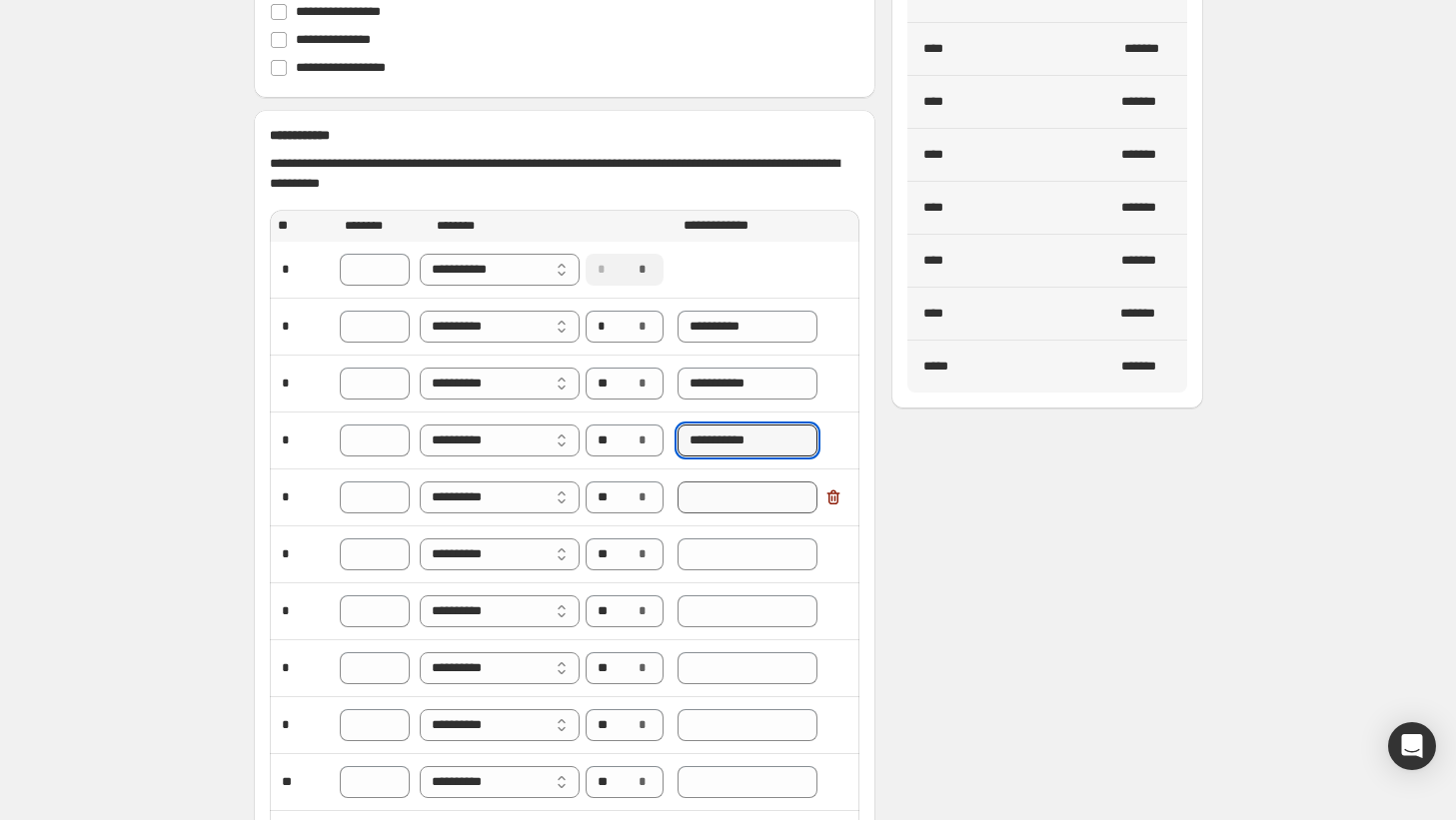 type on "**********" 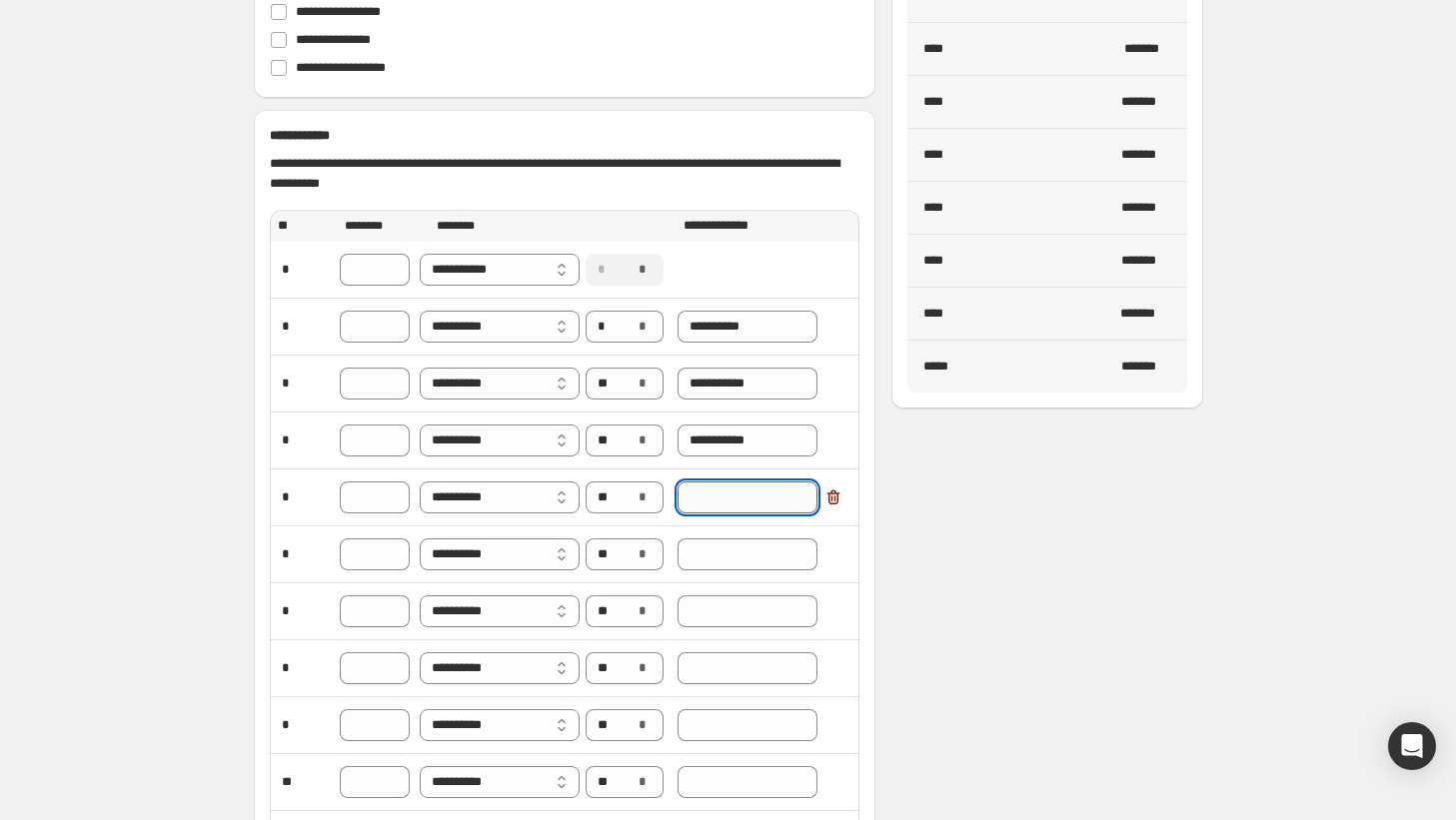 click at bounding box center [747, 497] 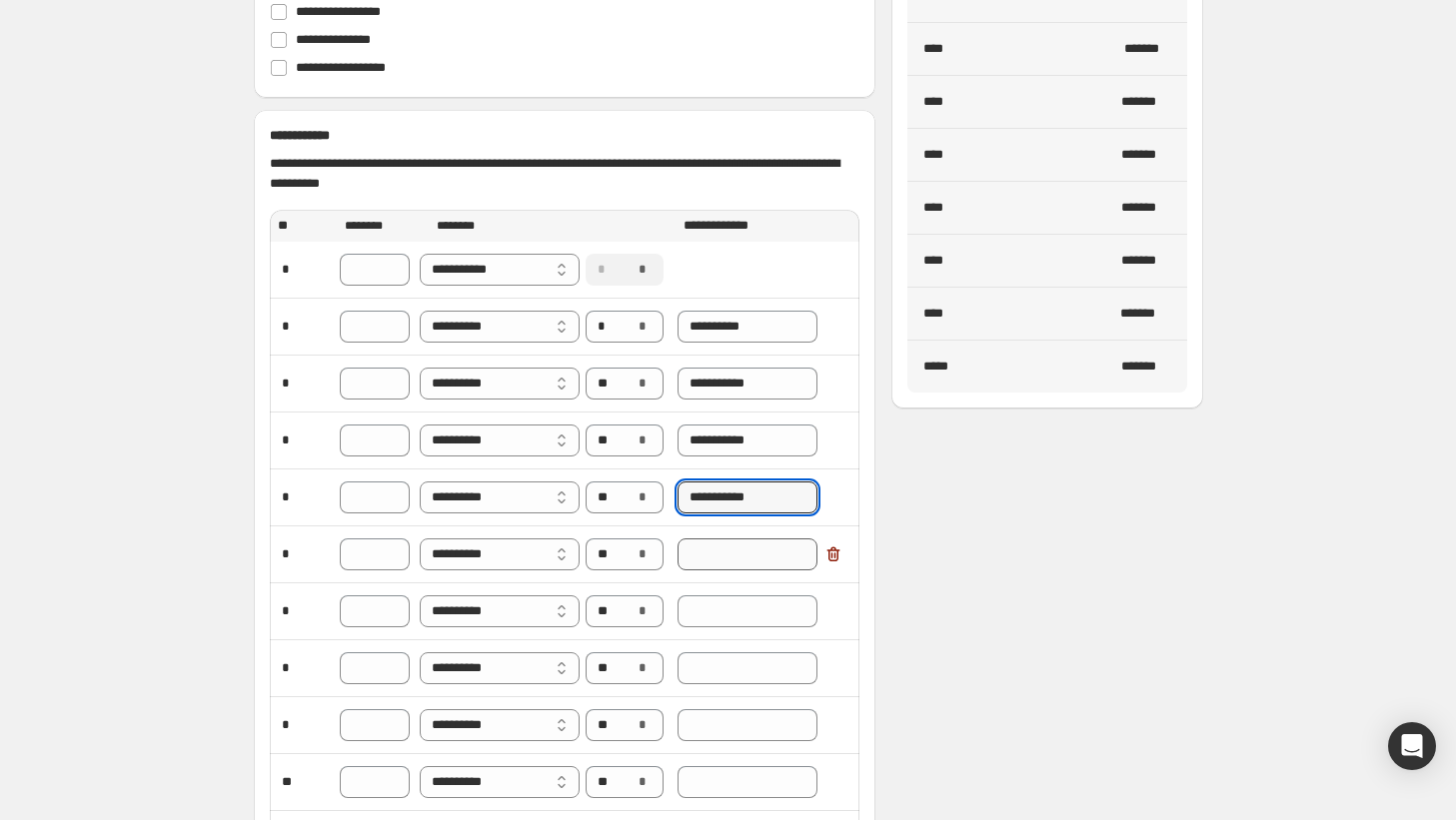 type on "**********" 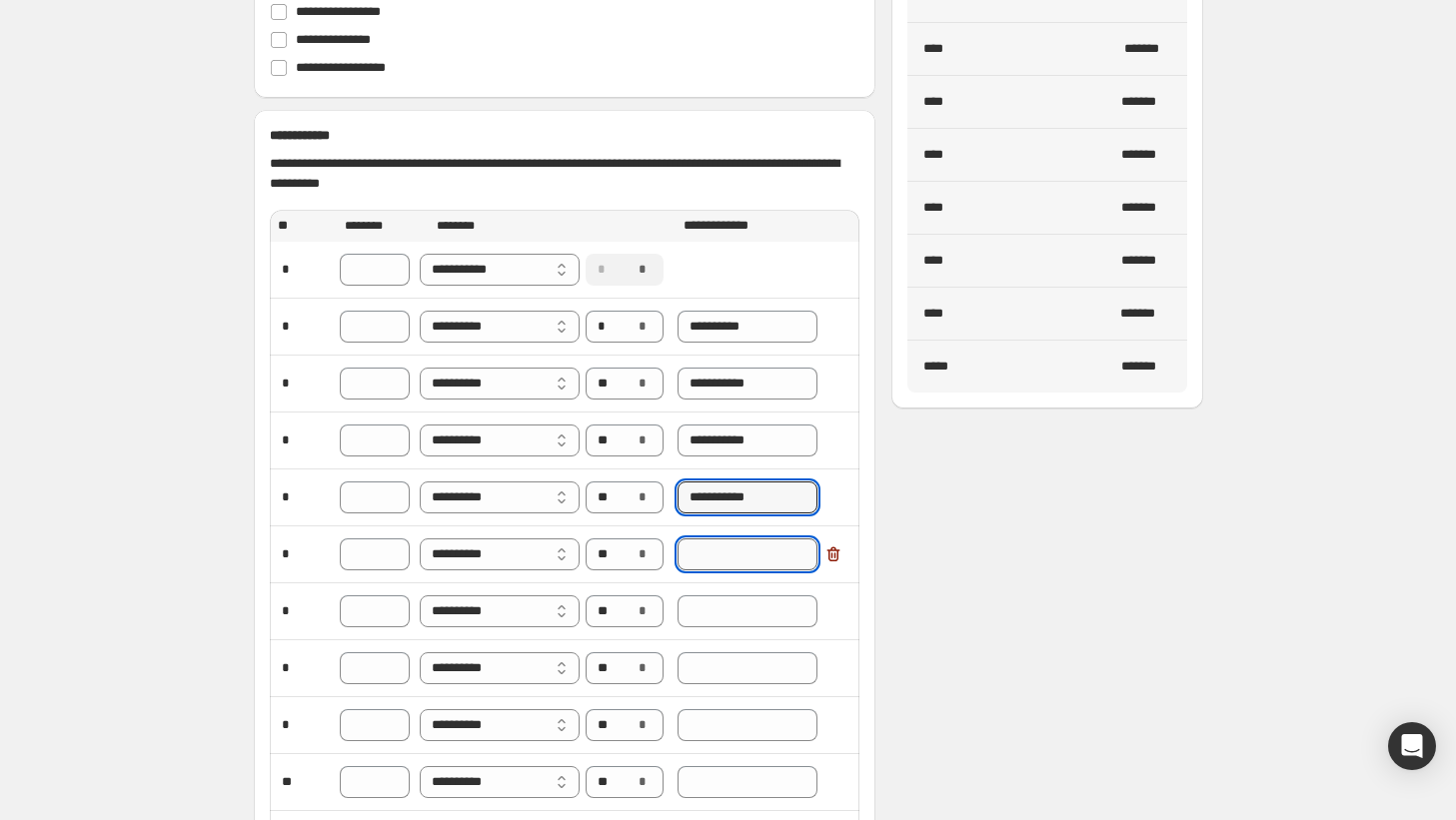 click at bounding box center [747, 554] 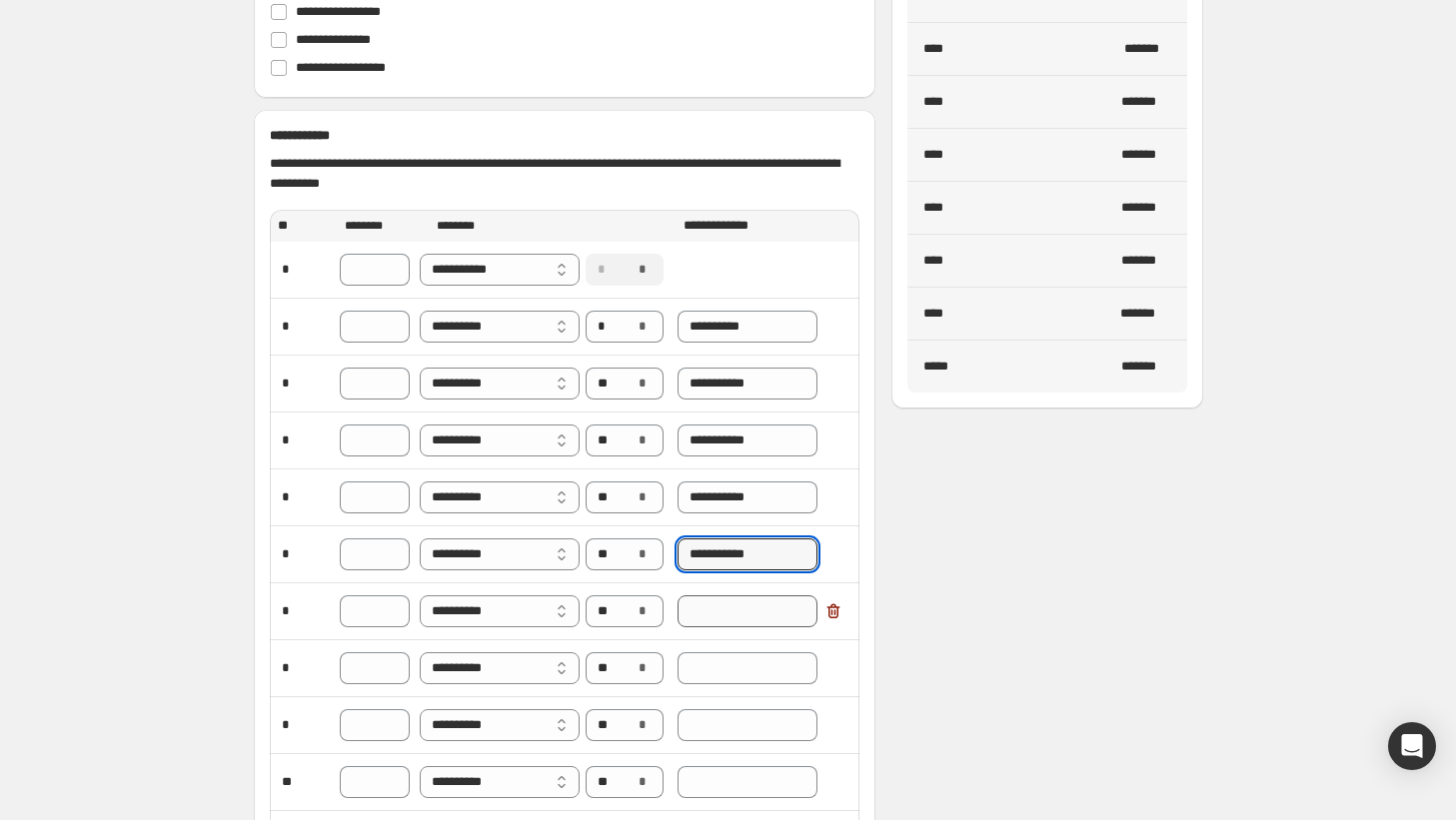 type on "**********" 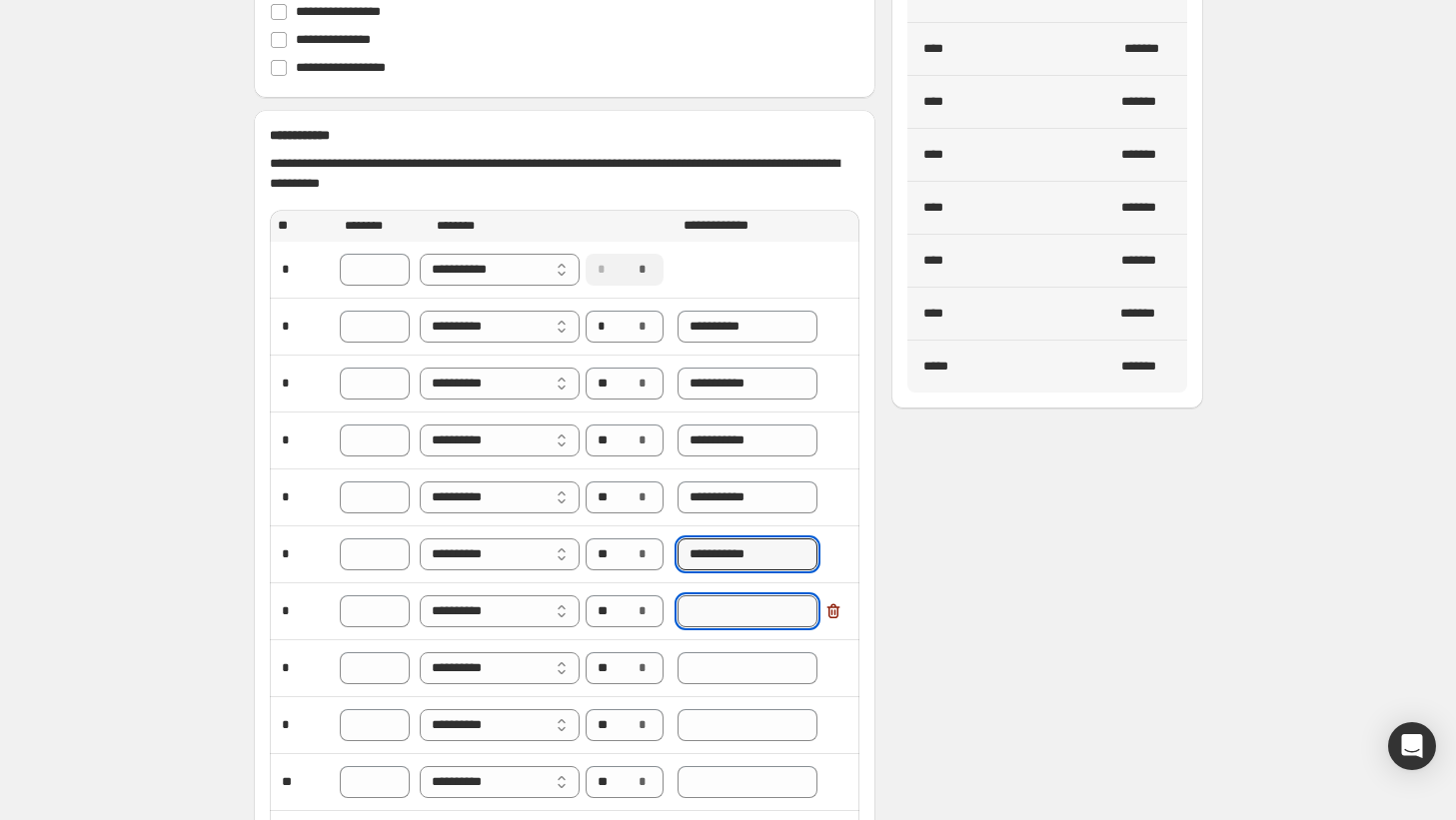 click at bounding box center (747, 611) 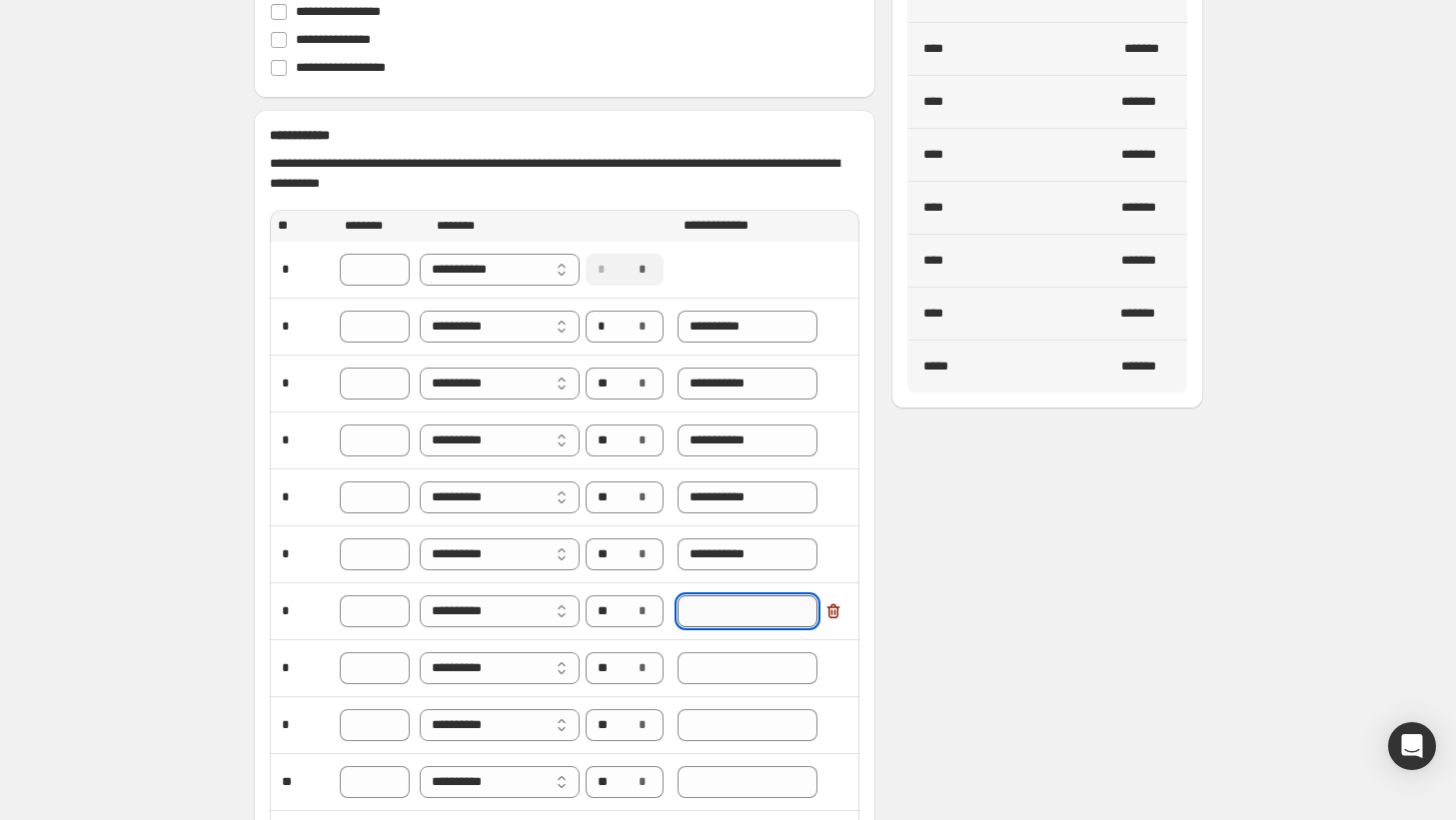 paste on "**********" 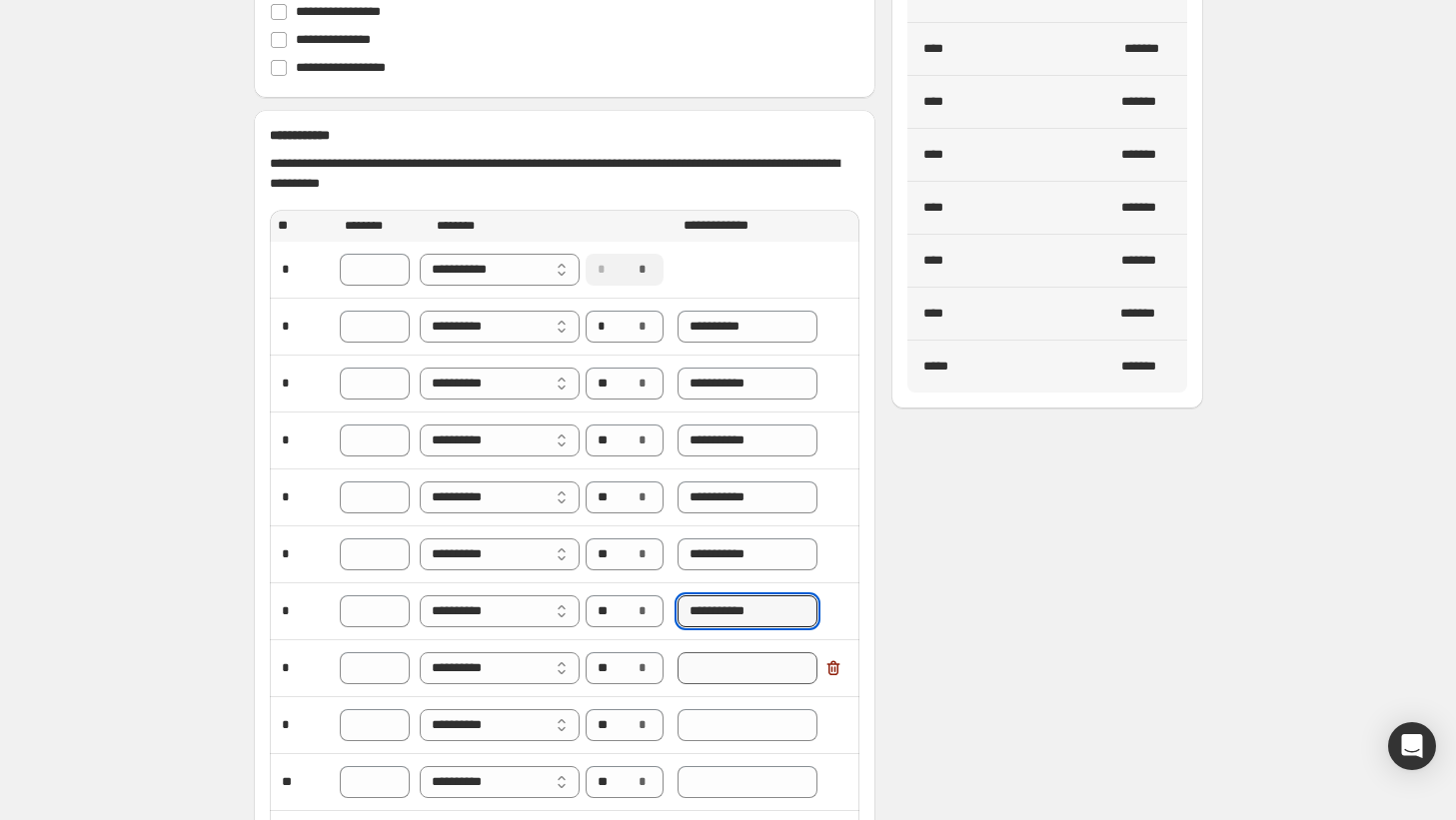 type on "**********" 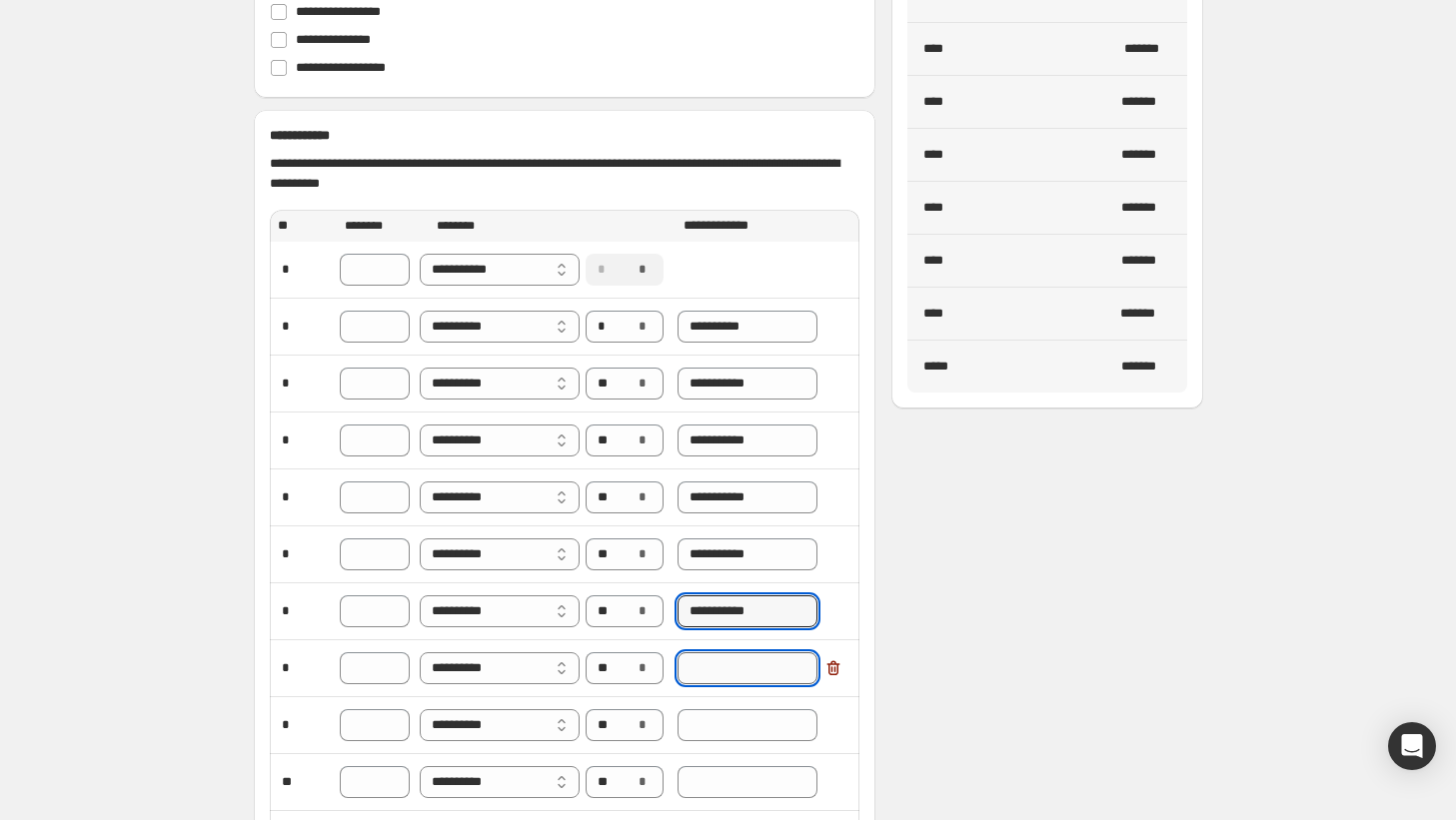 click at bounding box center (747, 668) 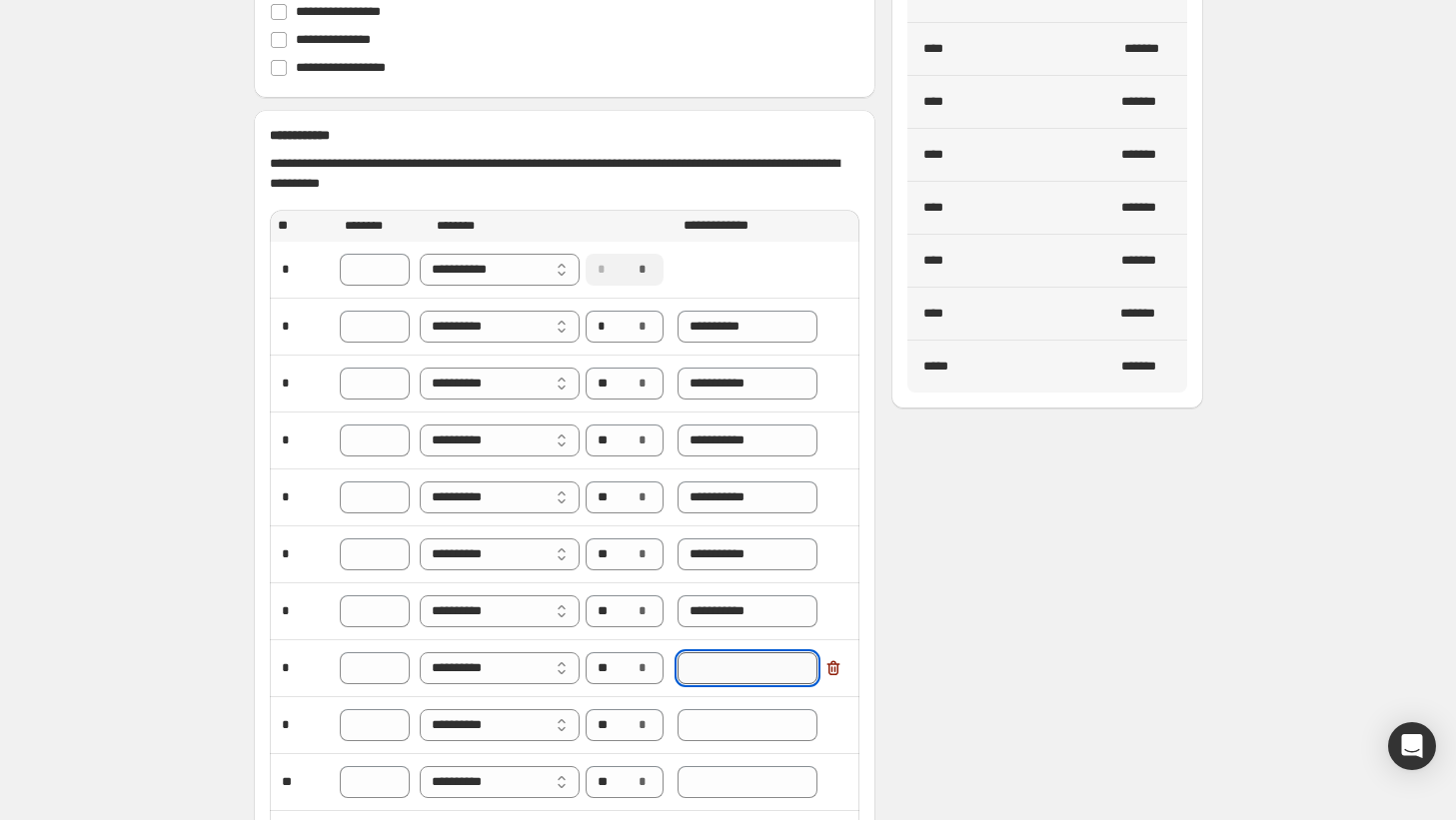 paste on "**********" 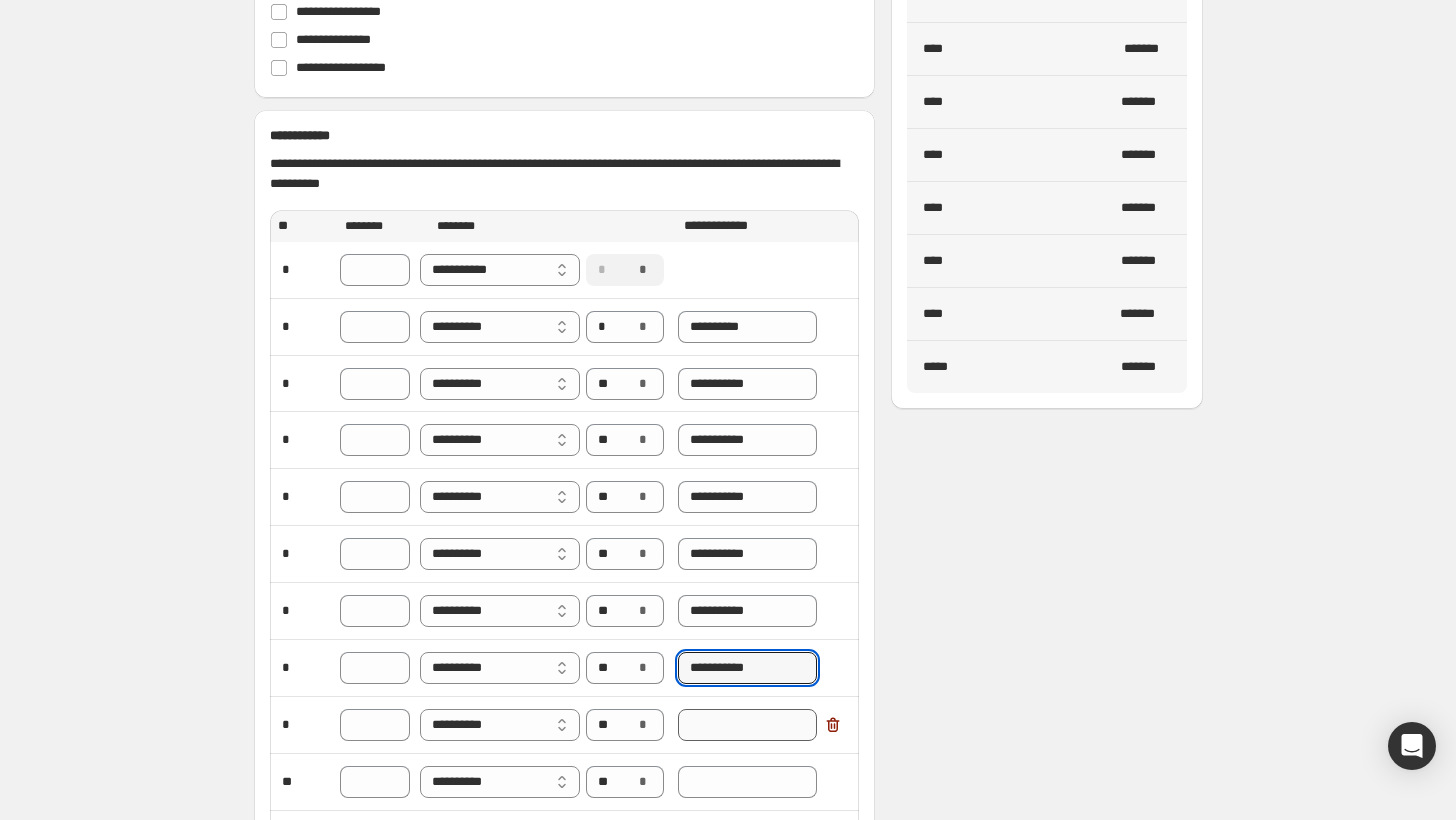type on "**********" 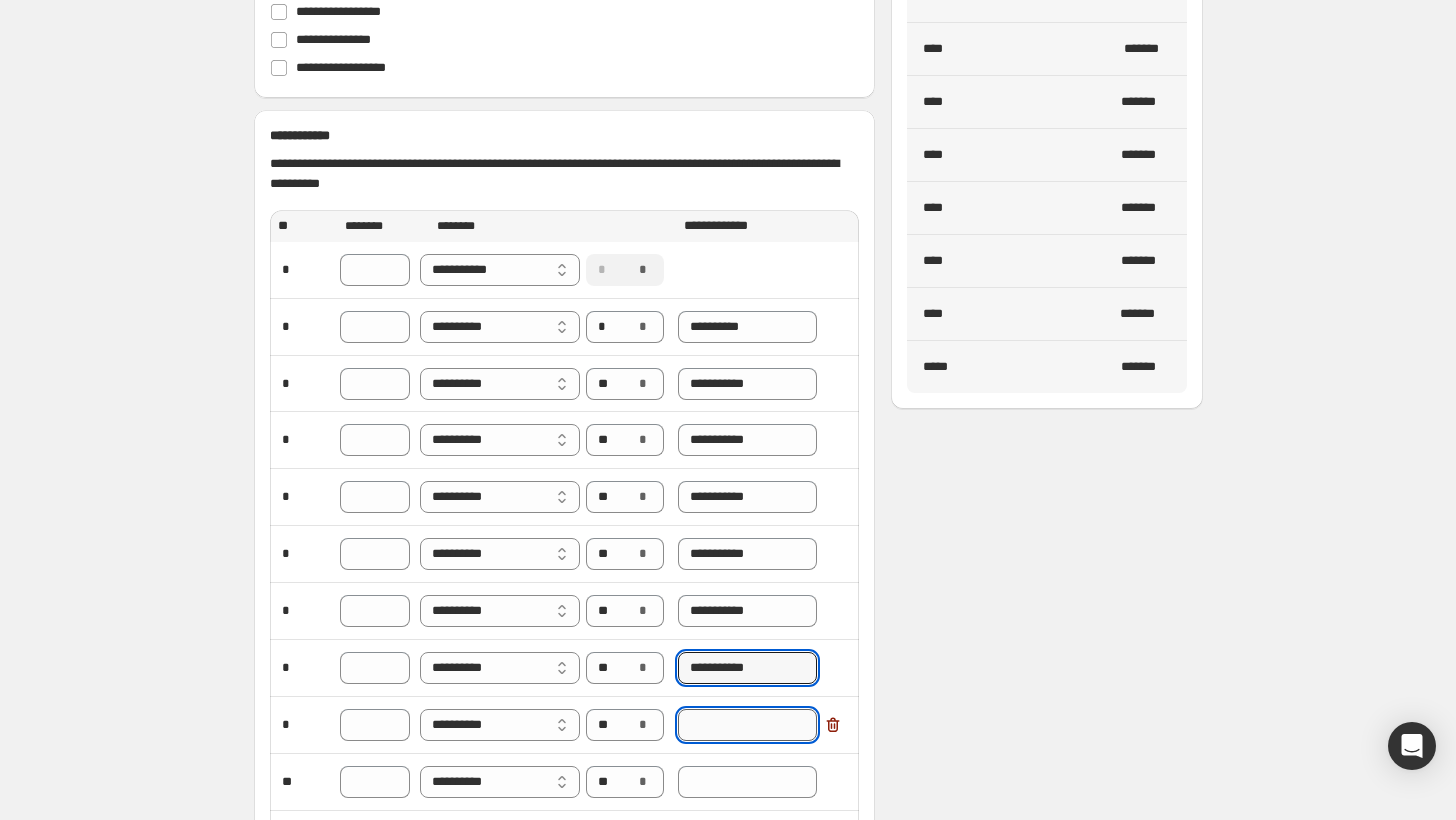 click at bounding box center (747, 725) 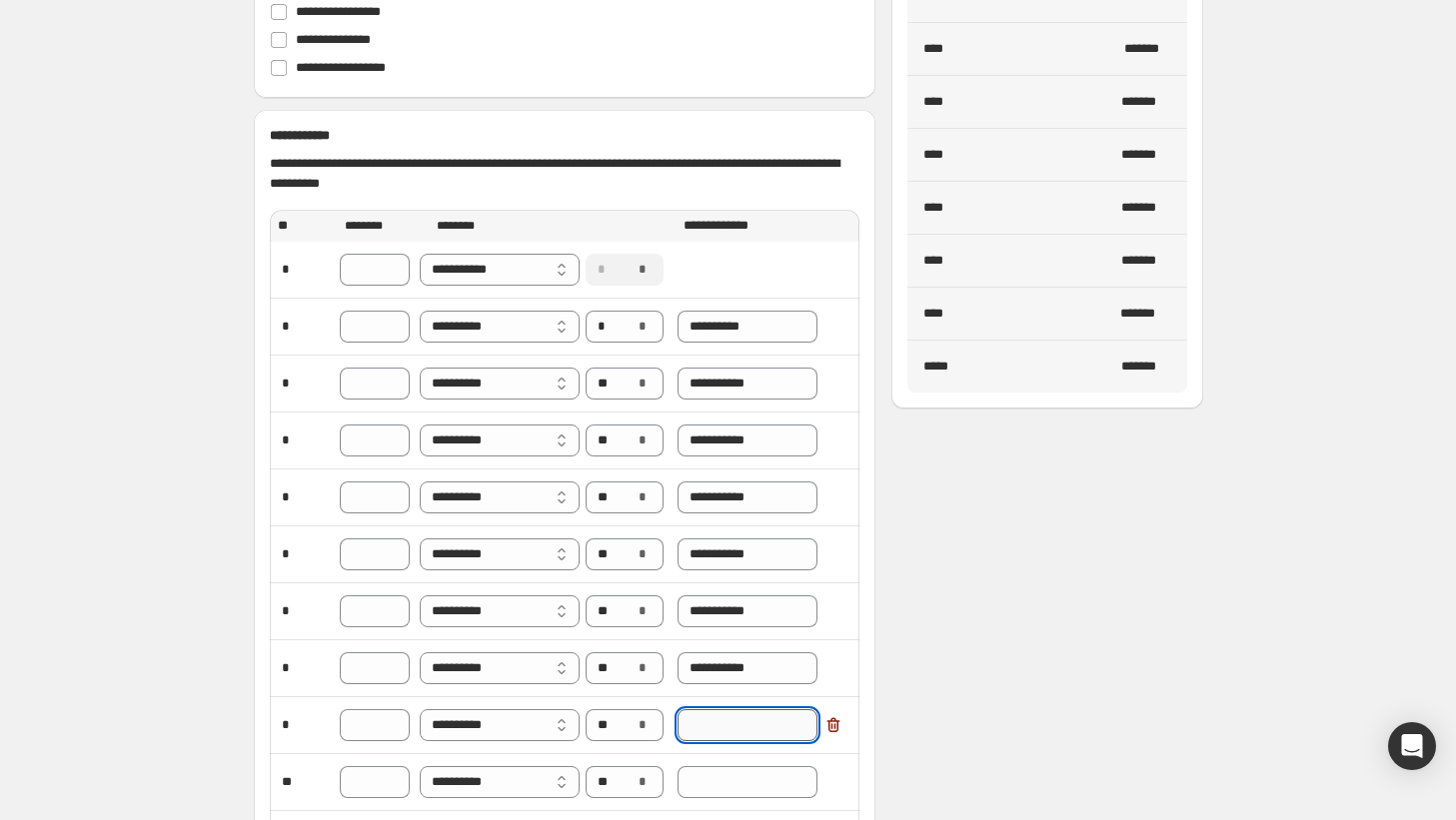 paste on "**********" 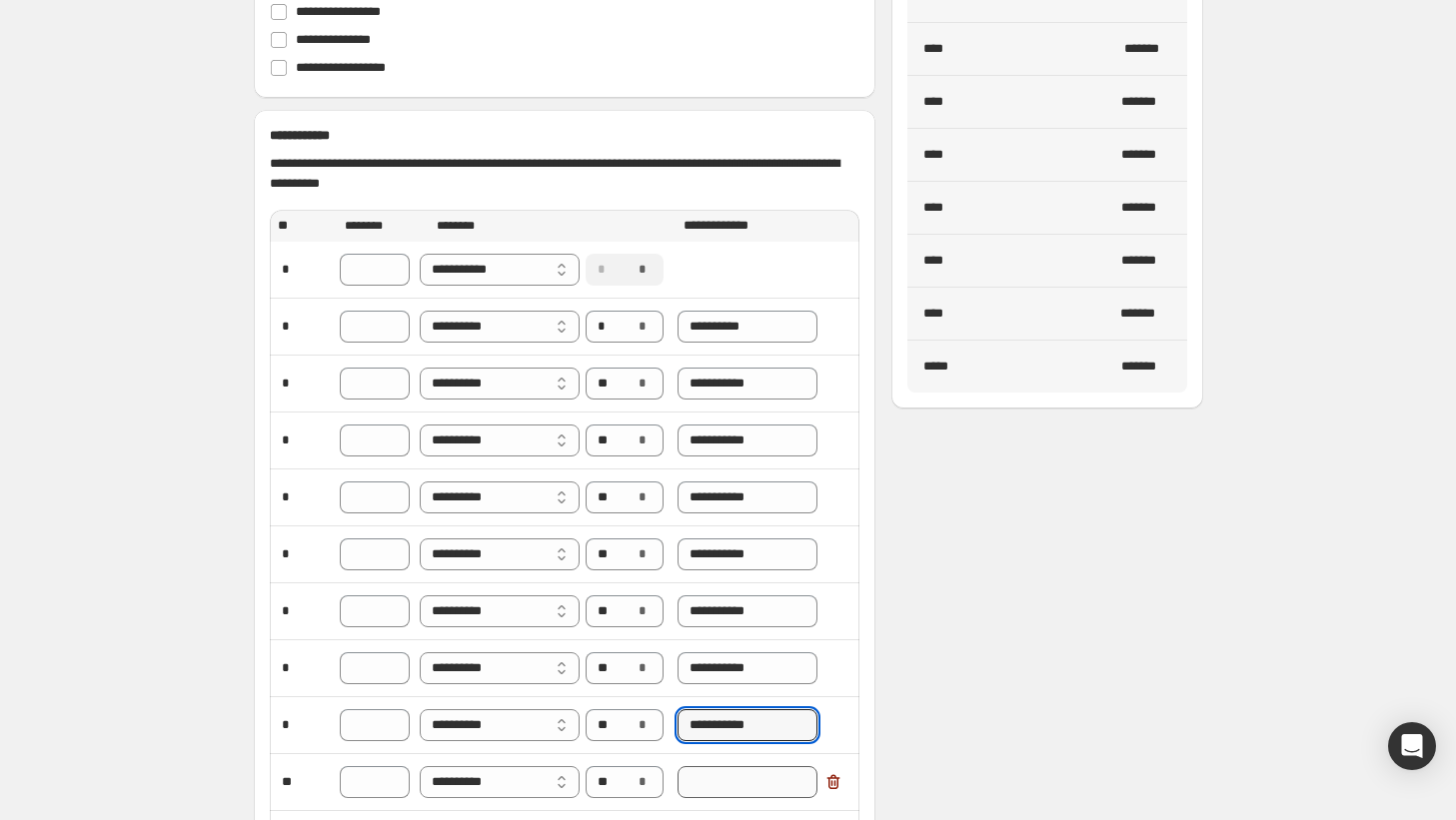 type on "**********" 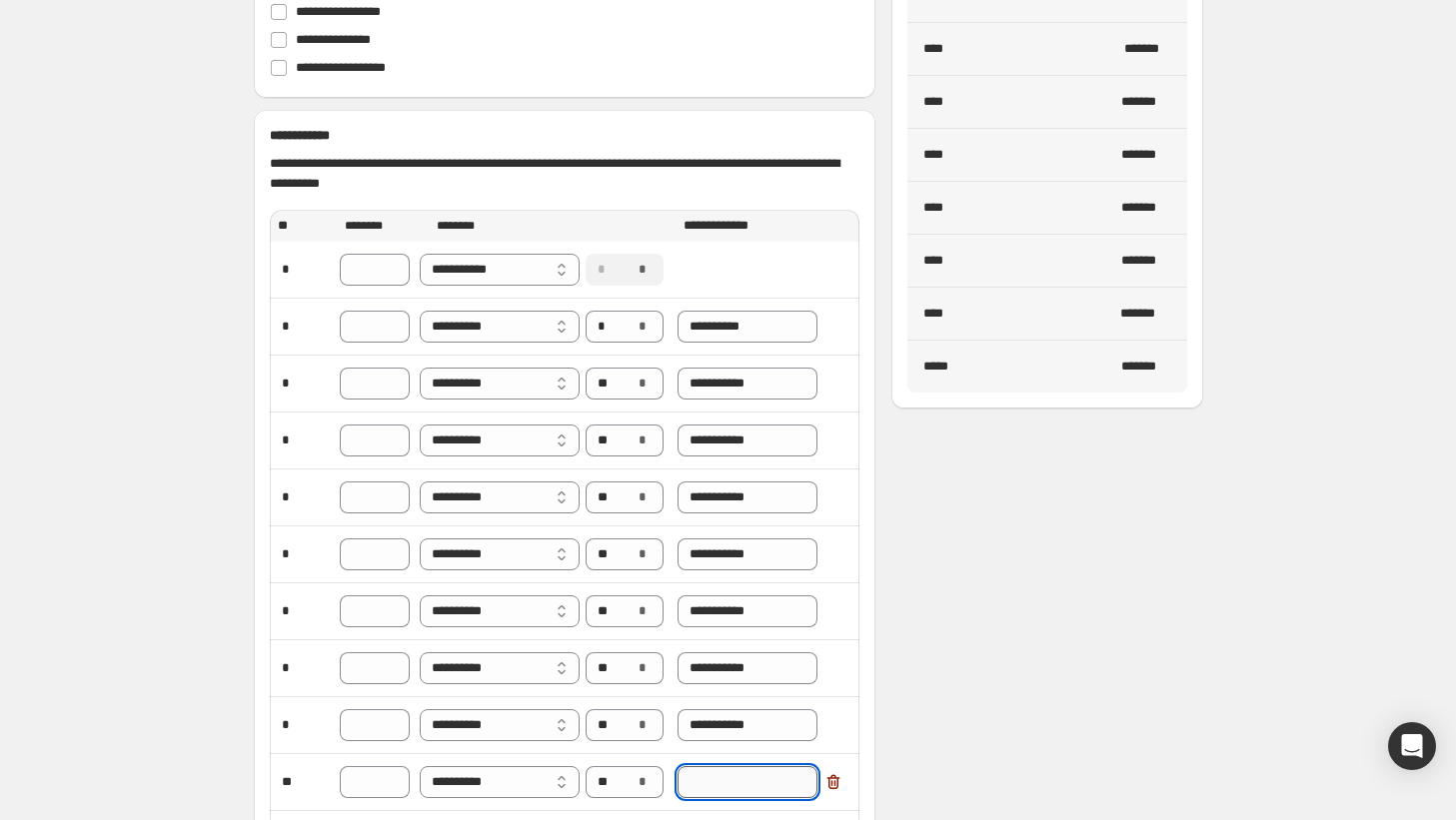 click at bounding box center (747, 782) 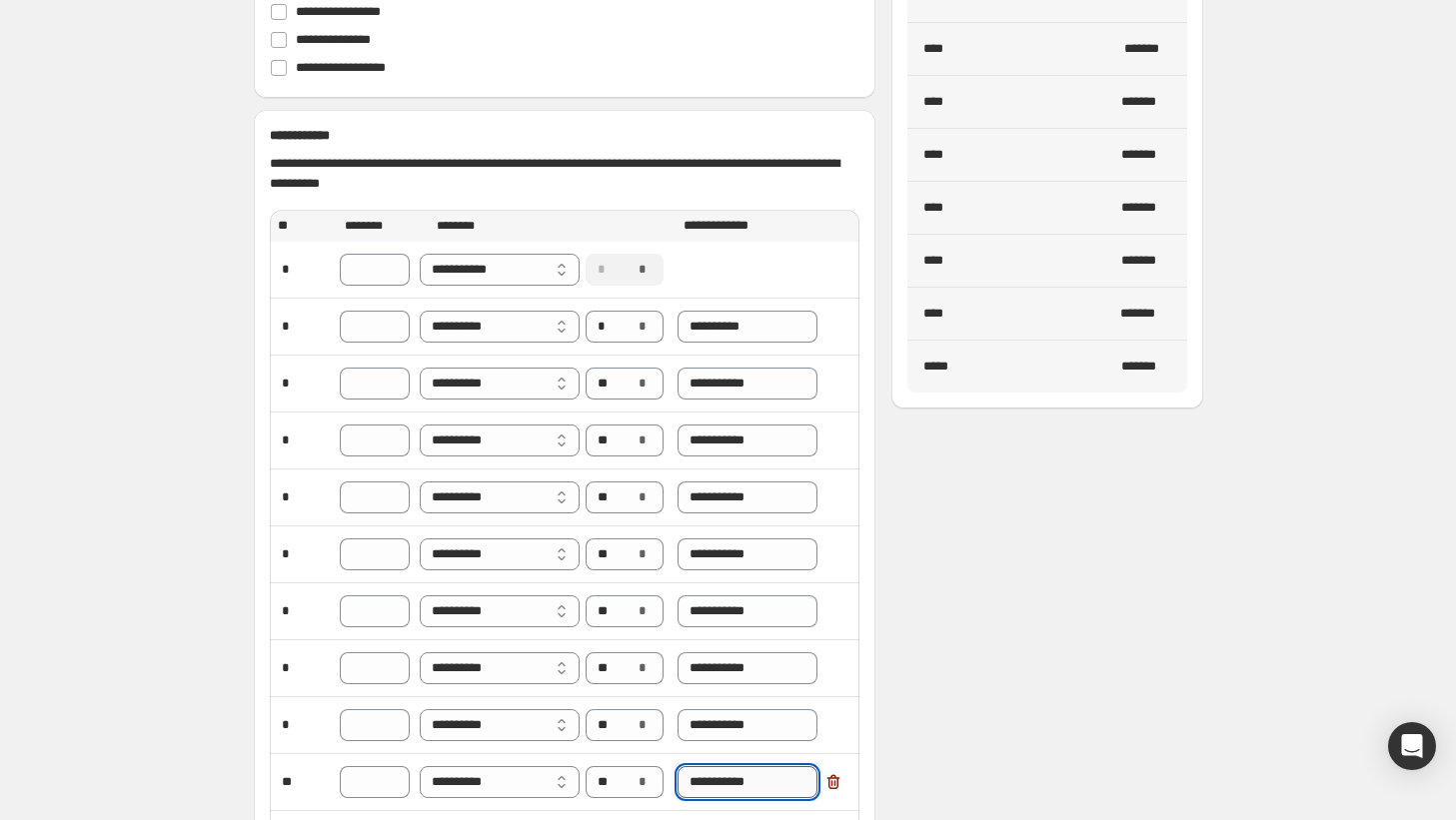scroll, scrollTop: 622, scrollLeft: 0, axis: vertical 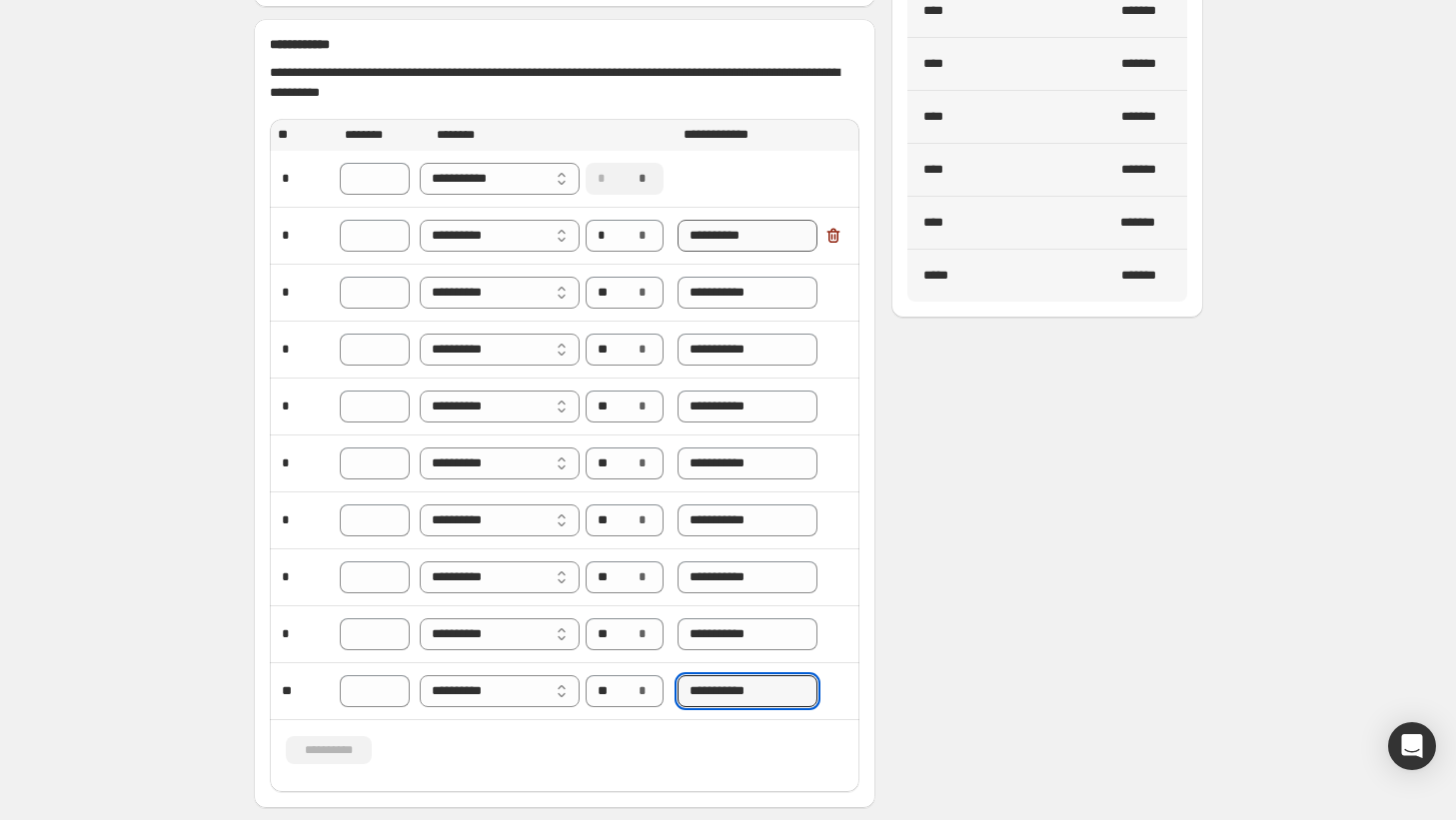 type 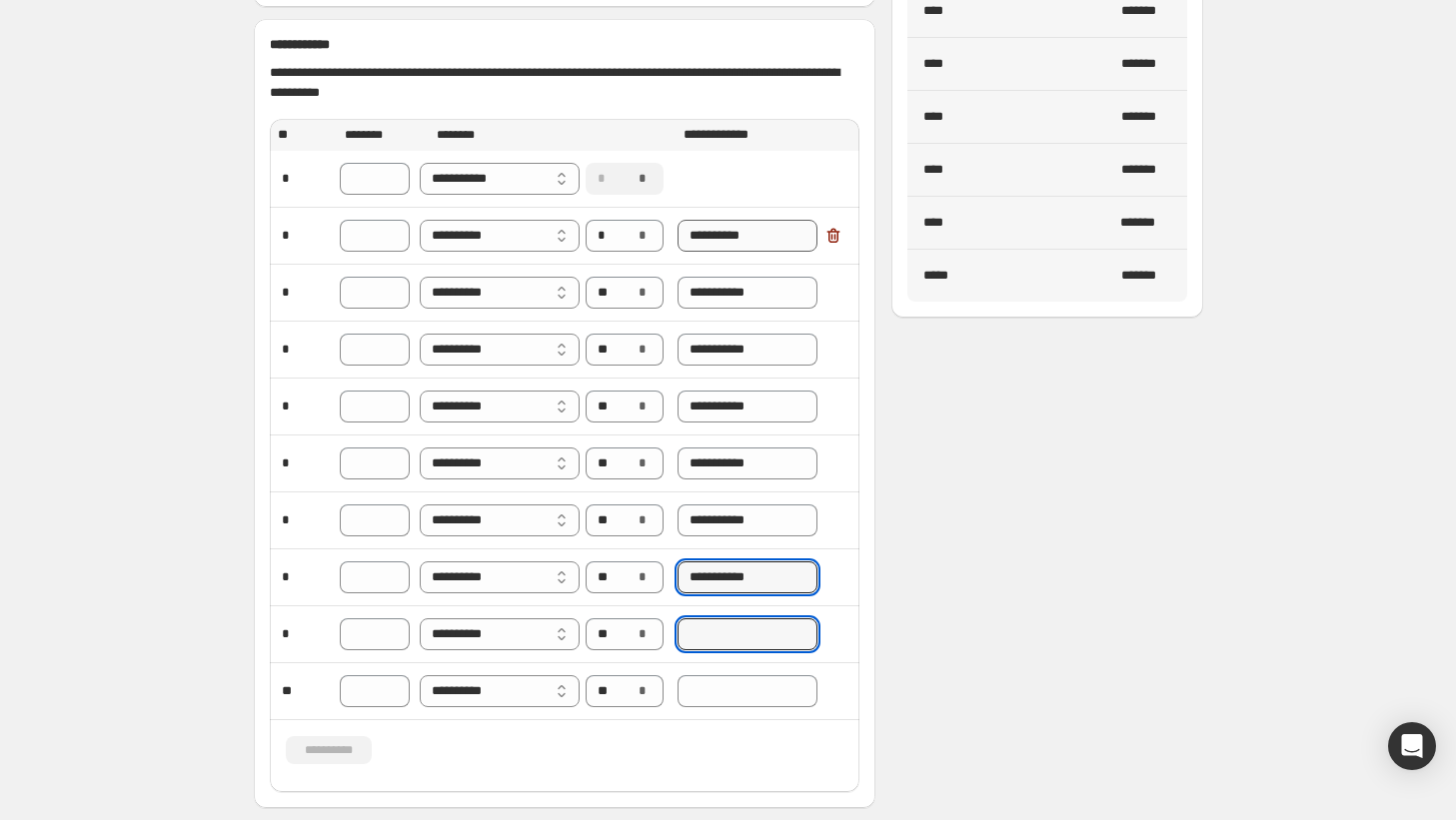 type 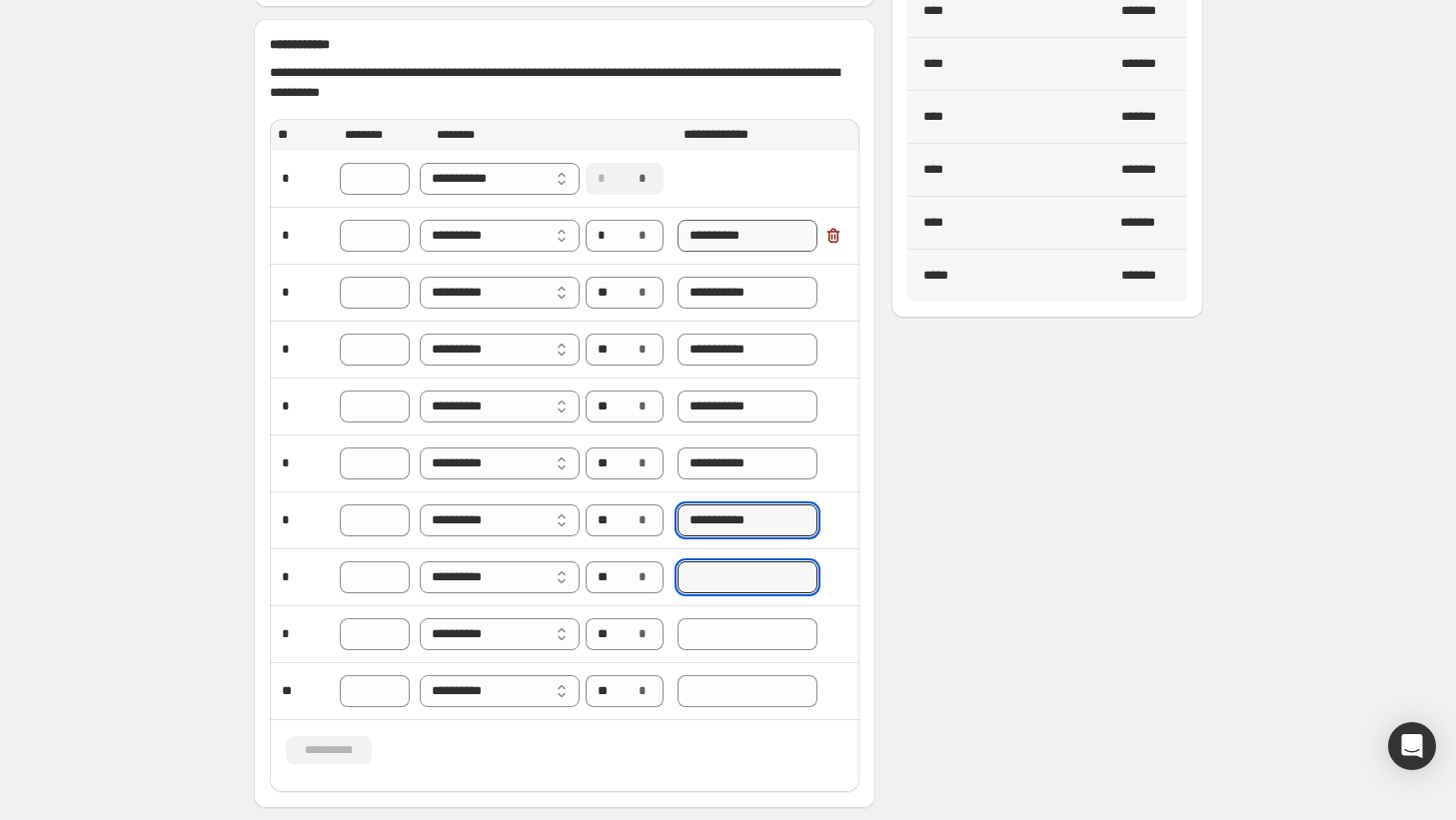 type 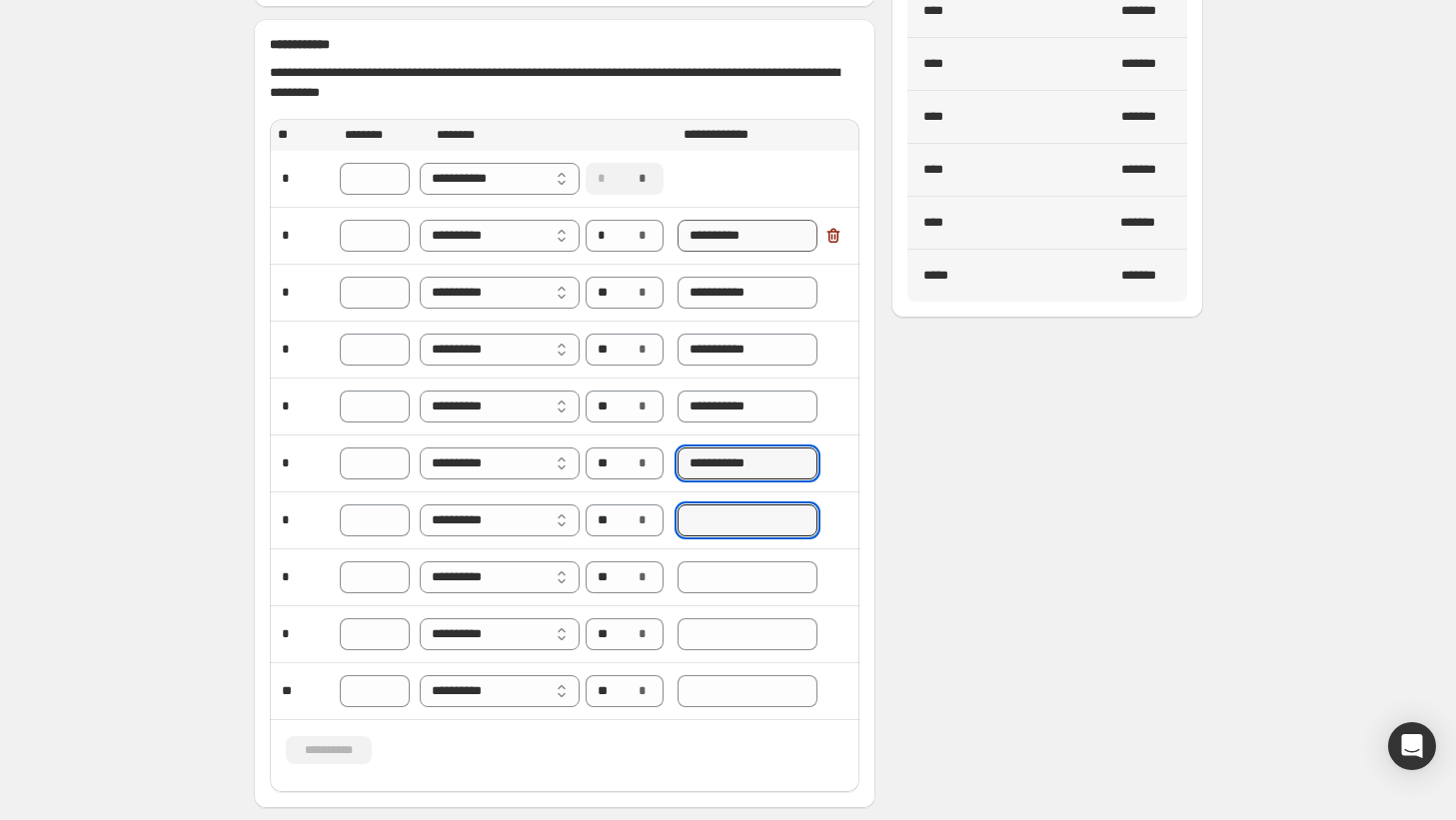 type 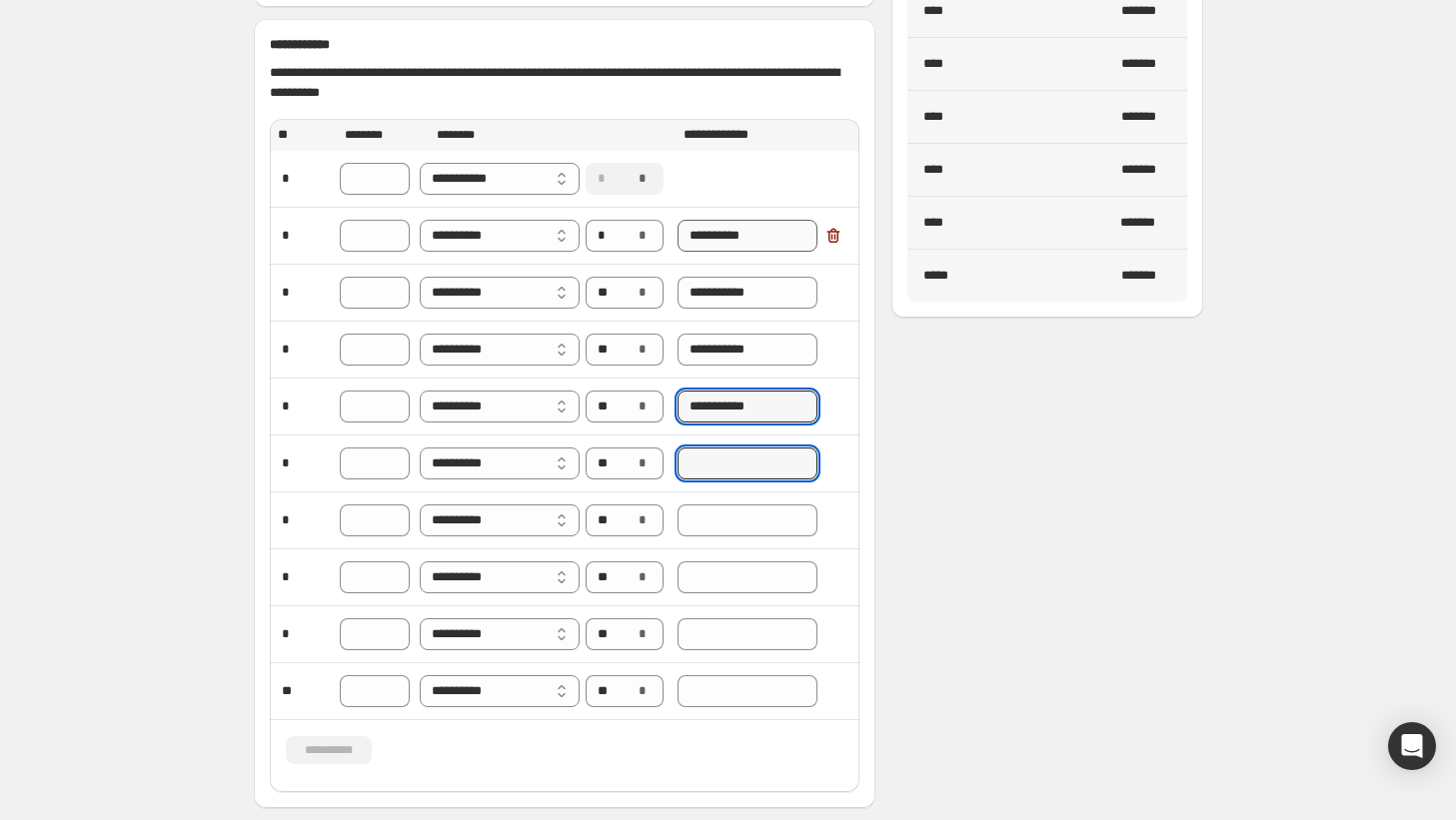 type 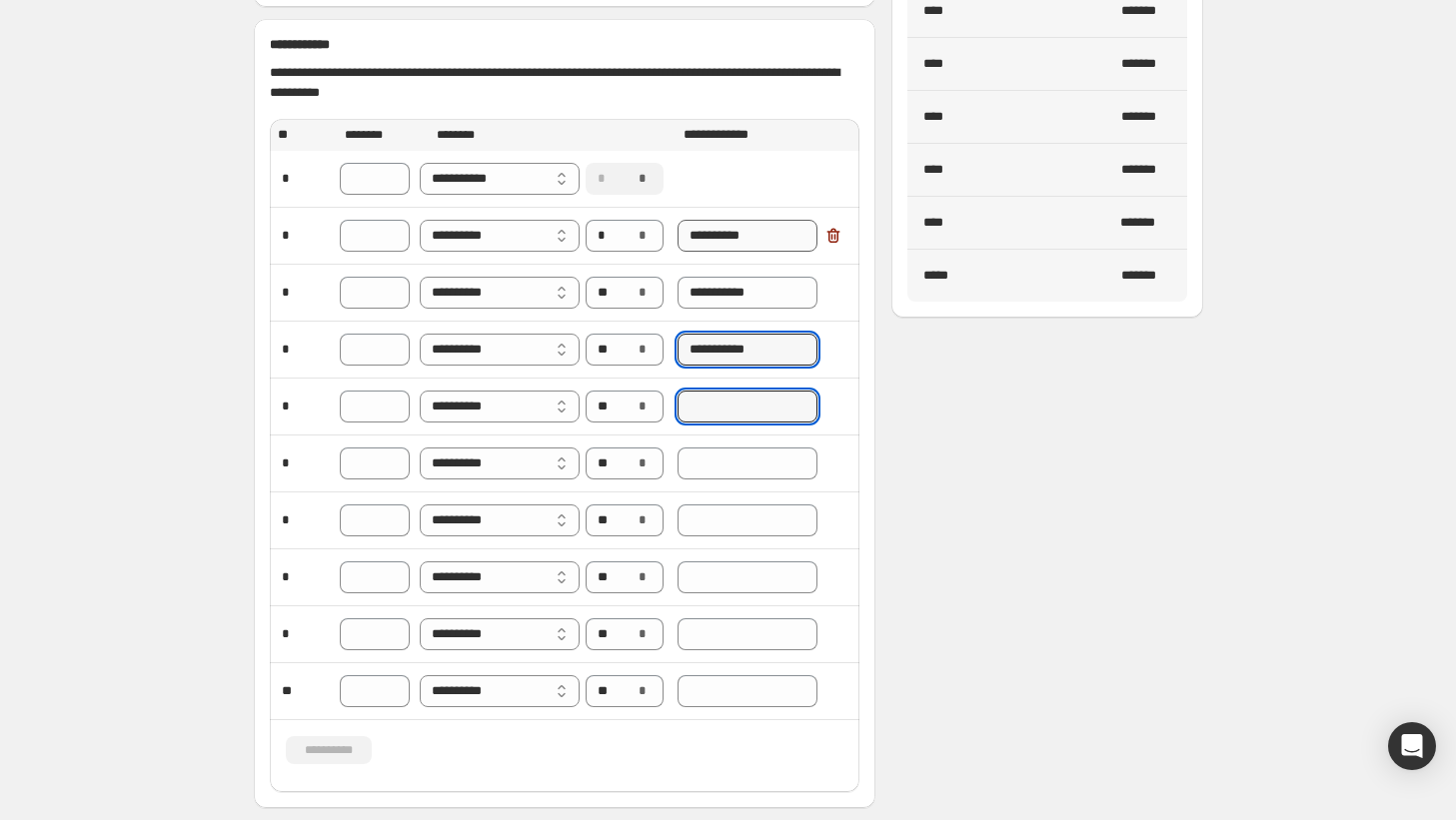 type 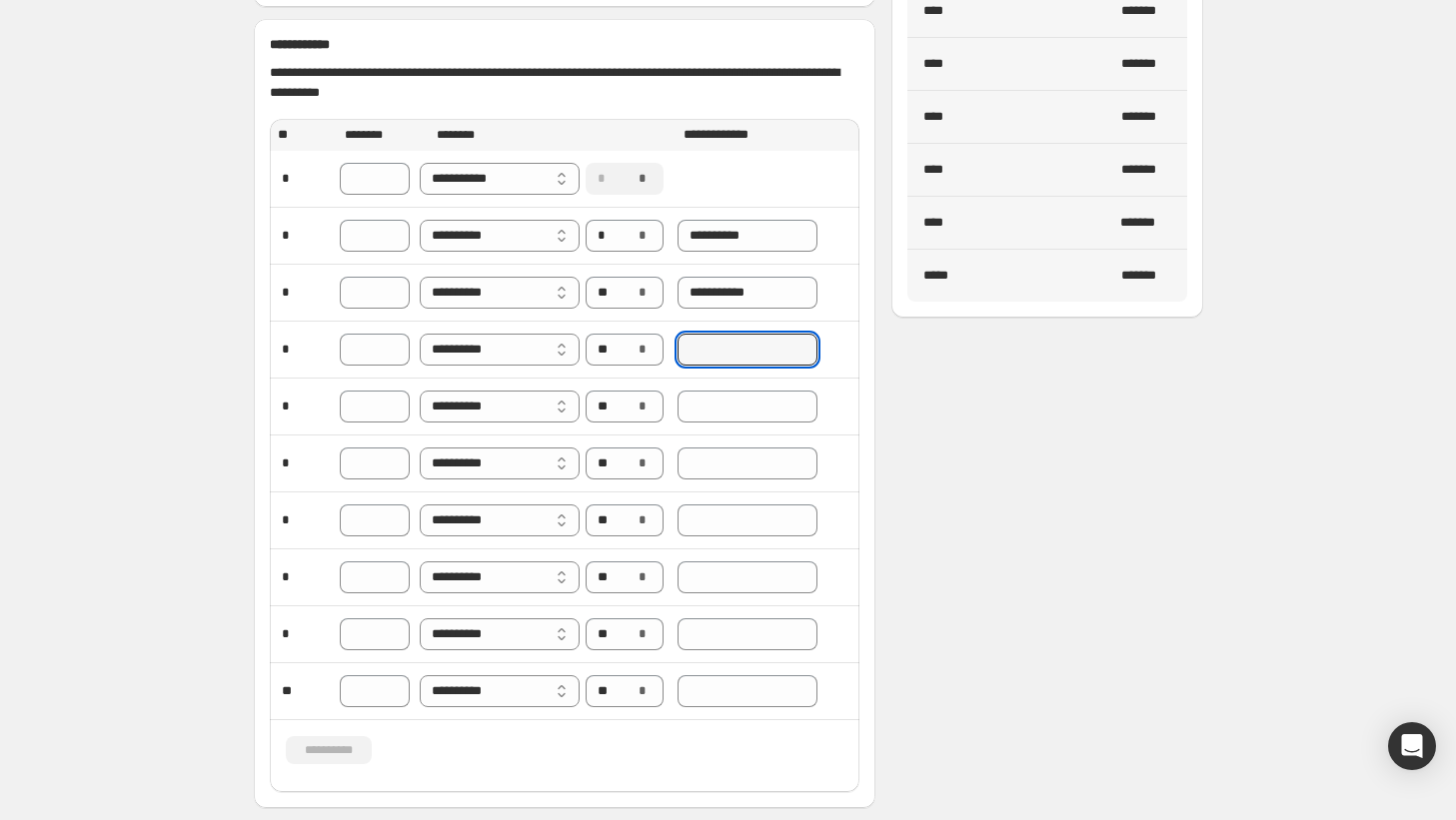 paste on "**********" 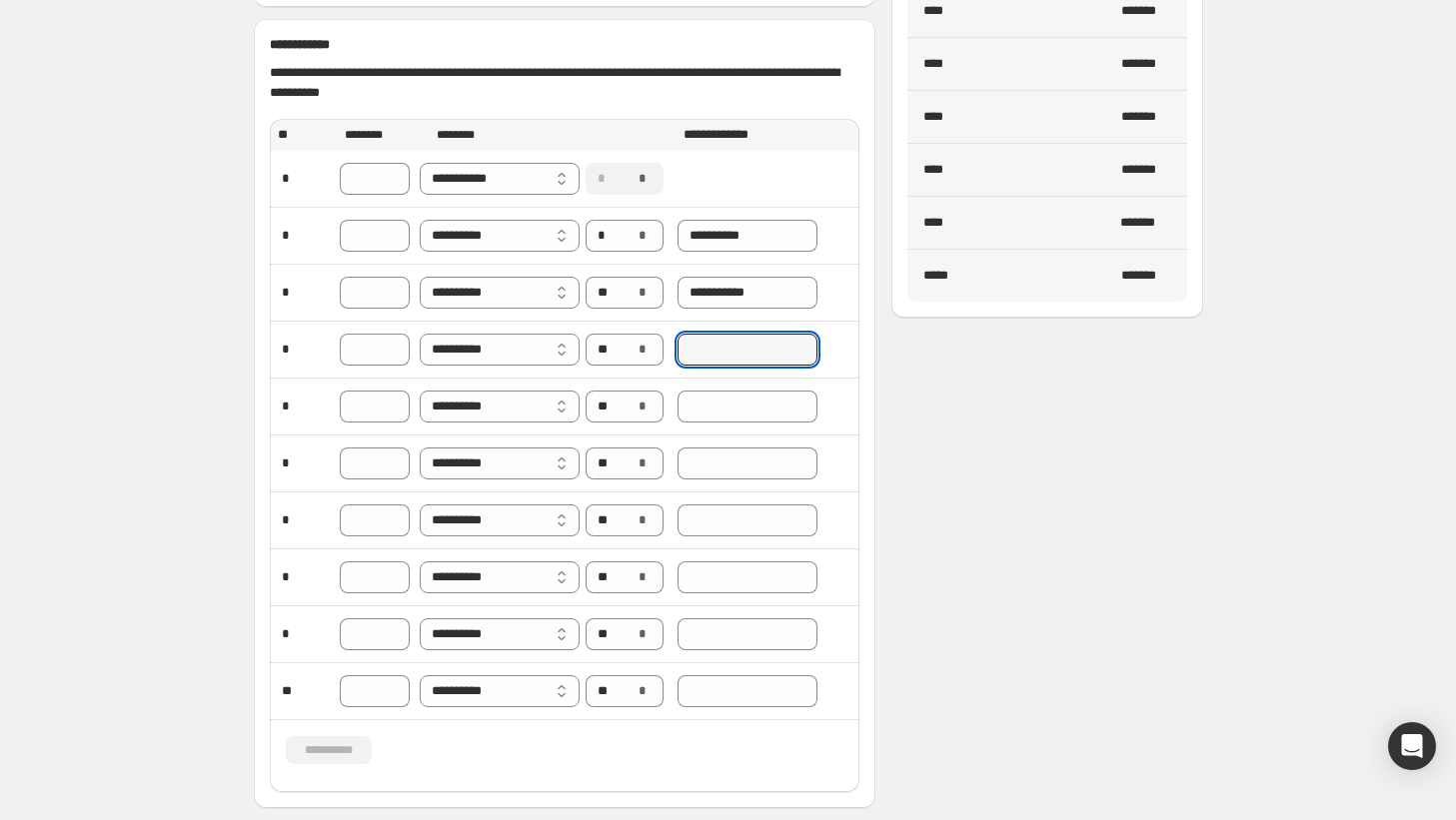 type on "**********" 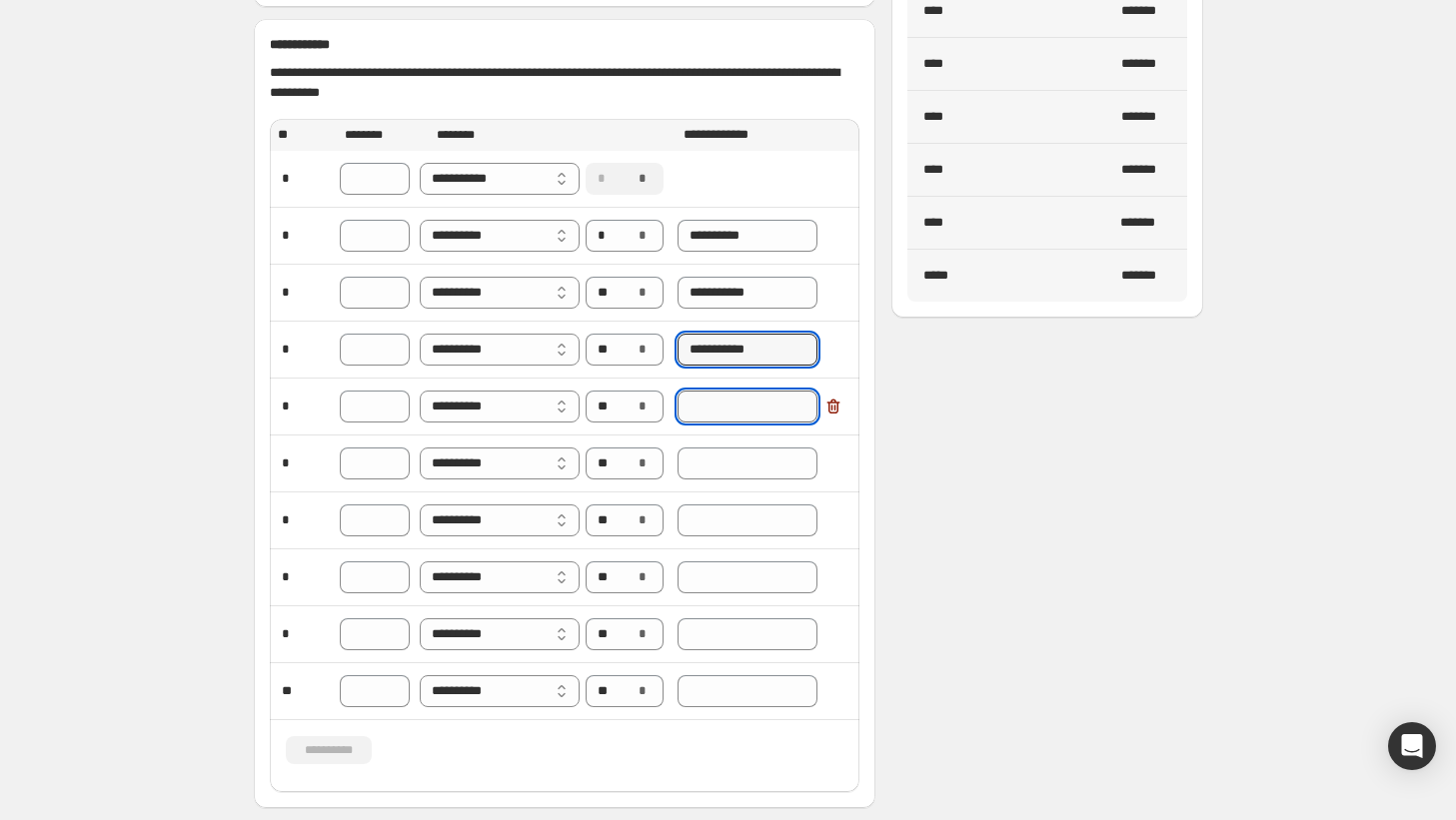 click at bounding box center [747, 407] 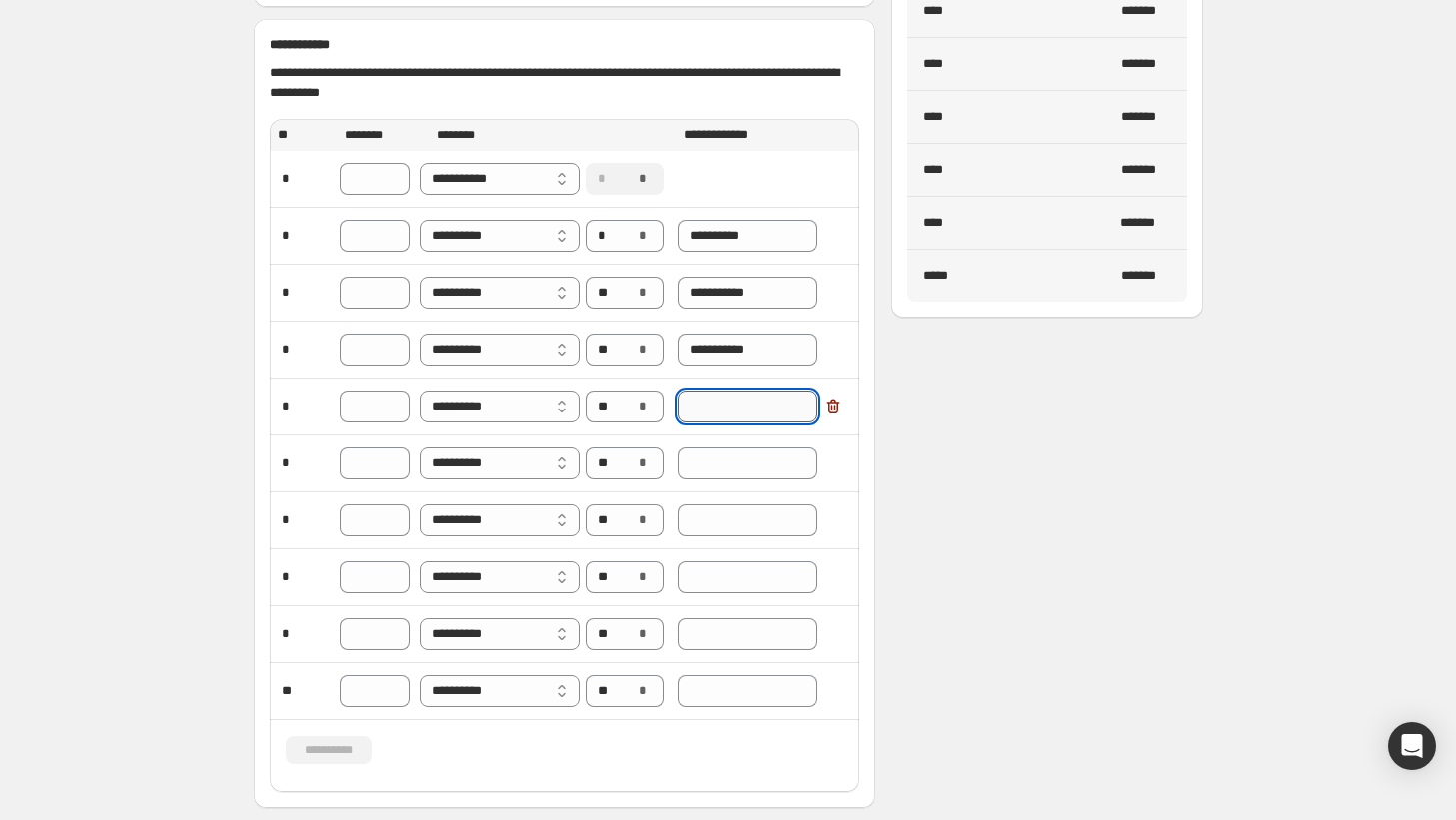 paste on "**********" 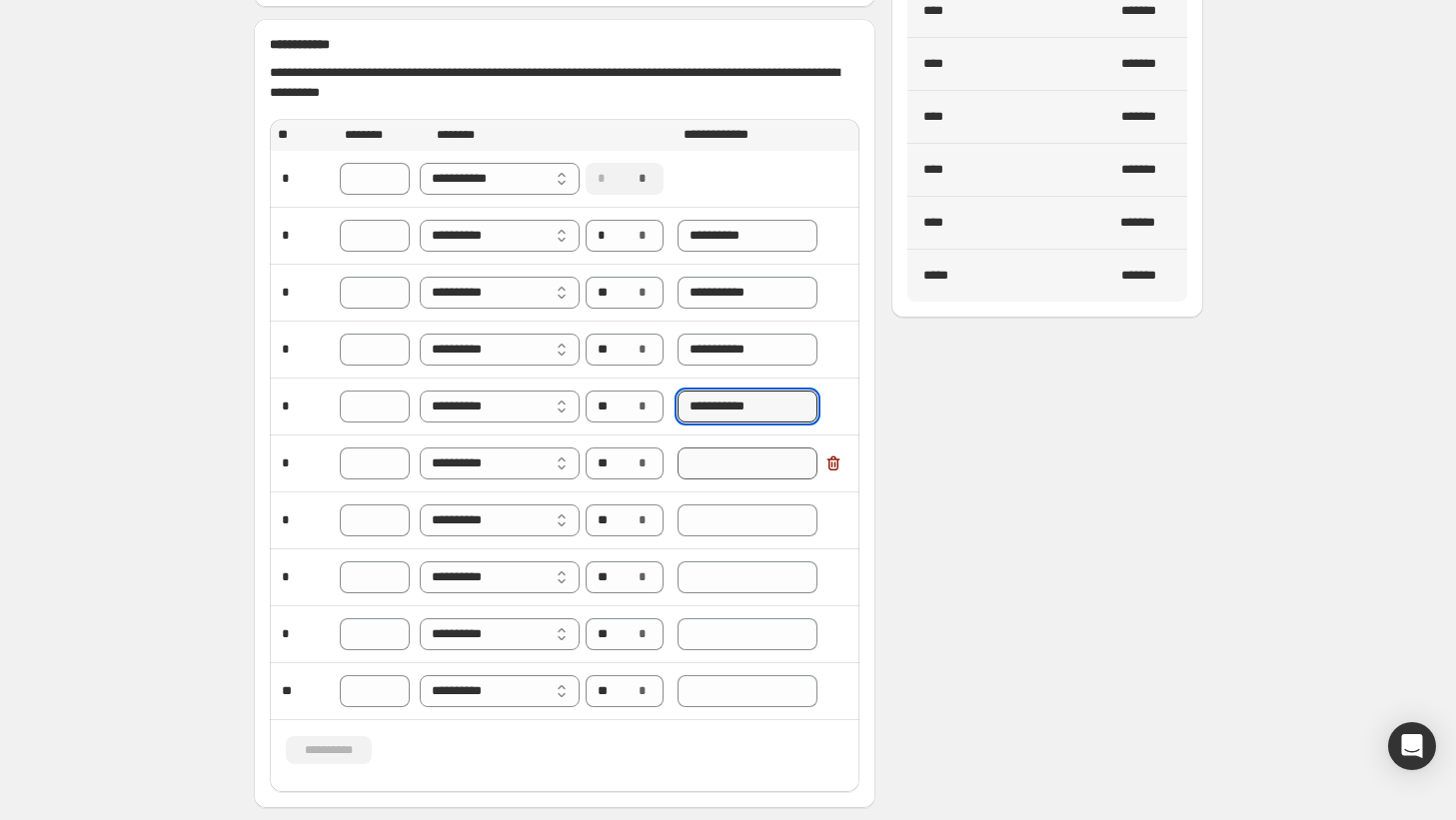type on "**********" 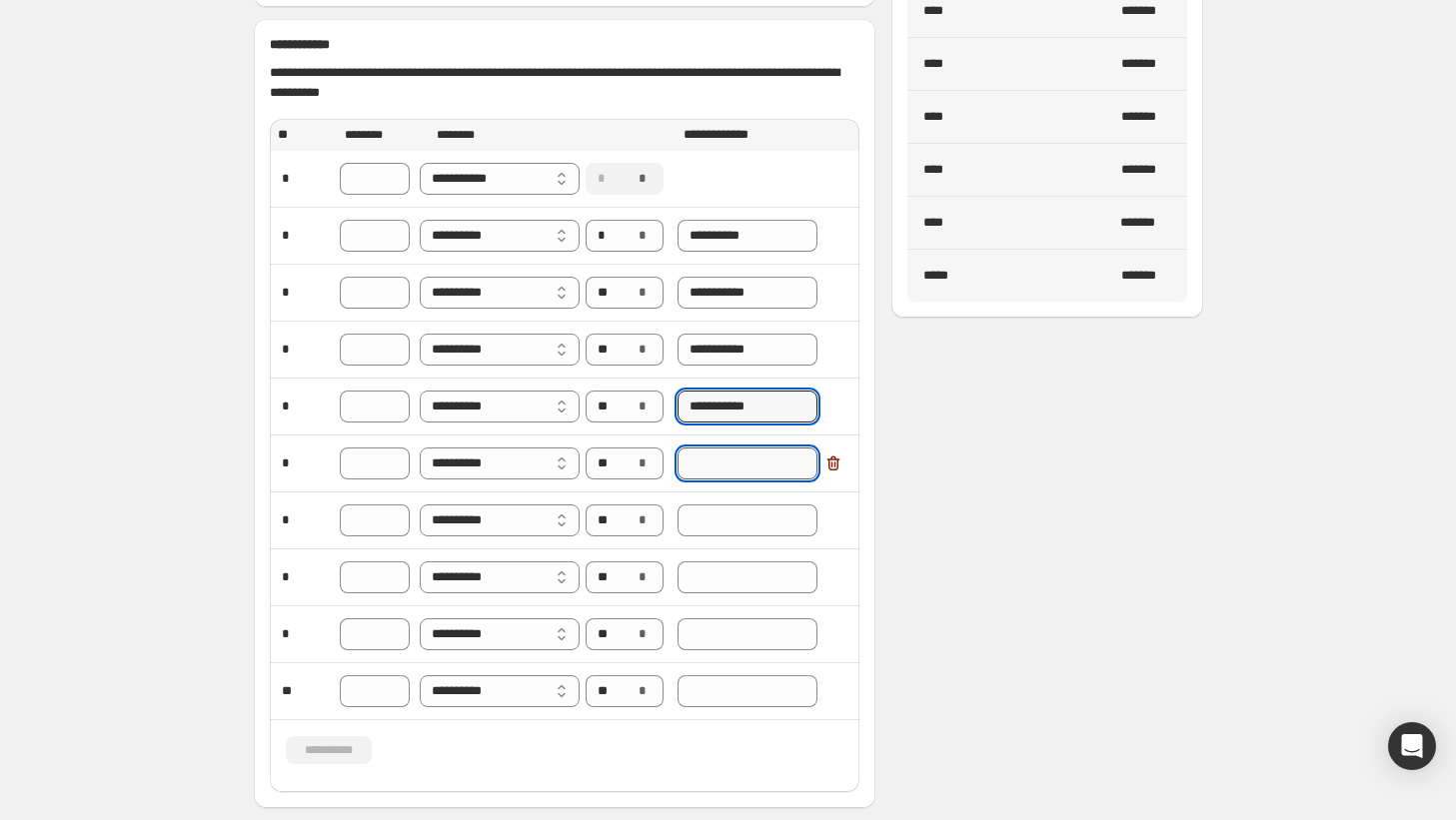 click at bounding box center [747, 463] 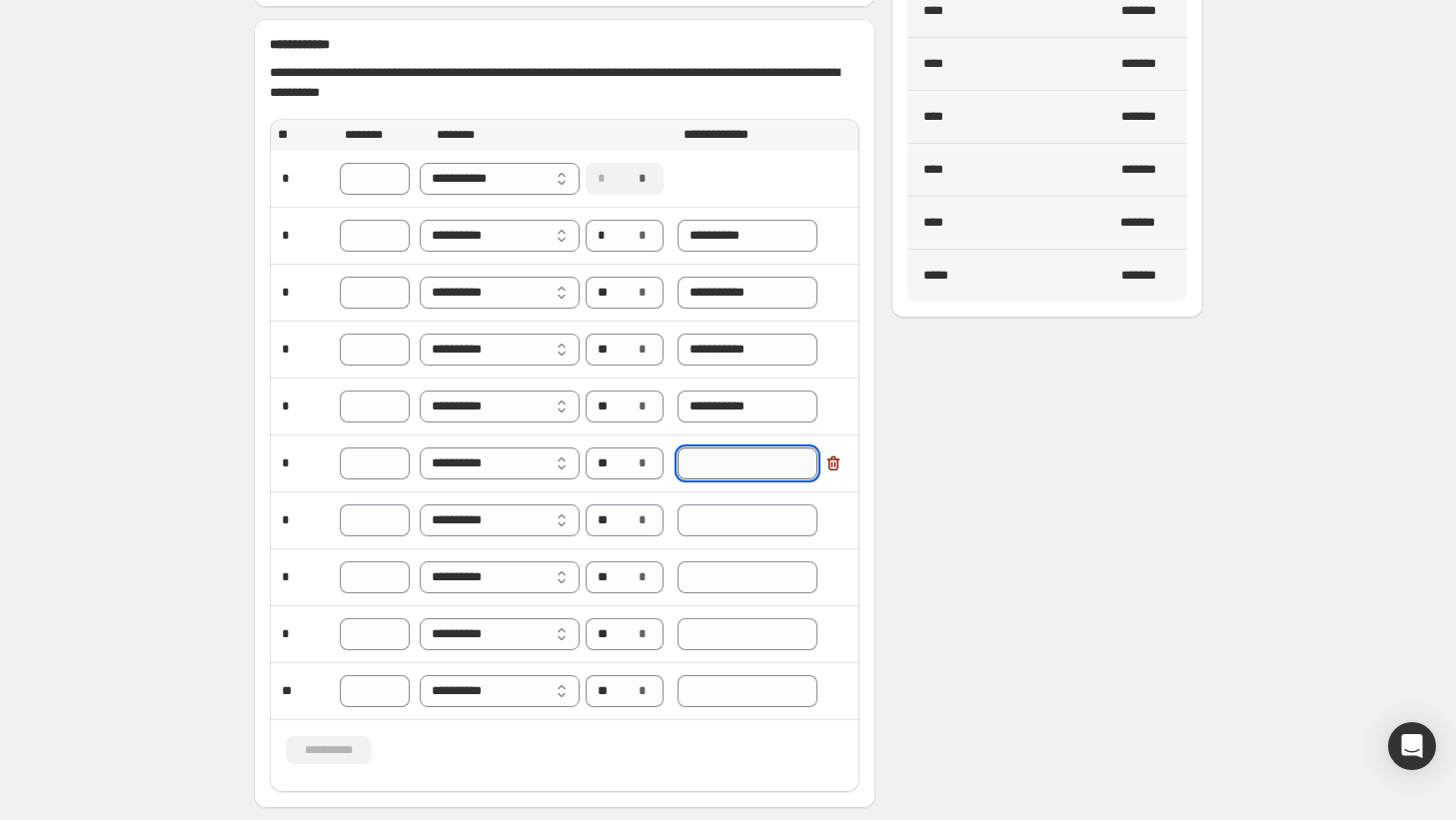 paste on "**********" 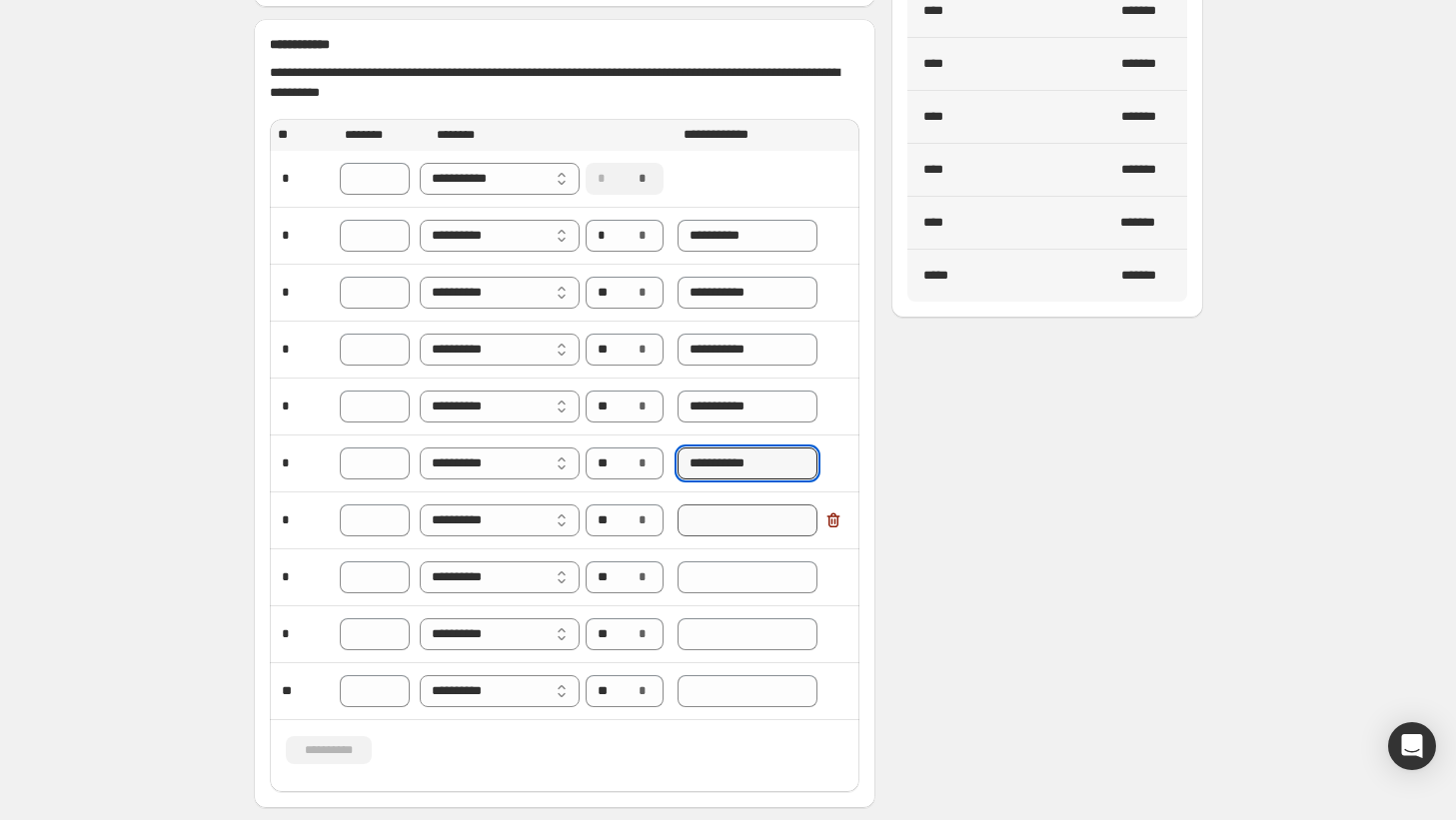 type on "**********" 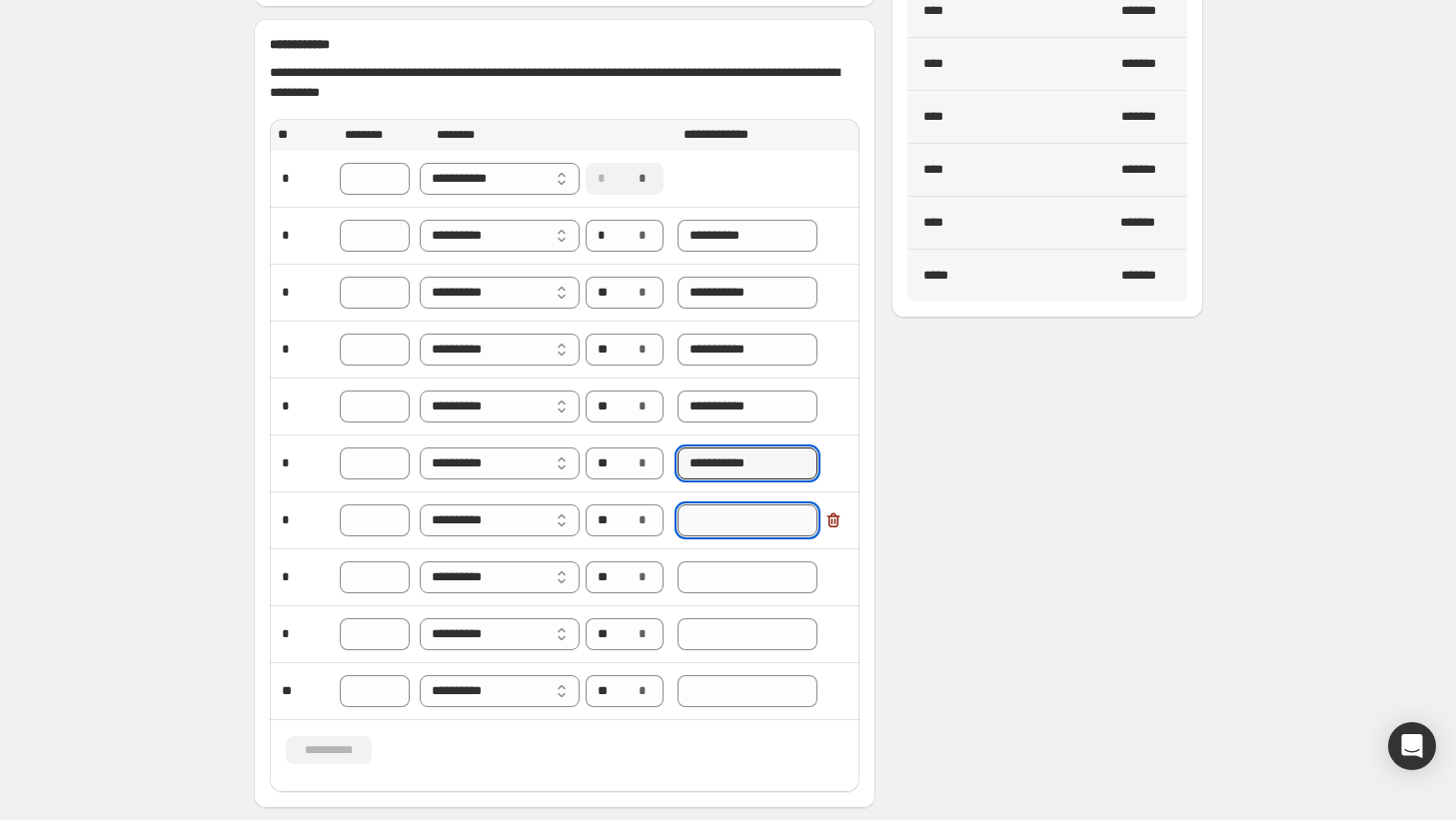 click at bounding box center (747, 520) 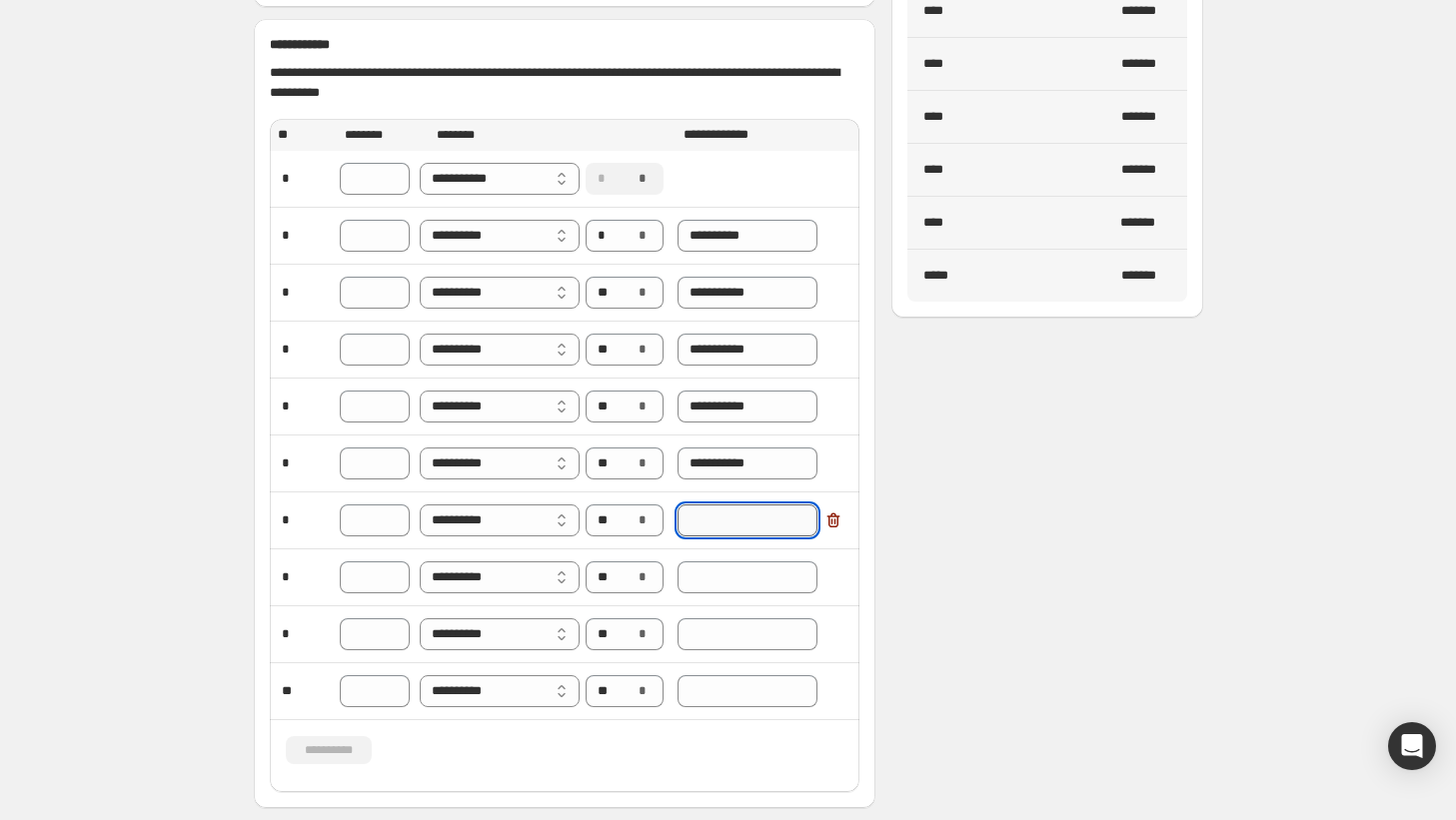 paste on "**********" 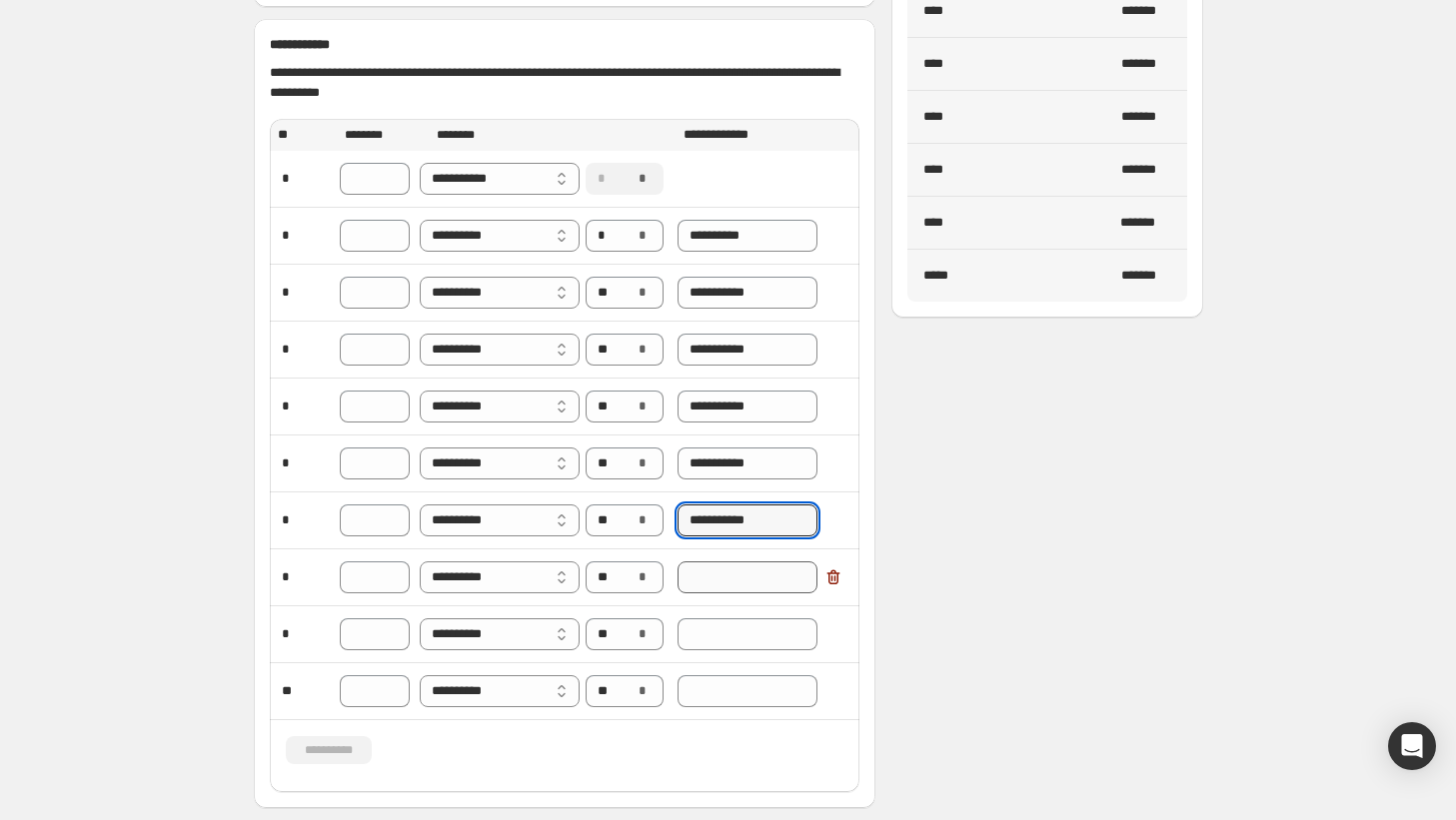 type on "**********" 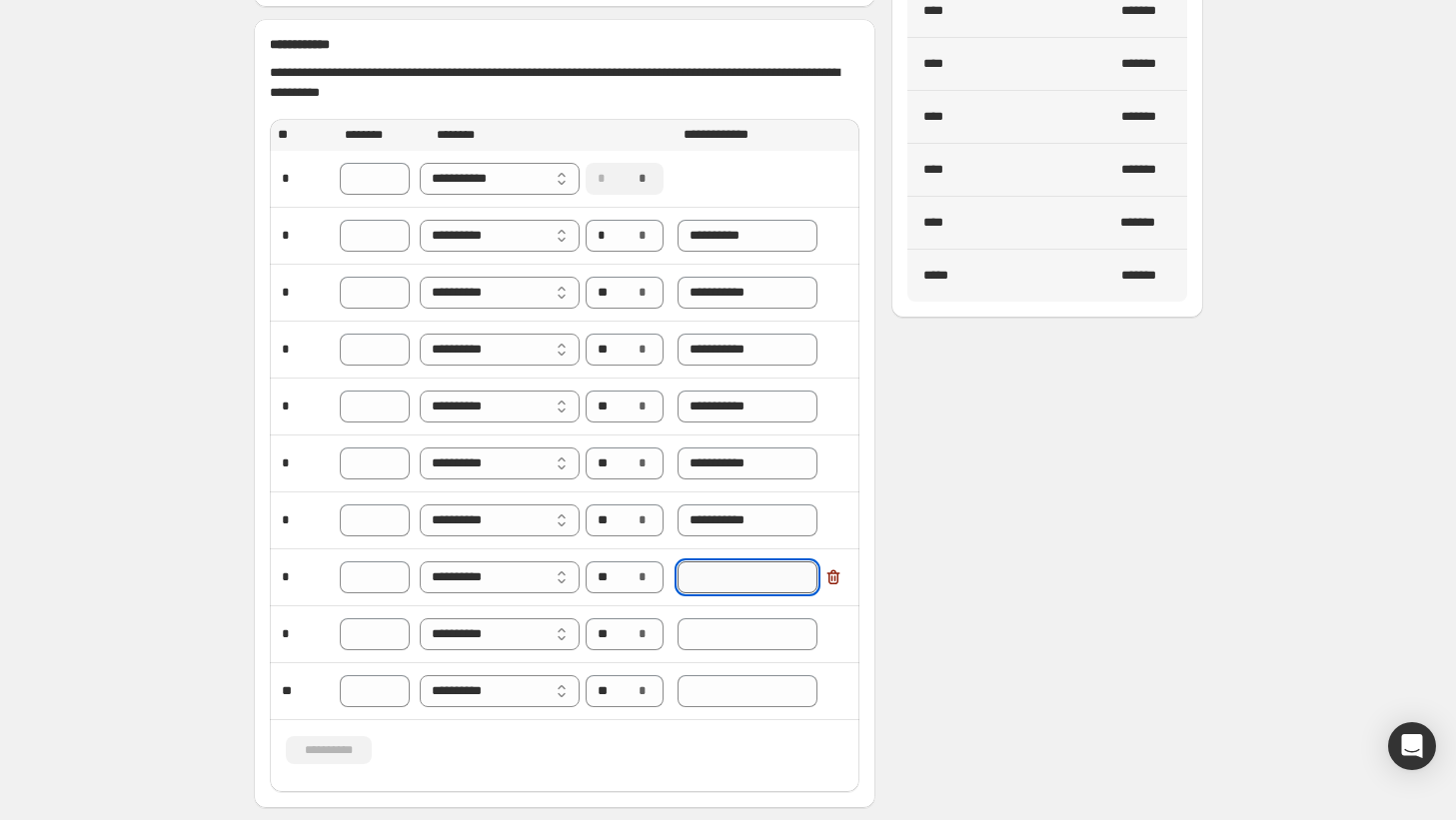 click at bounding box center (747, 577) 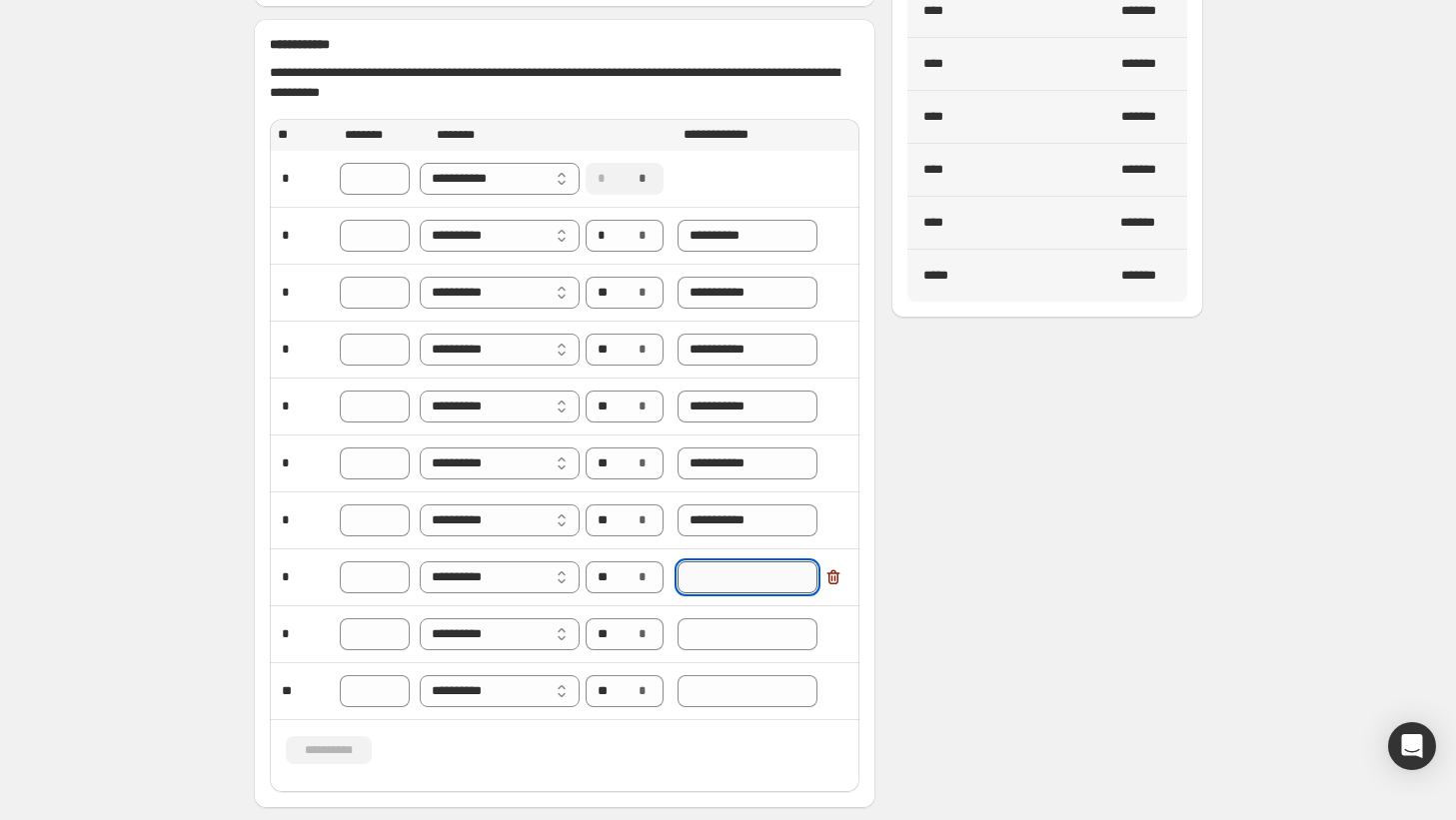 paste on "**********" 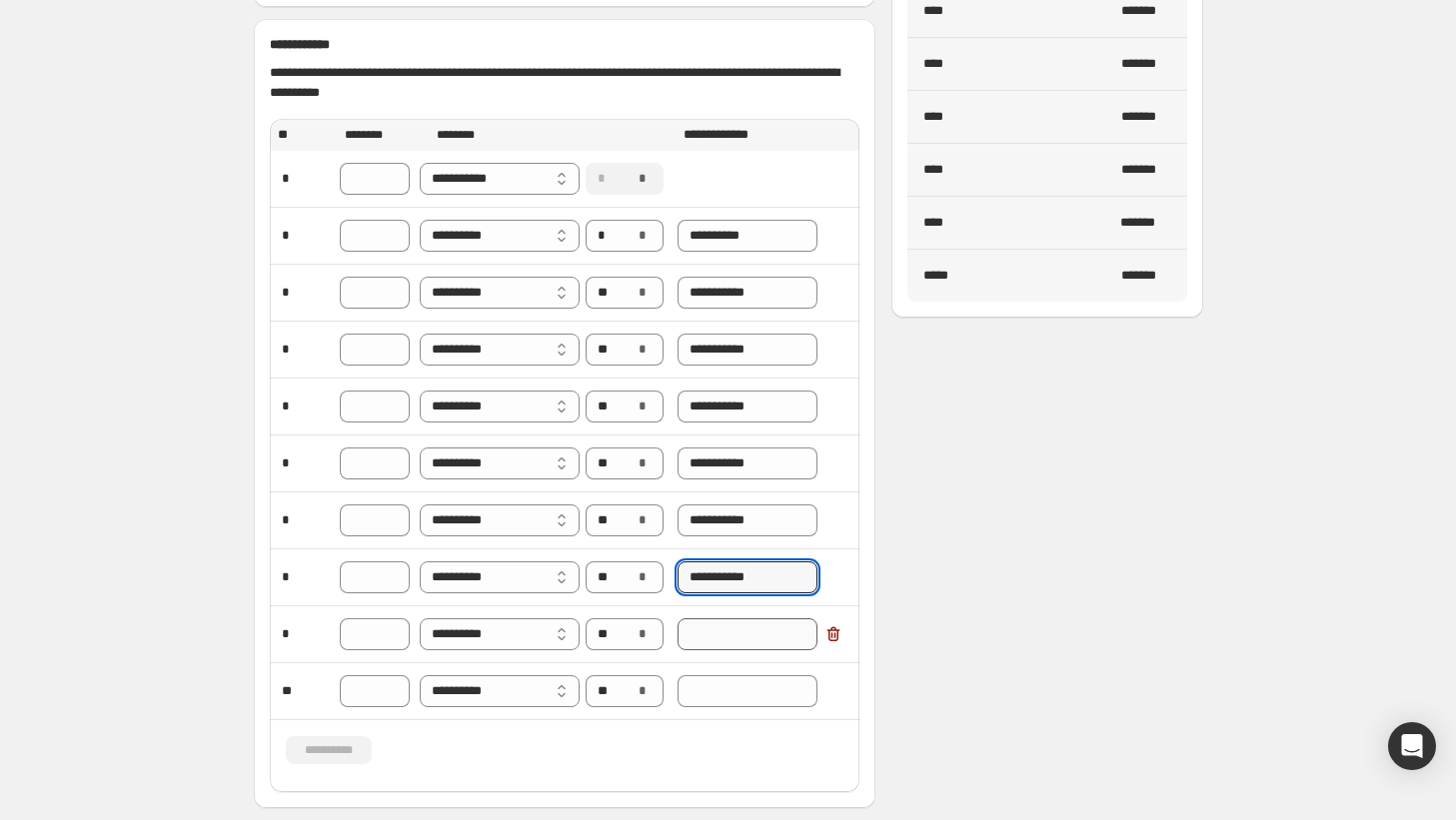 type on "**********" 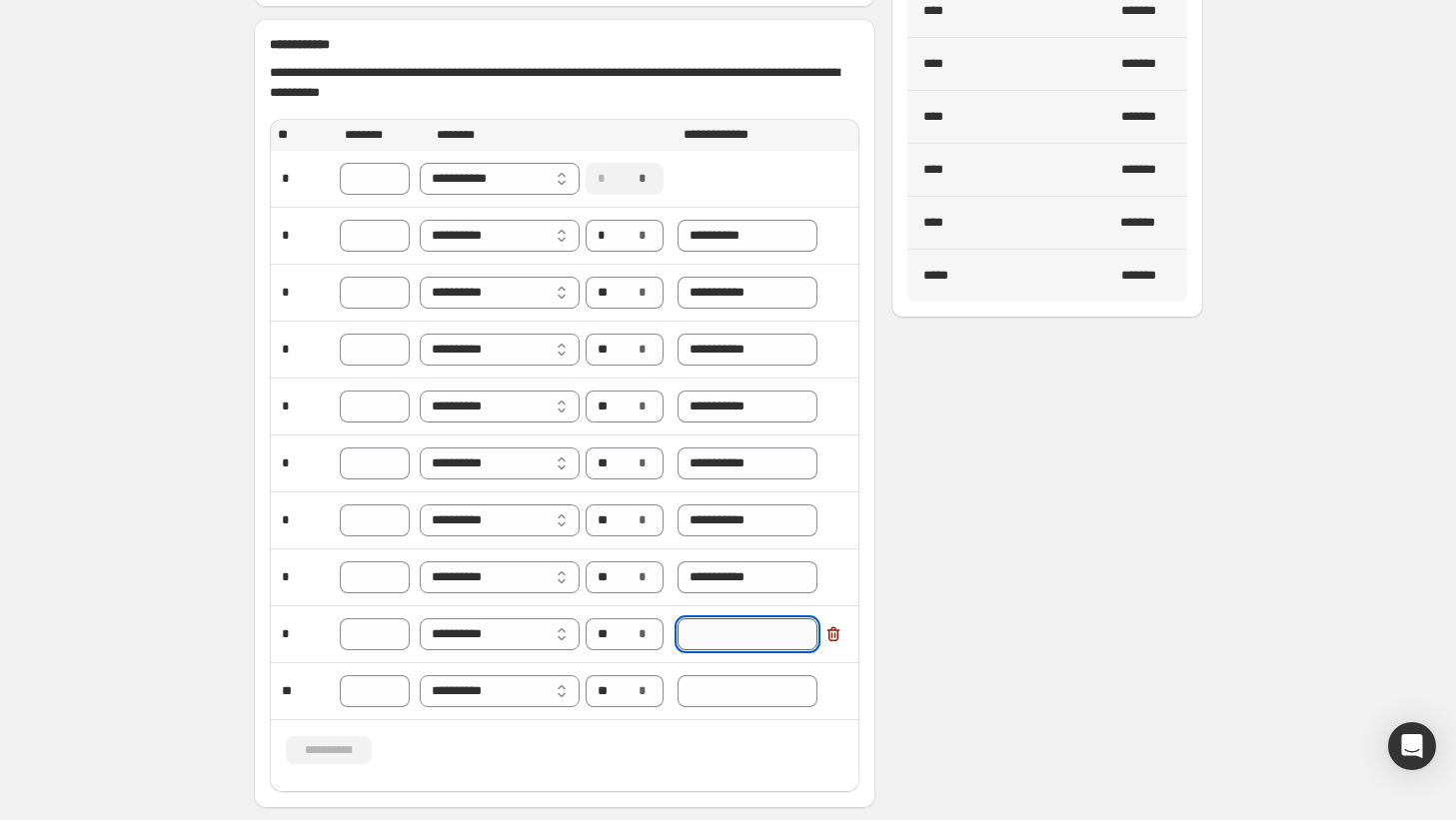 click at bounding box center (747, 634) 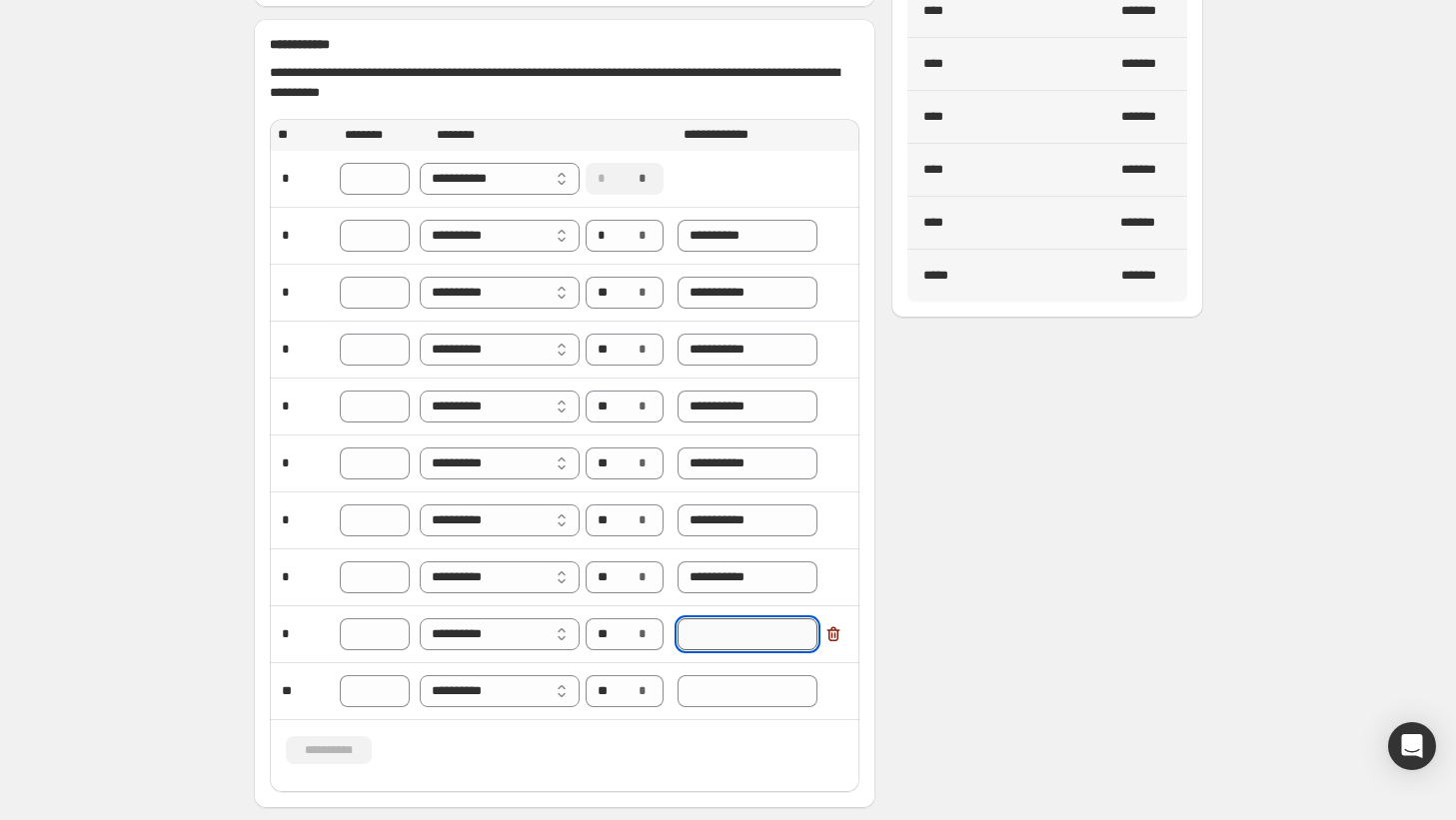 paste on "**********" 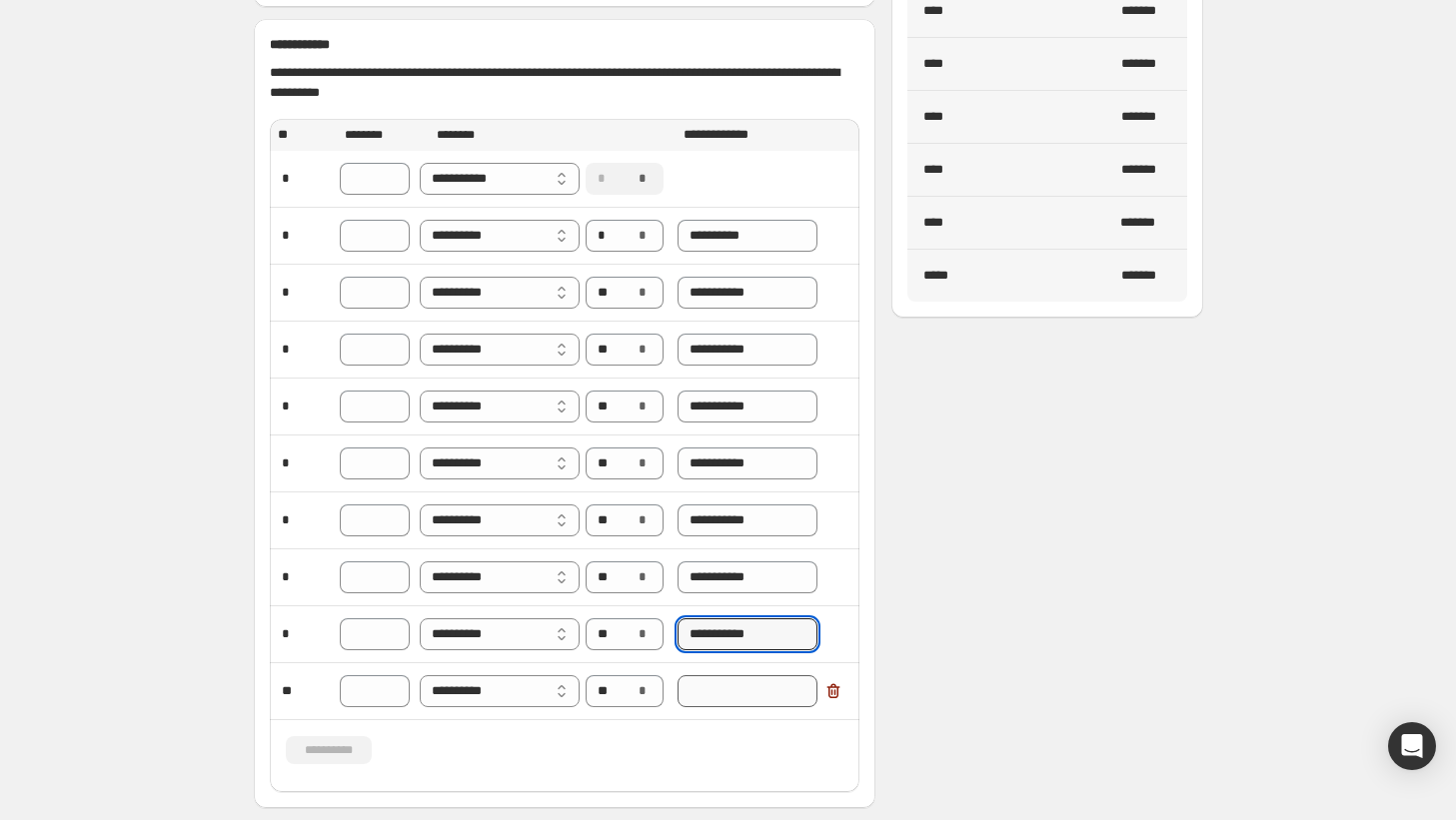 type on "**********" 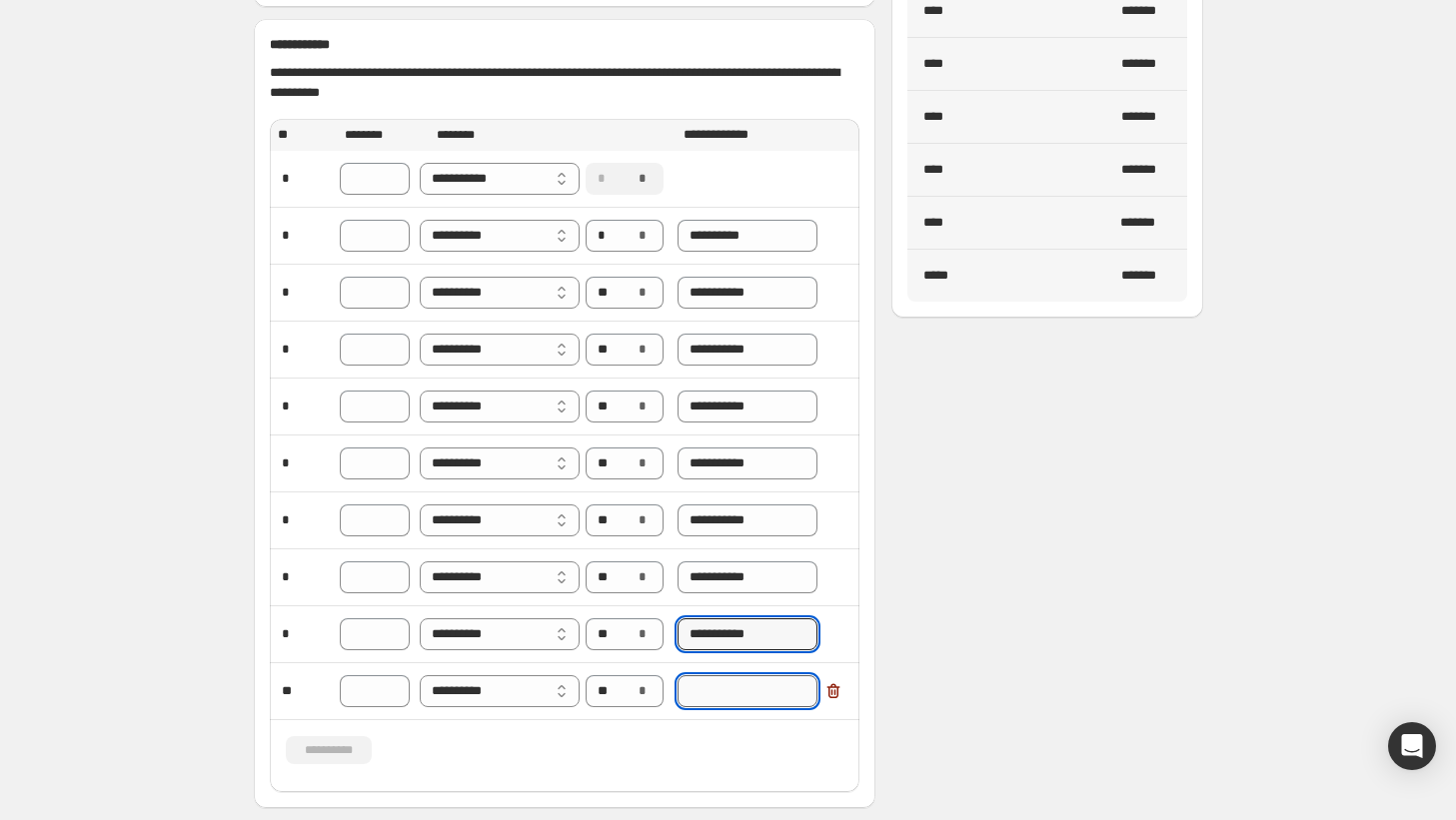 click at bounding box center [747, 691] 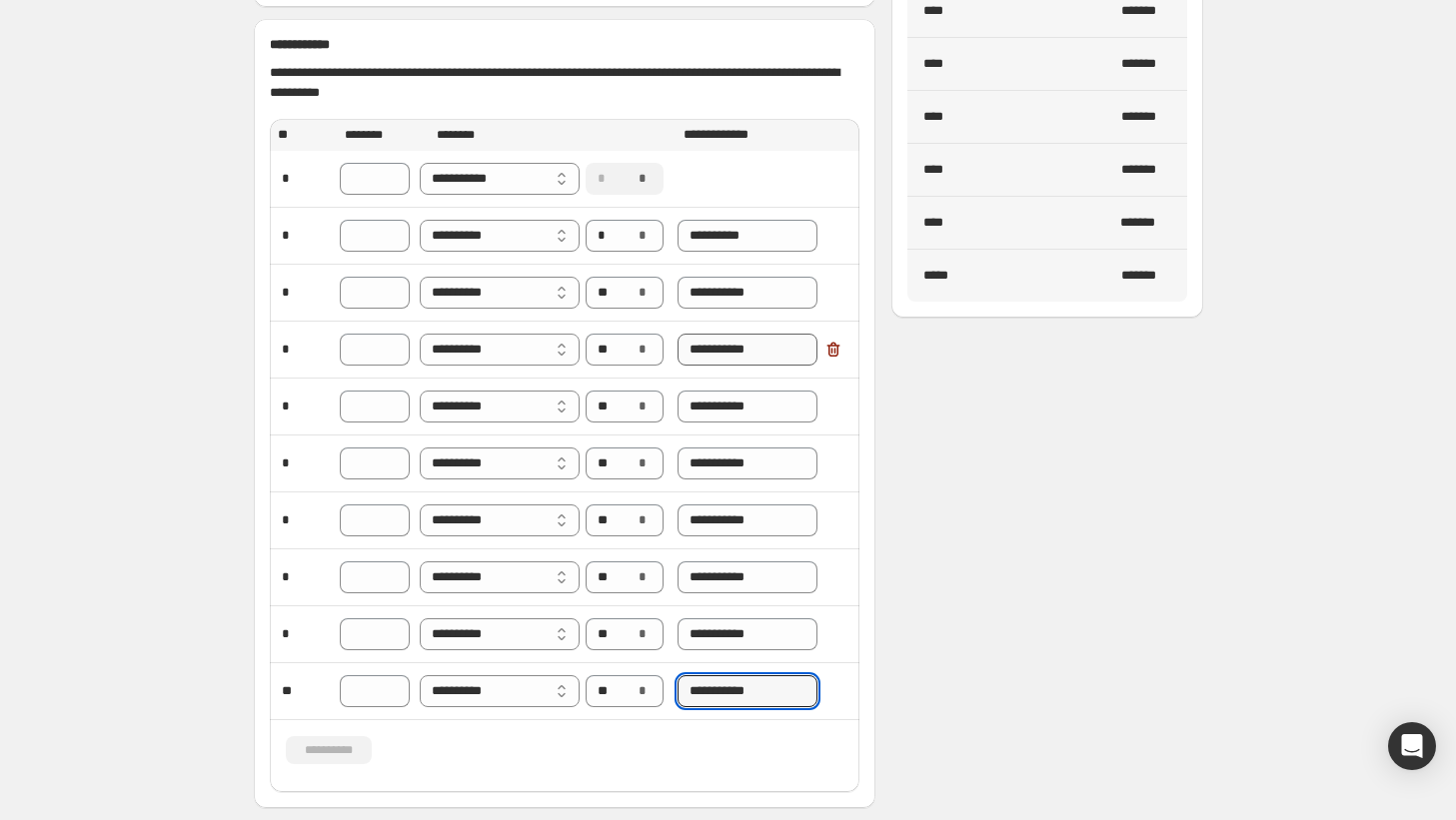 type on "**********" 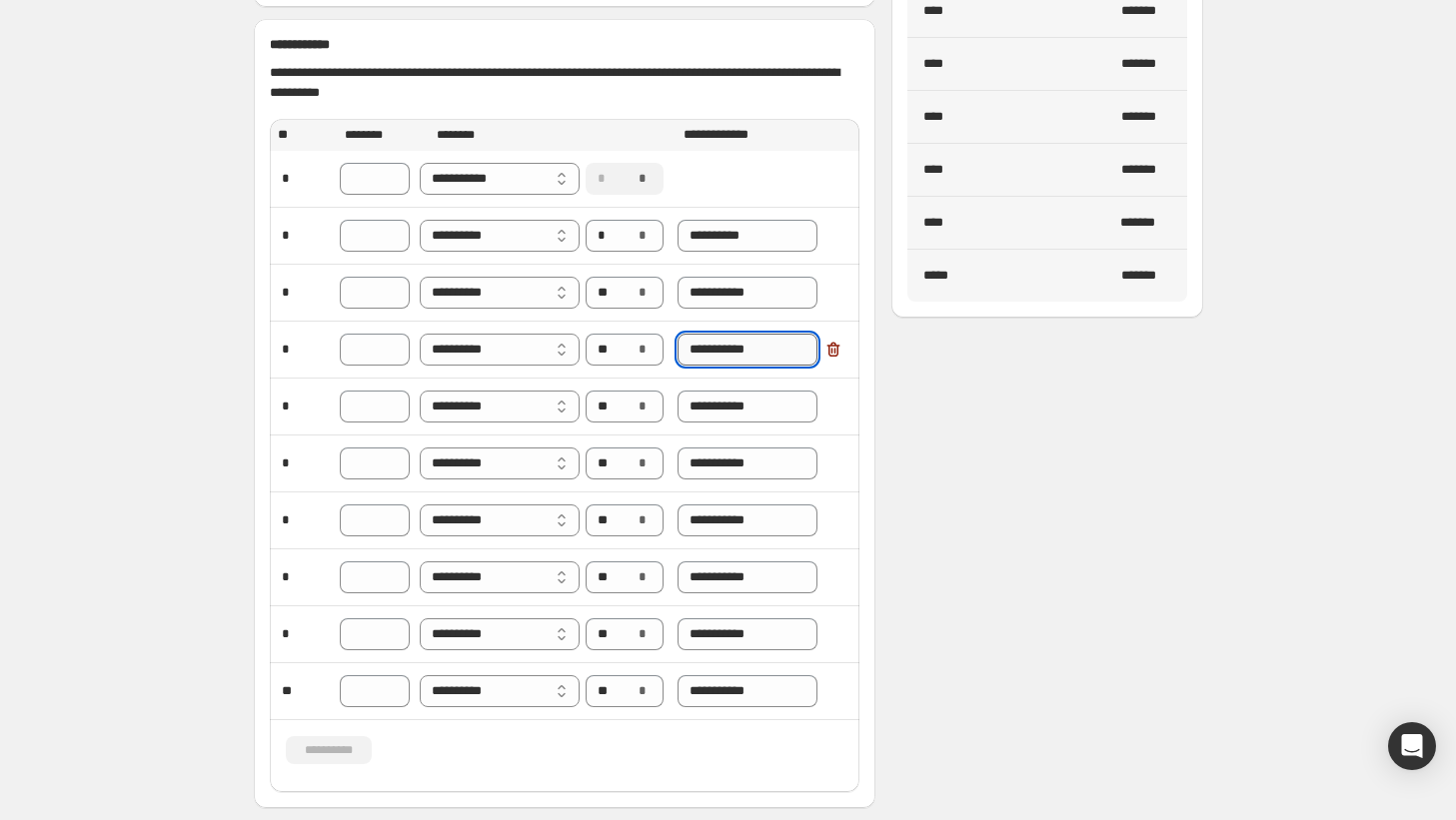 click on "**********" at bounding box center (747, 350) 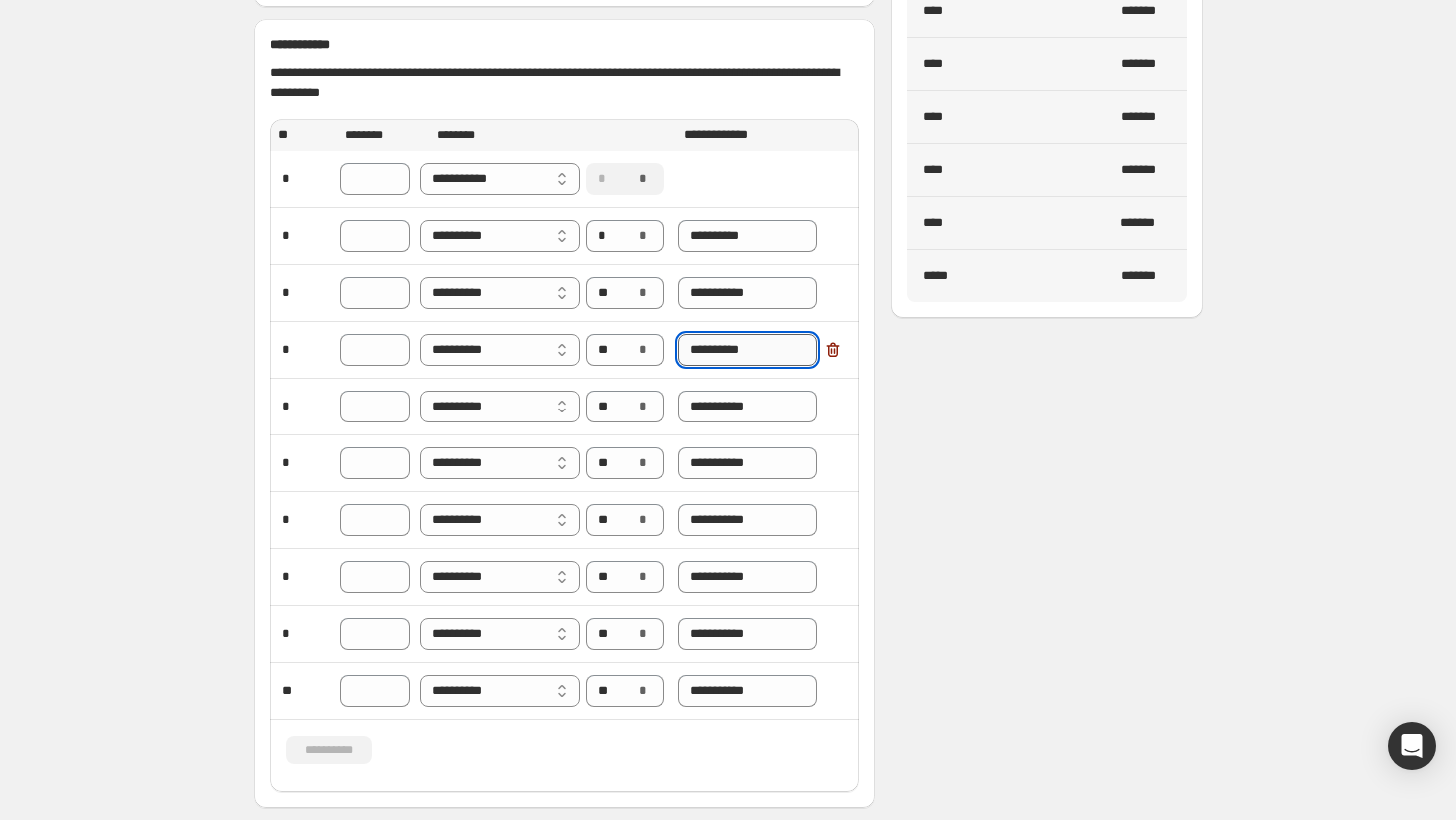 type on "**********" 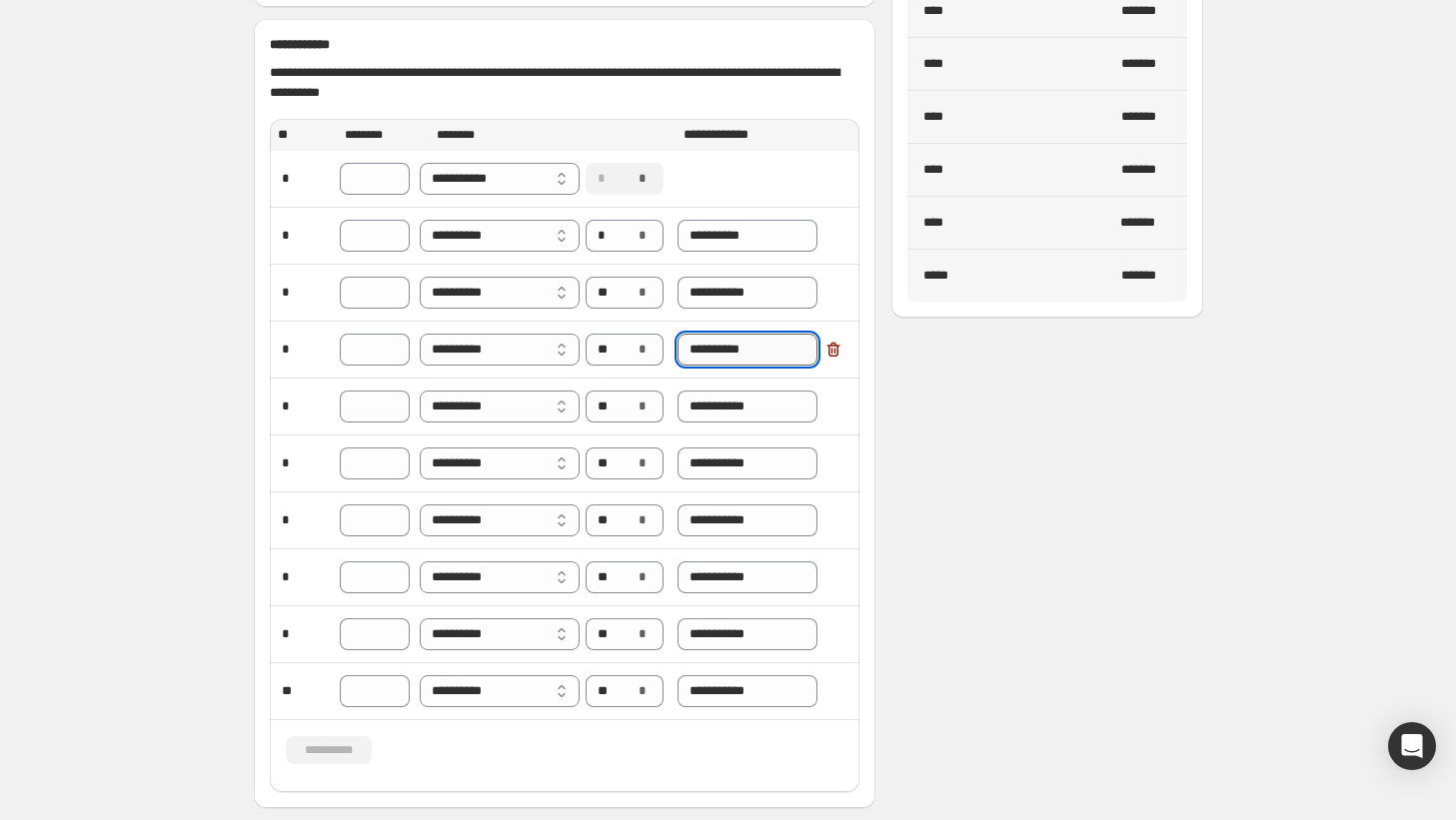 type 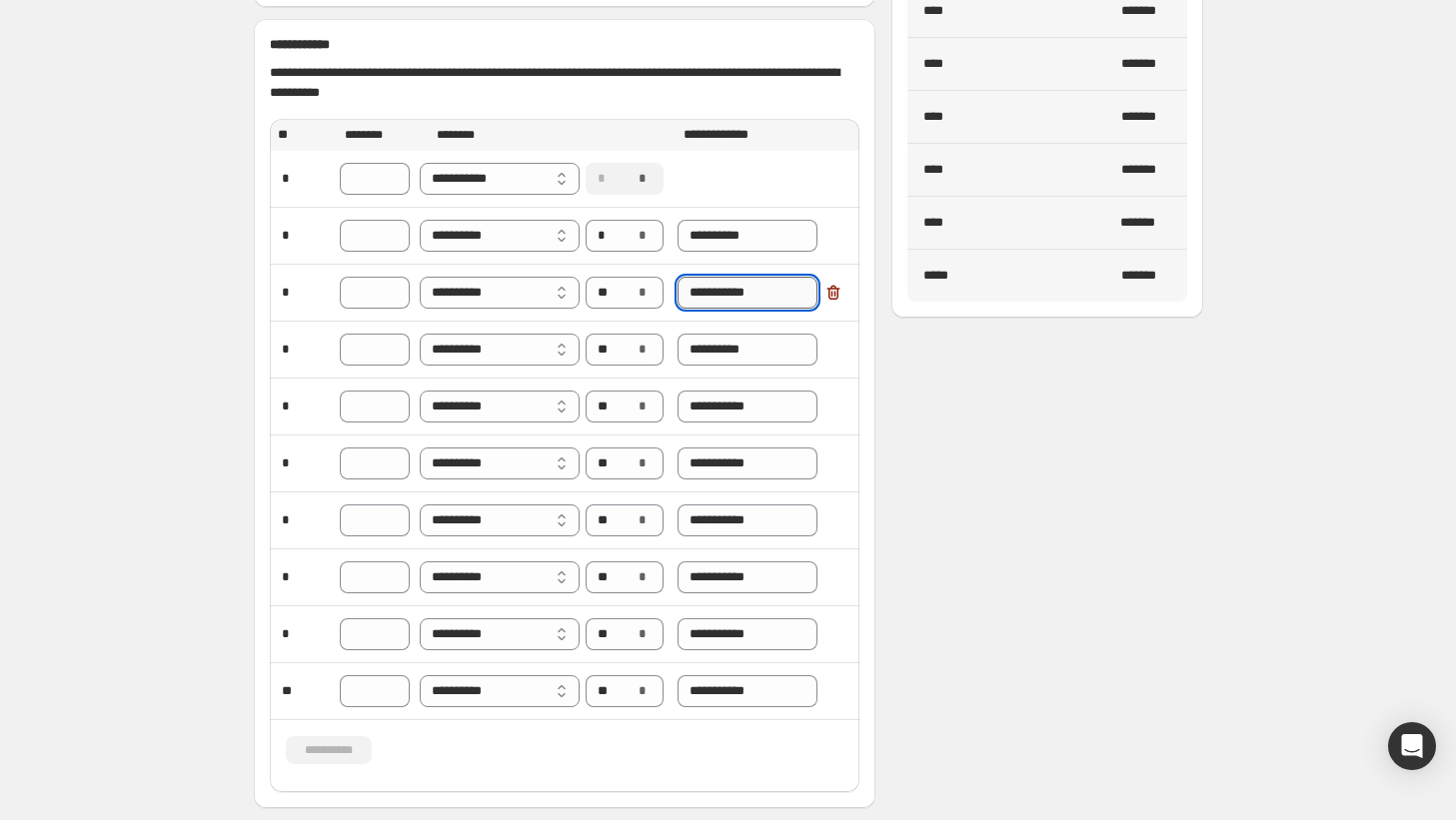 click on "**********" at bounding box center [747, 293] 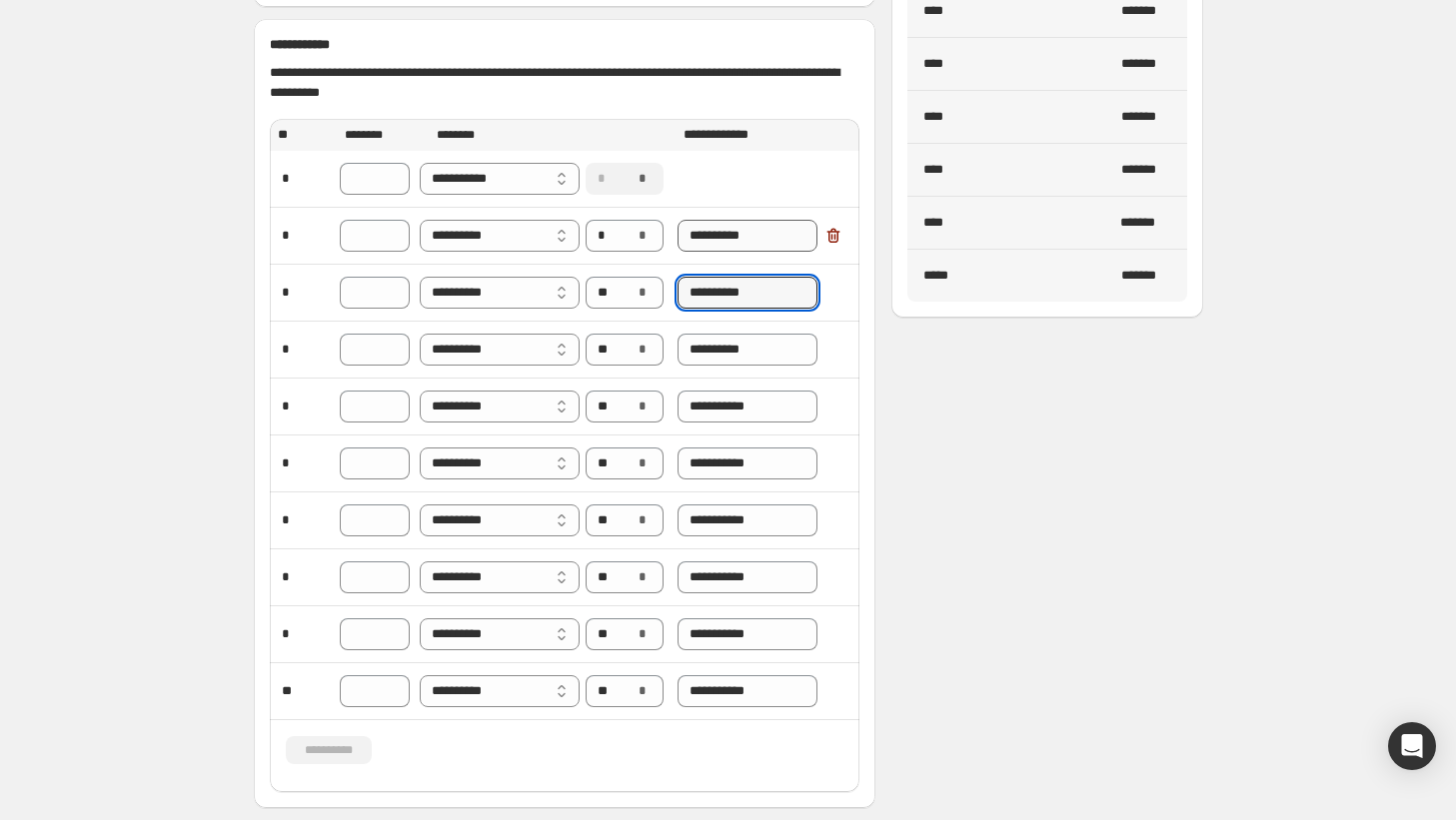 type on "**********" 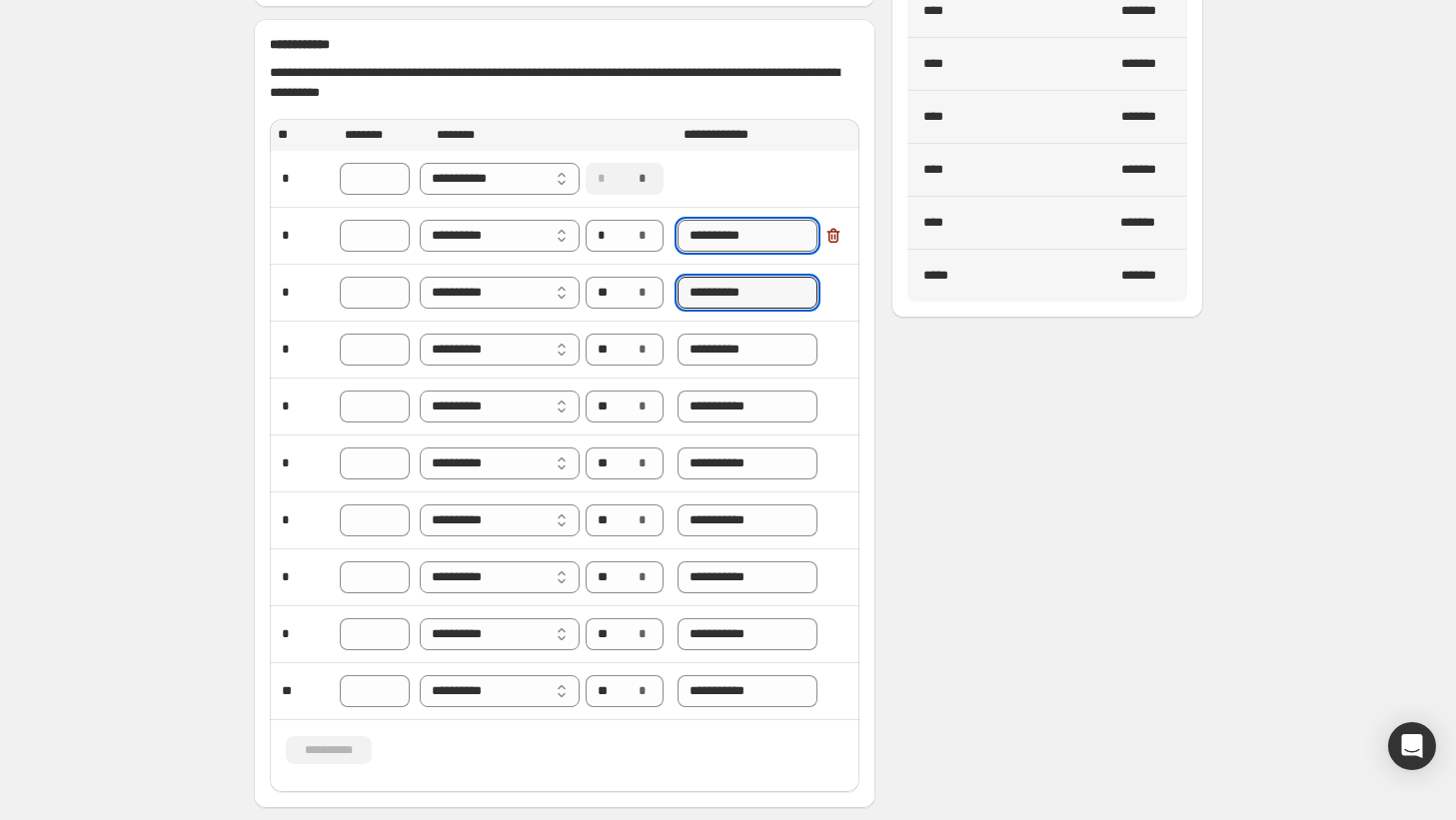 click on "**********" at bounding box center [747, 236] 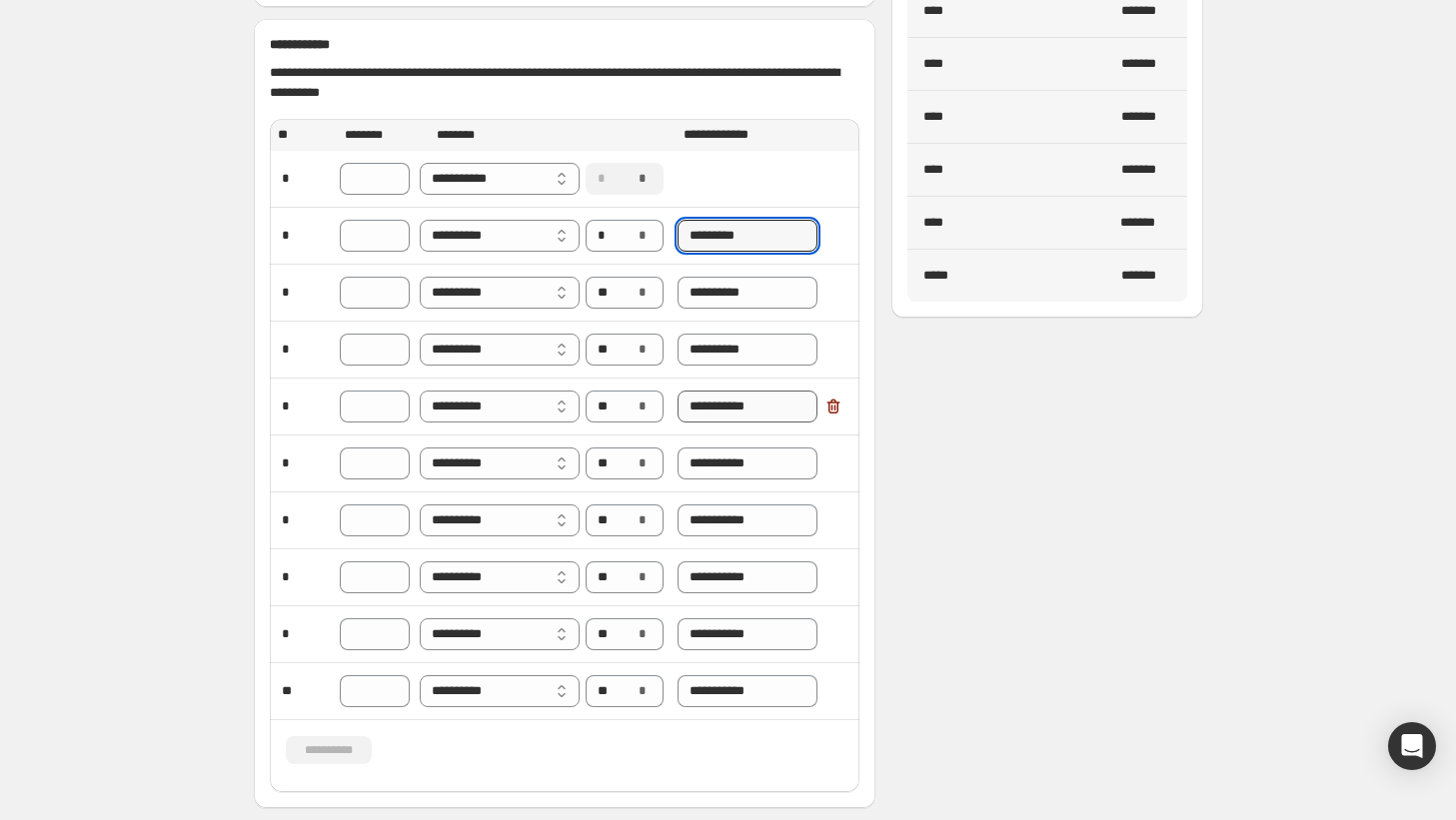 type on "*********" 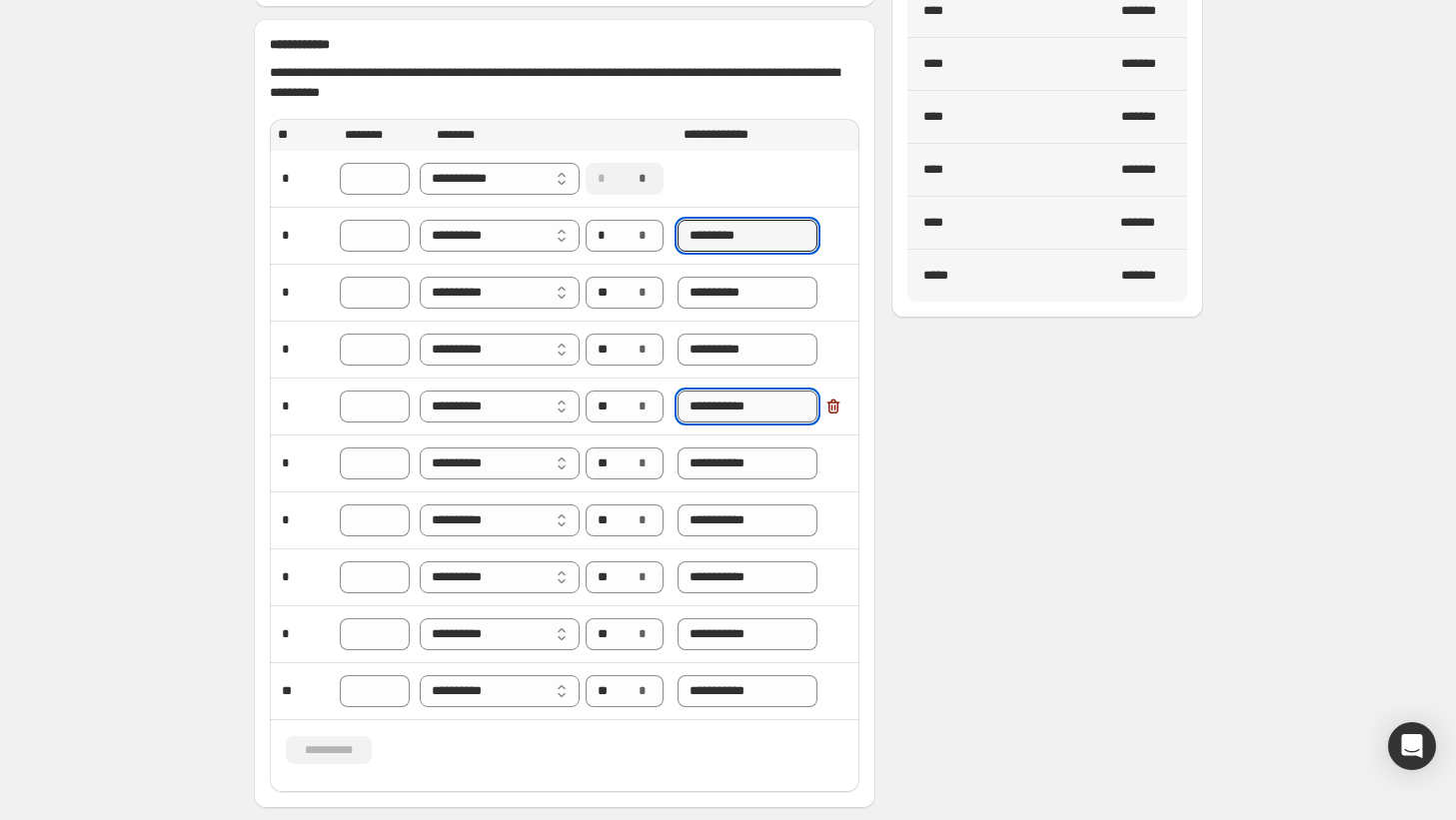 click on "**********" at bounding box center [747, 407] 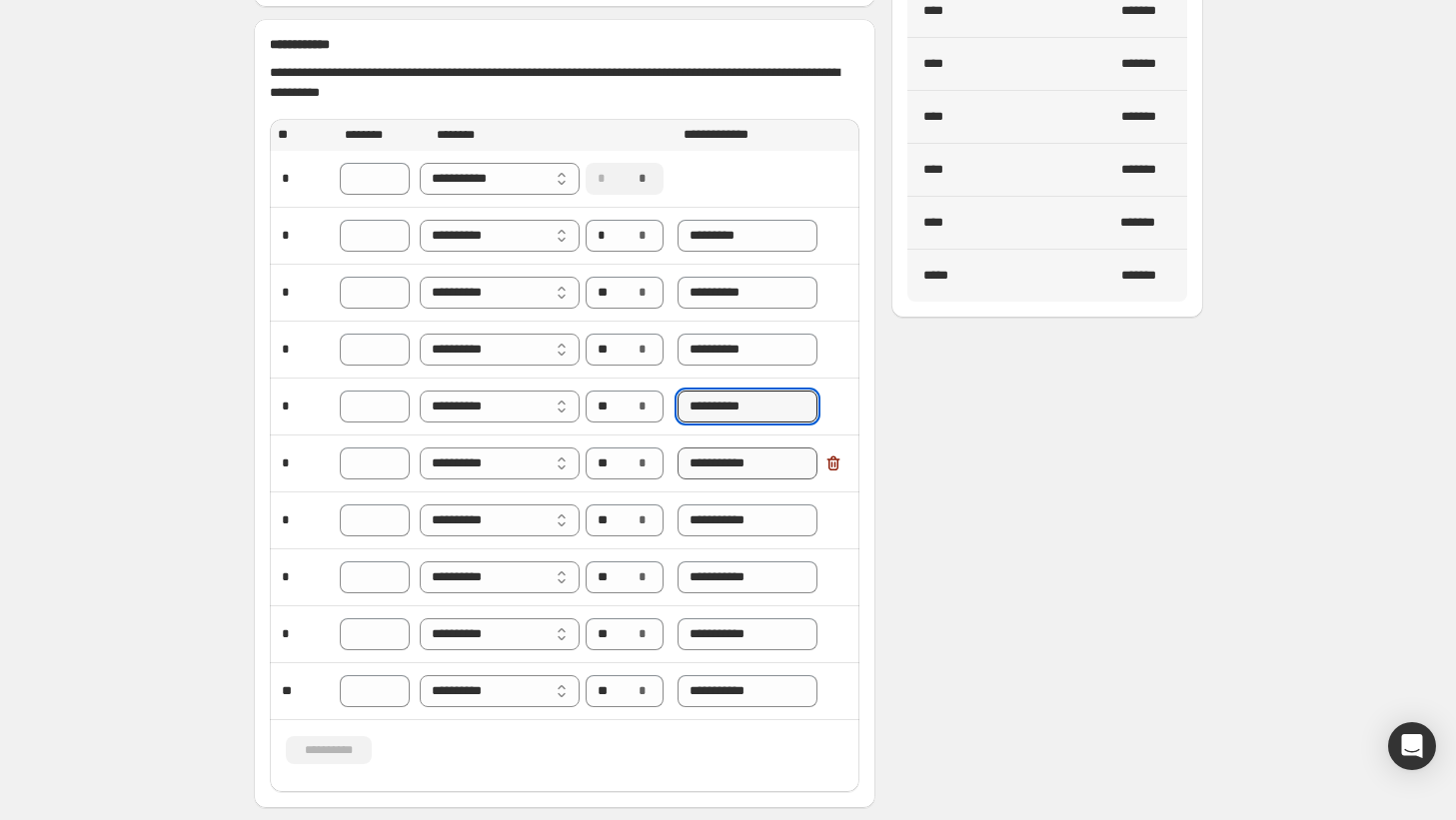 type on "**********" 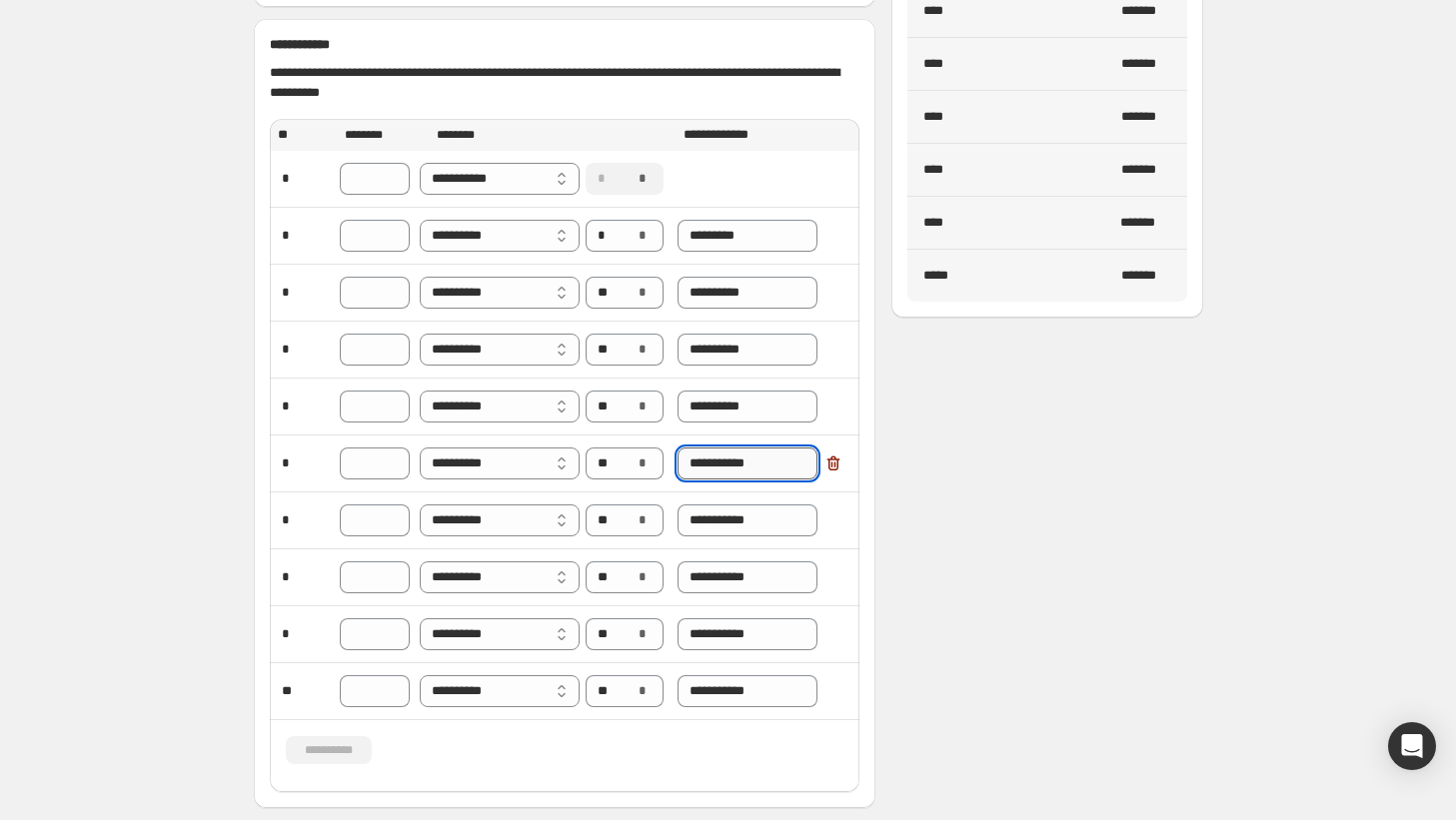click on "**********" at bounding box center [747, 463] 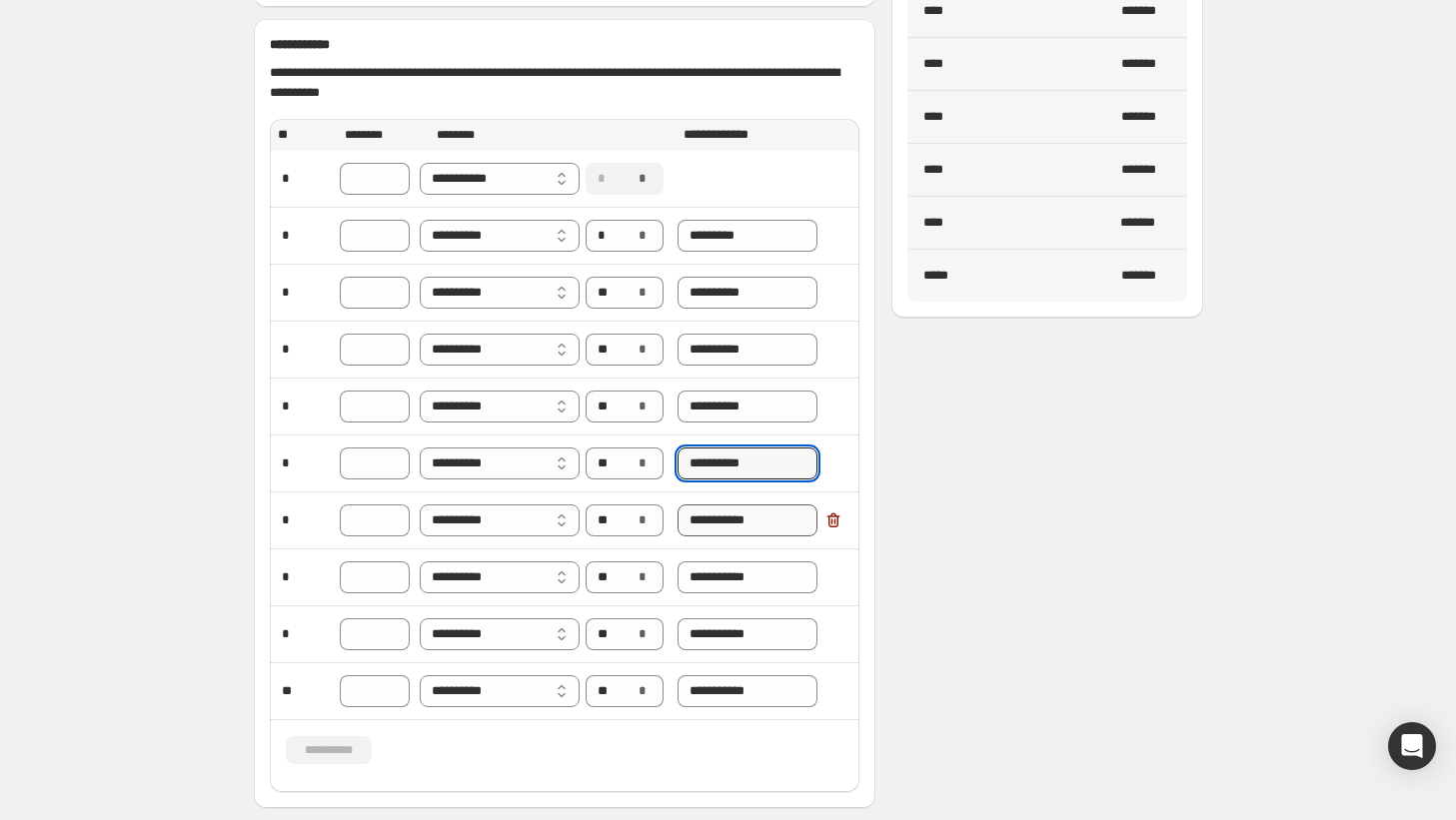 type on "**********" 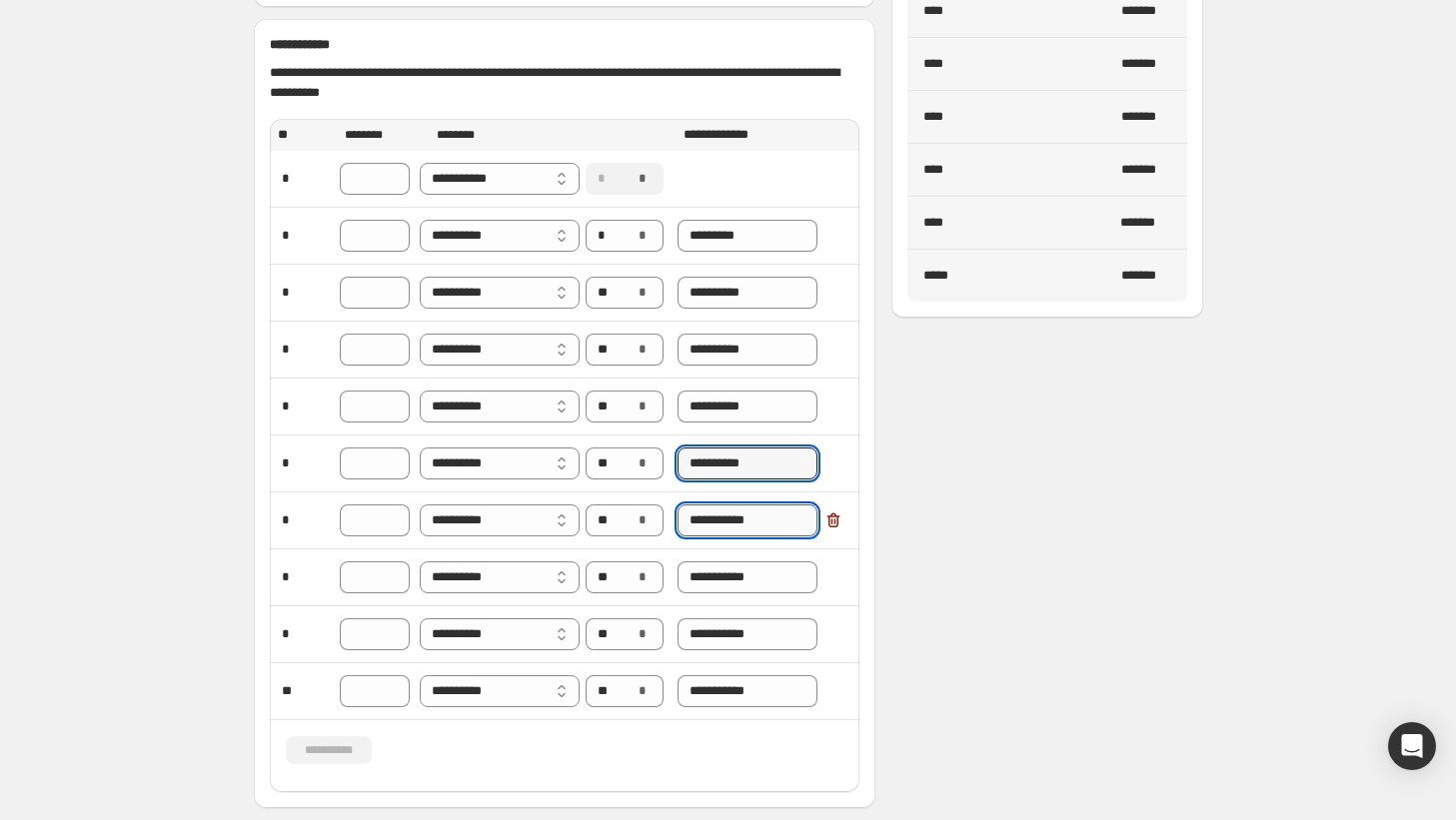 click on "**********" at bounding box center [747, 520] 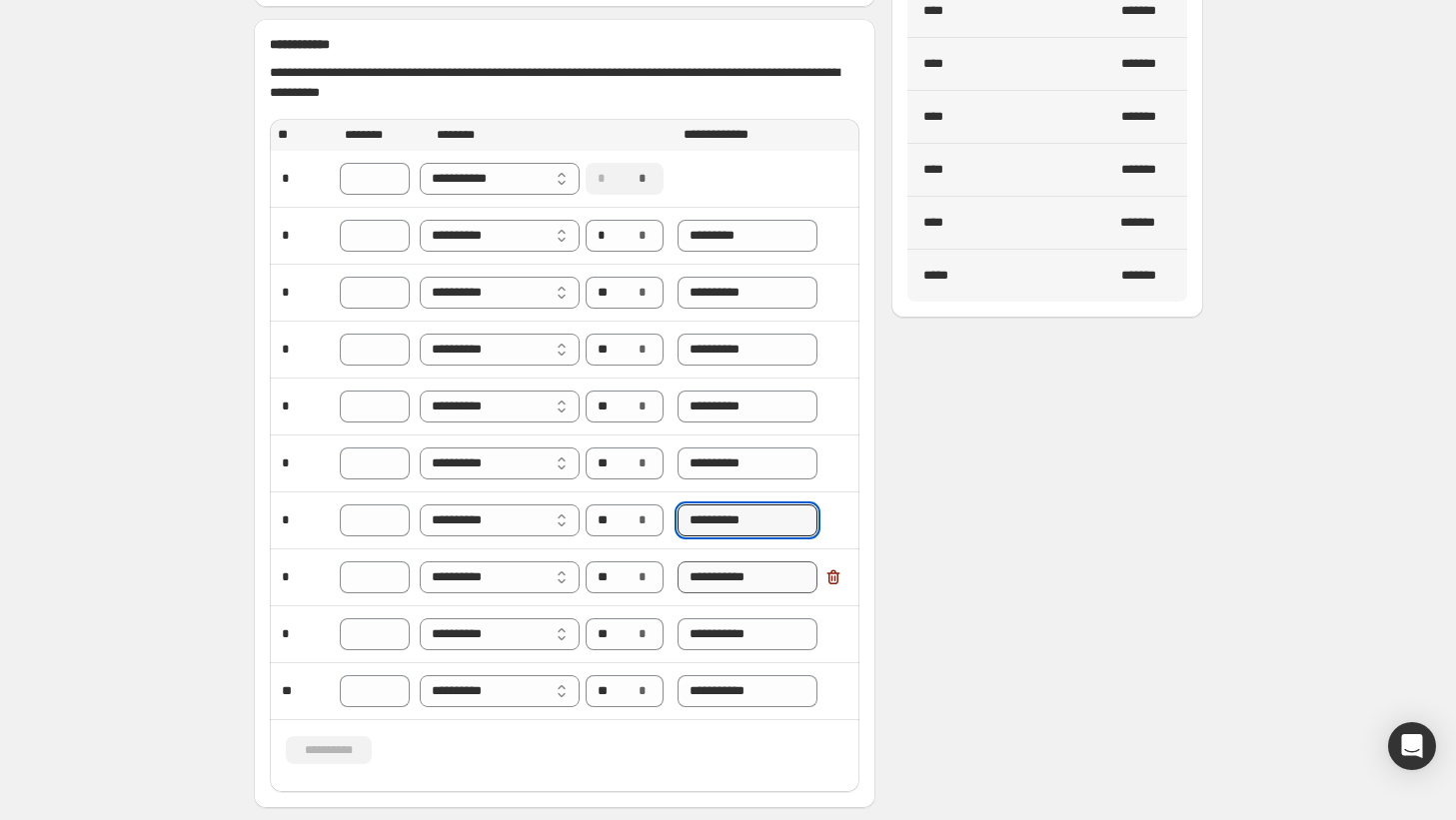 type on "**********" 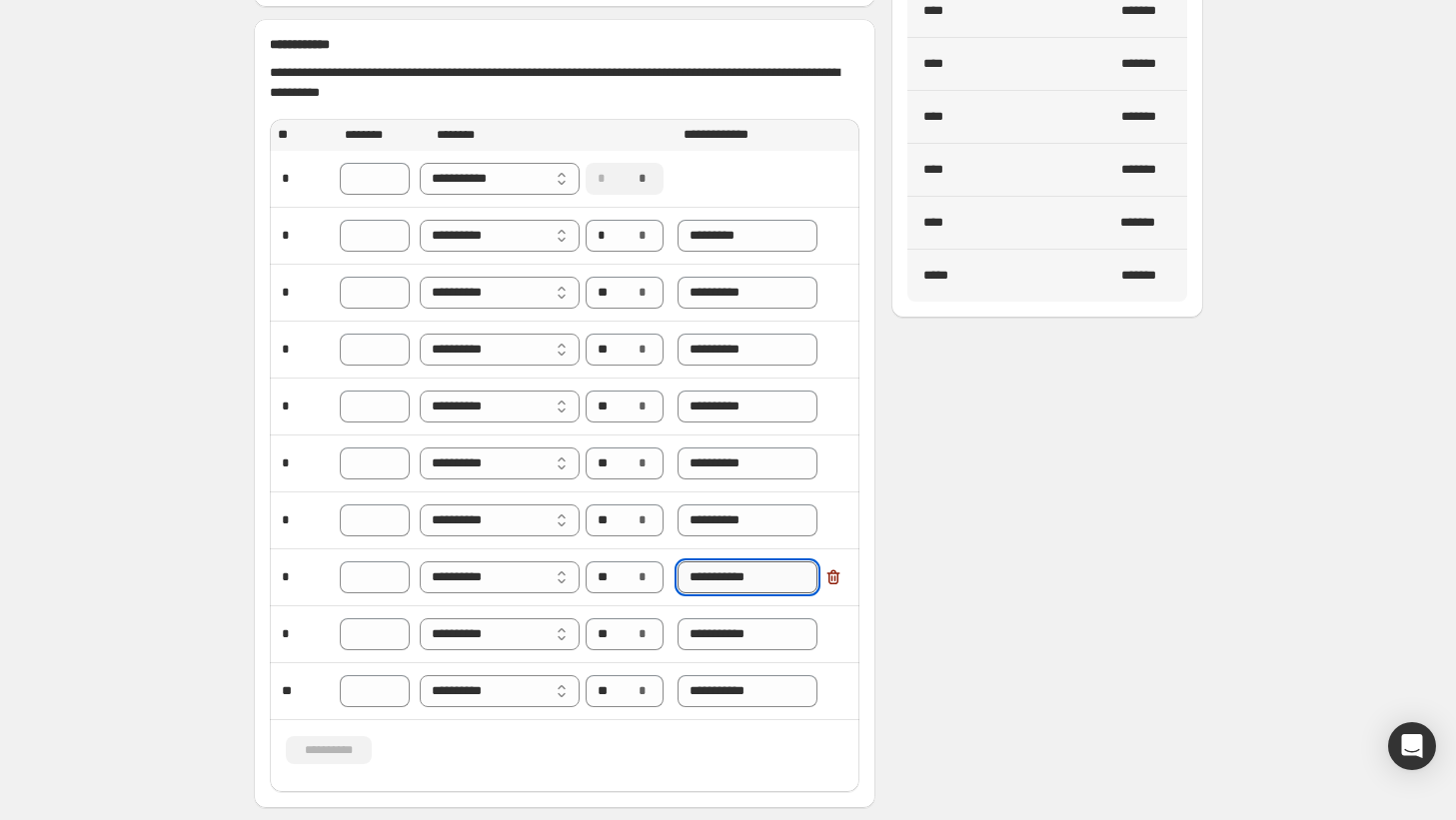click on "**********" at bounding box center (747, 577) 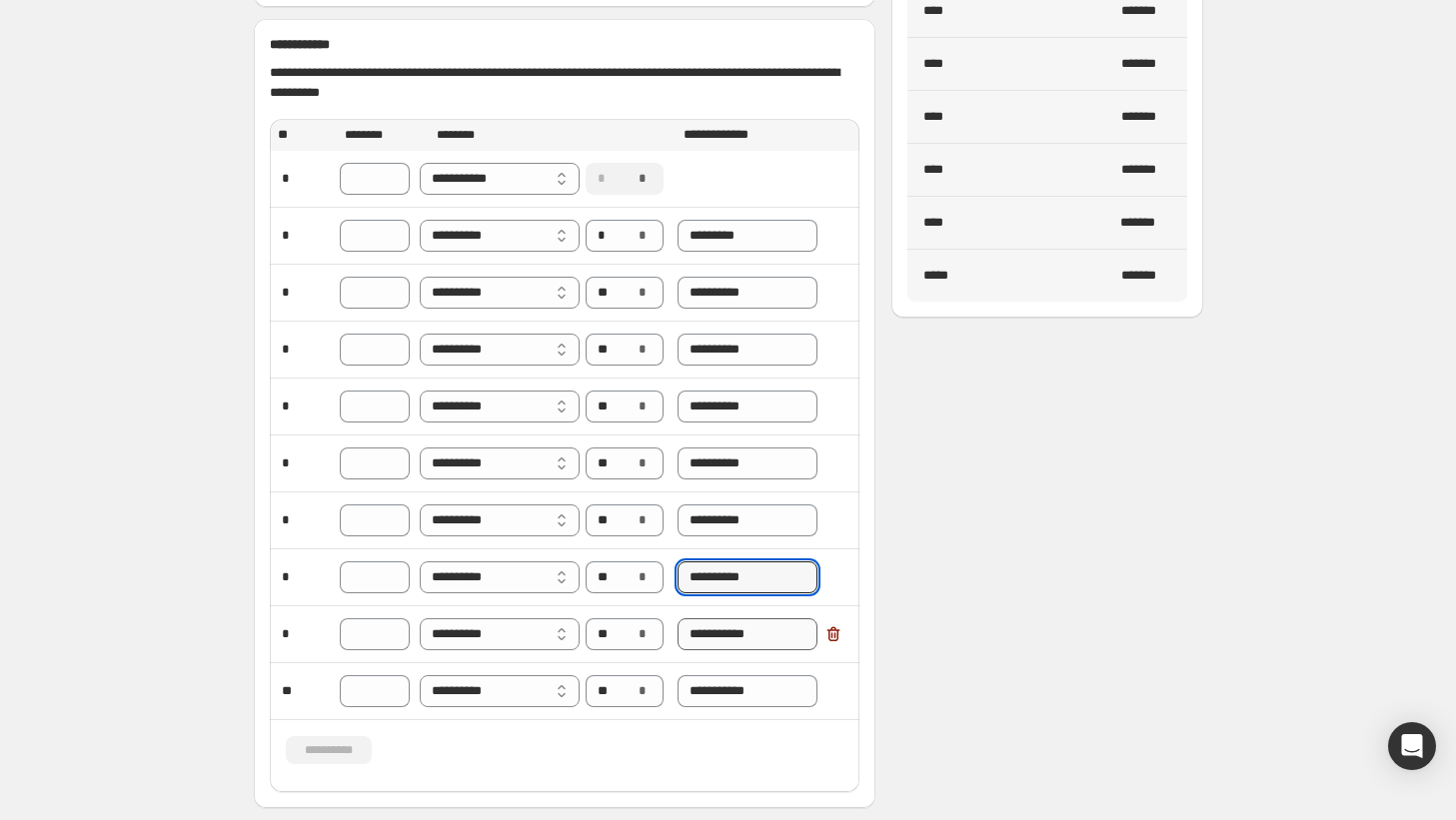 type on "**********" 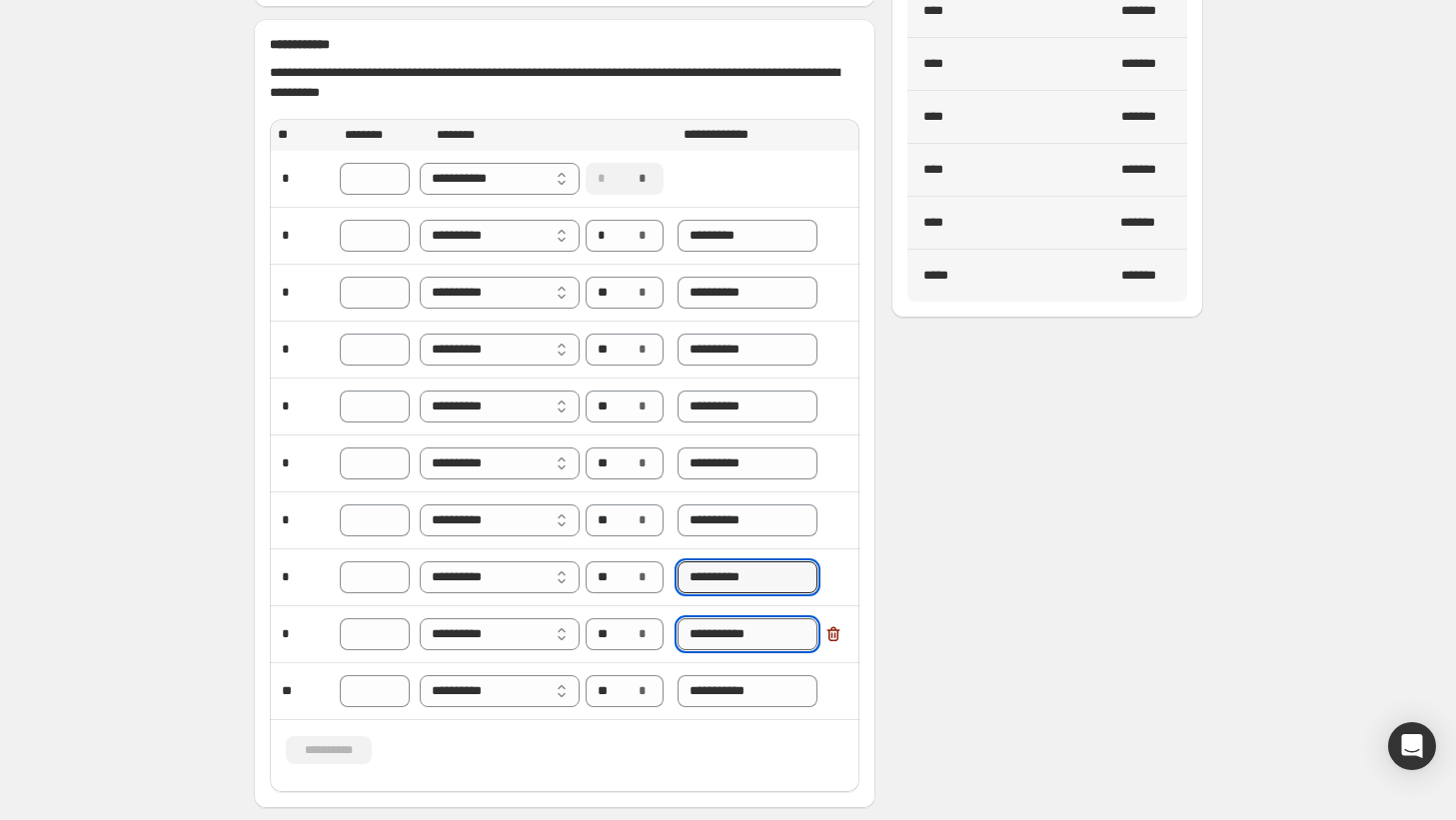 click on "**********" at bounding box center [747, 634] 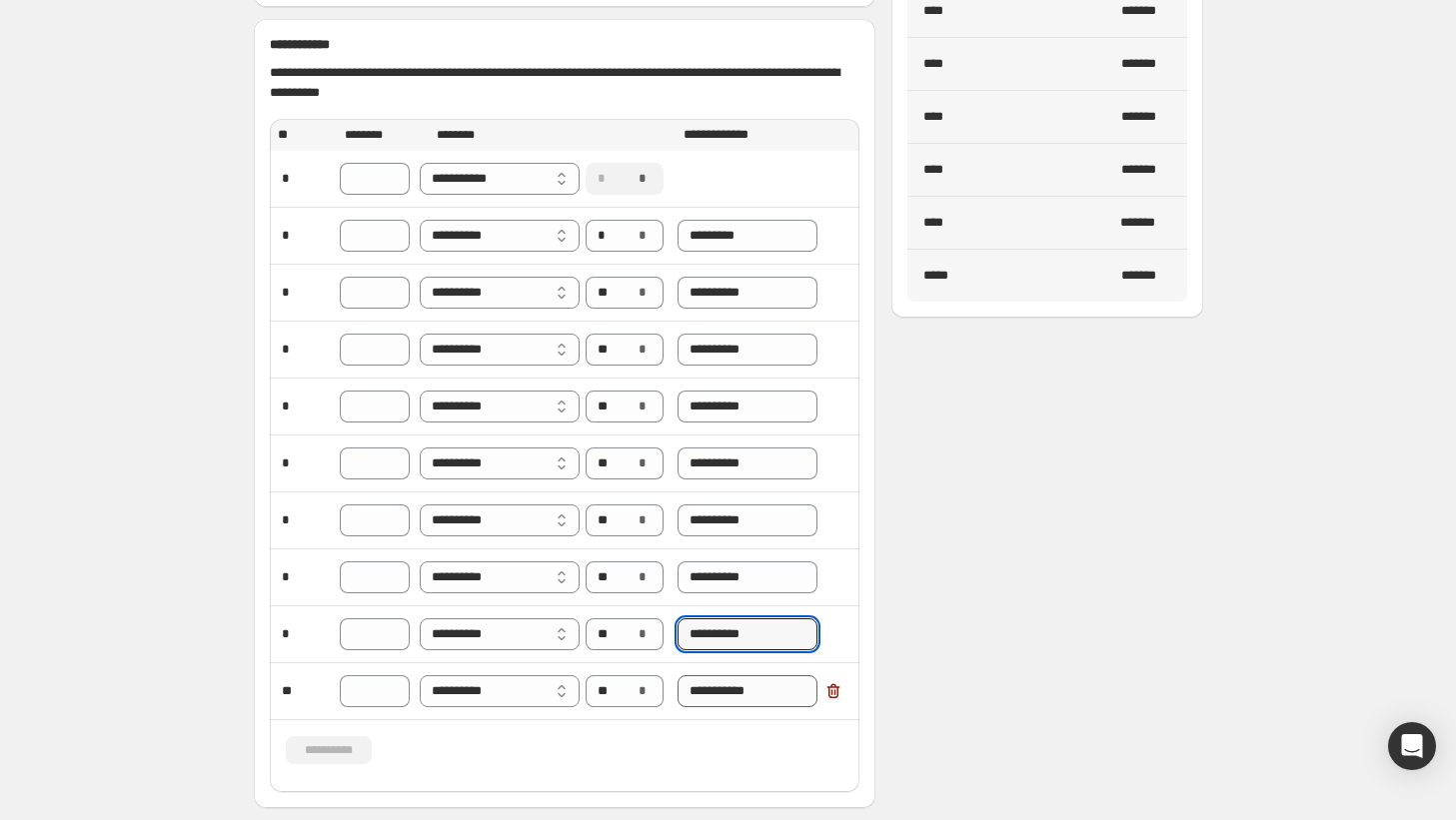 type on "**********" 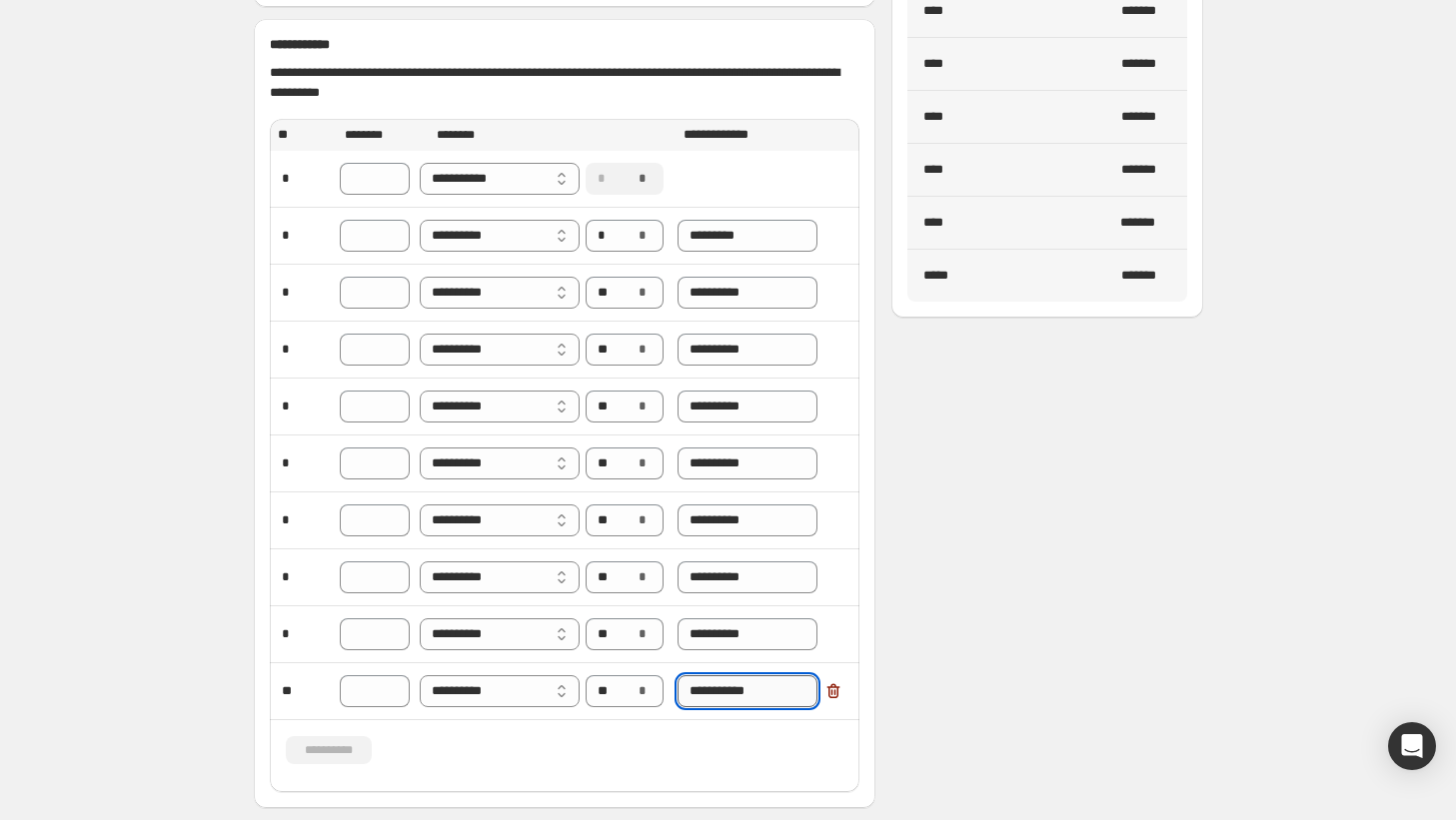 click on "**********" at bounding box center [747, 691] 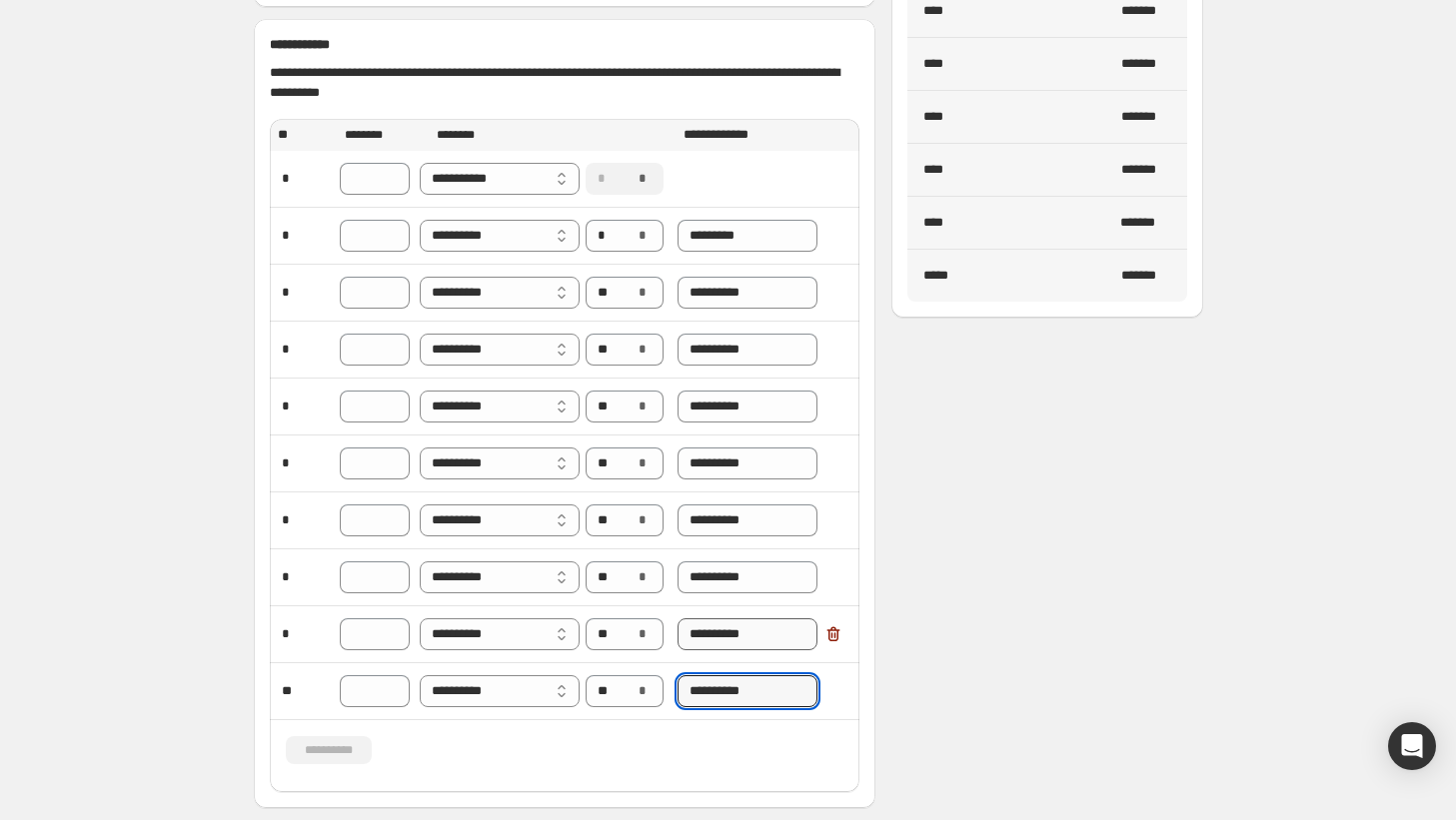 type on "**********" 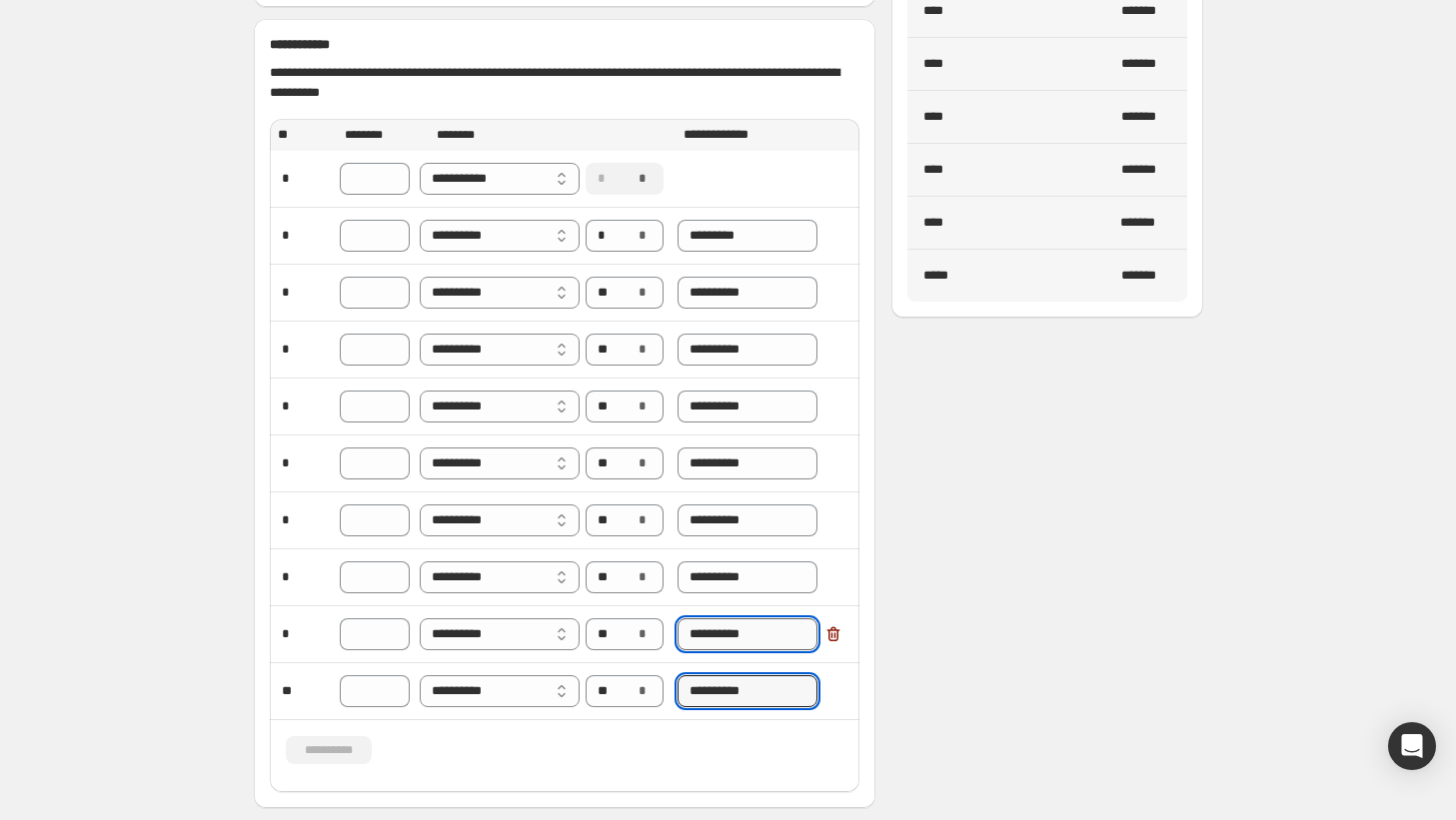 click on "**********" at bounding box center (747, 634) 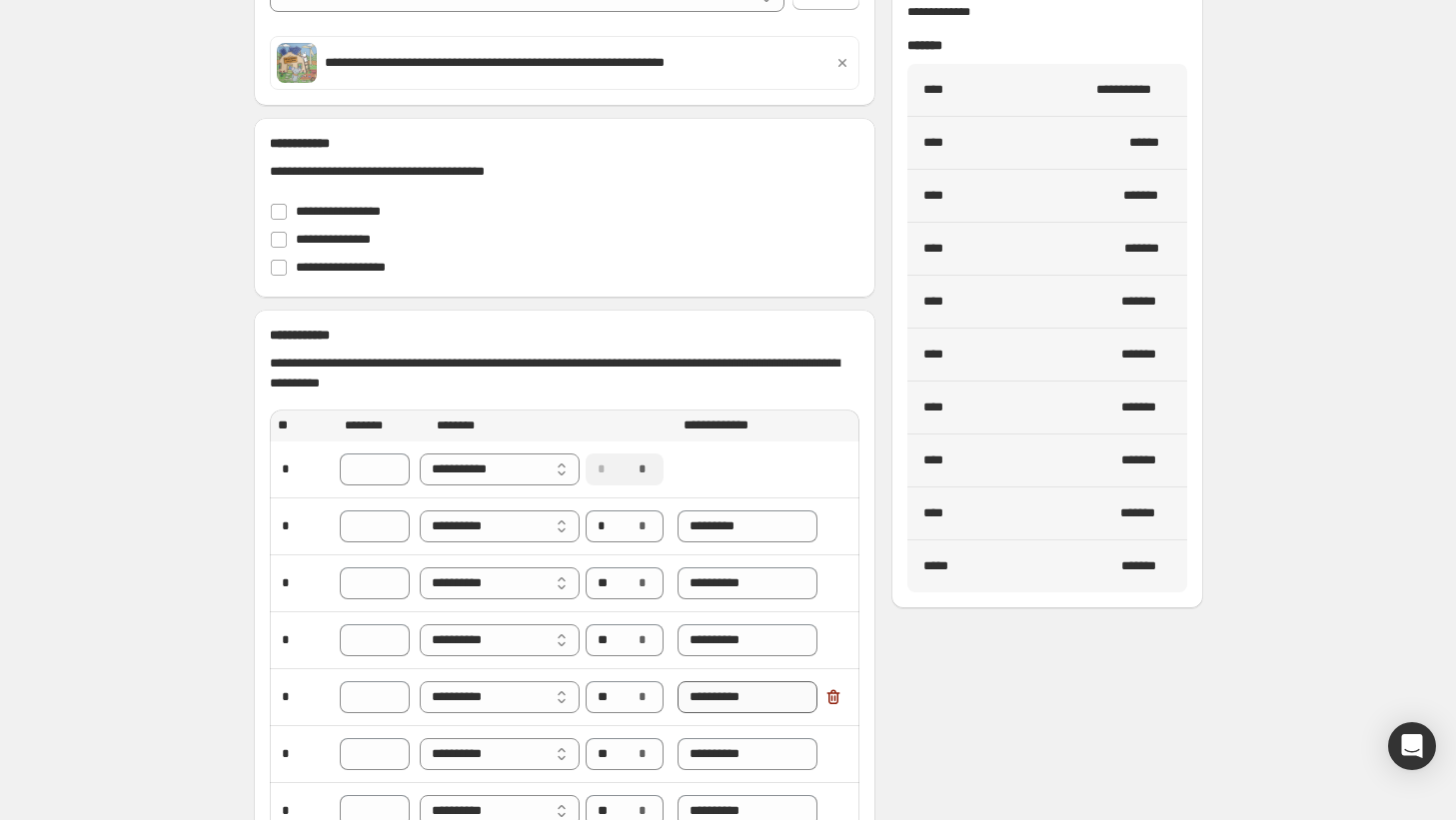 scroll, scrollTop: 0, scrollLeft: 0, axis: both 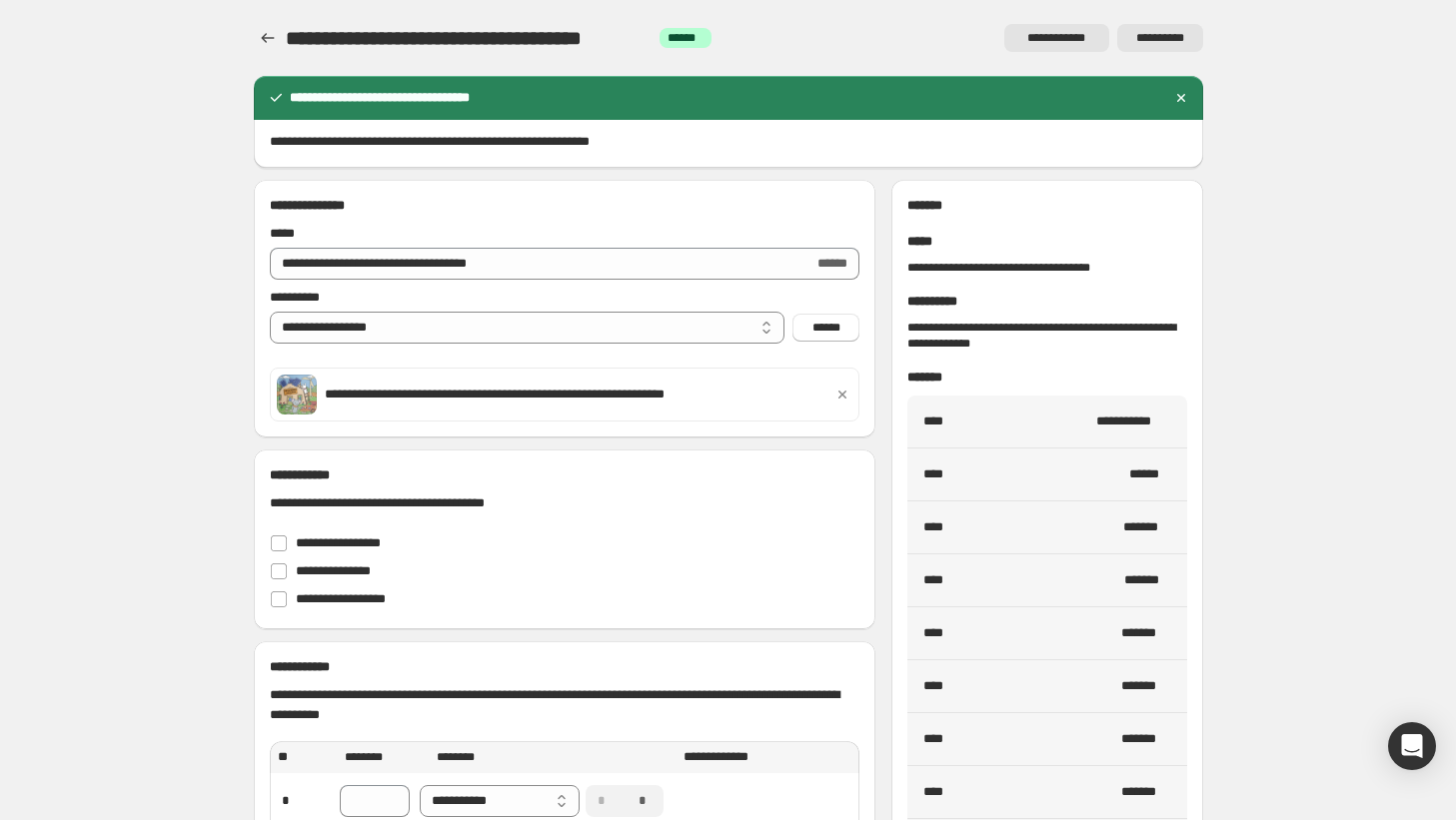 click on "**********" at bounding box center (1056, 38) 